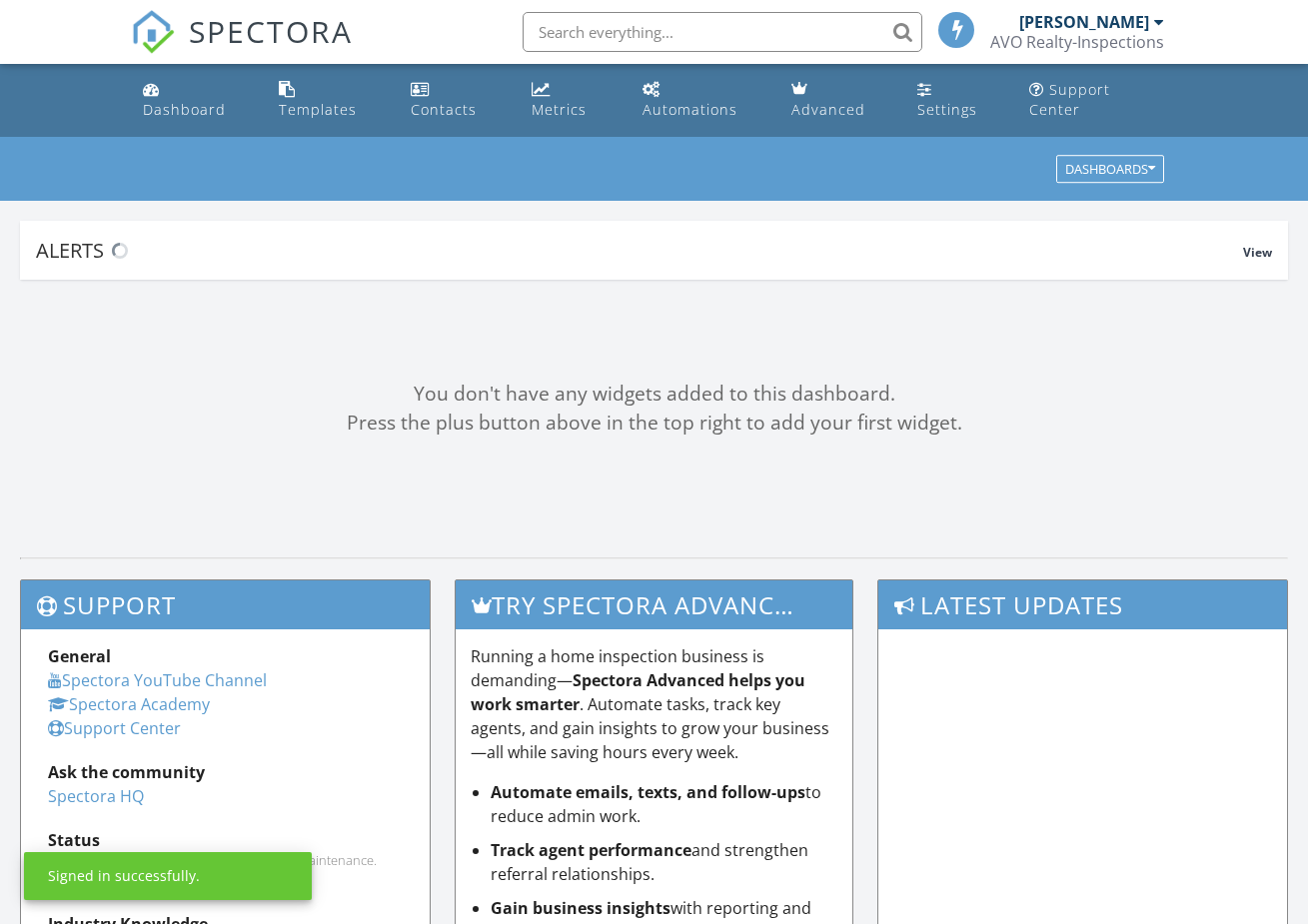 scroll, scrollTop: 0, scrollLeft: 0, axis: both 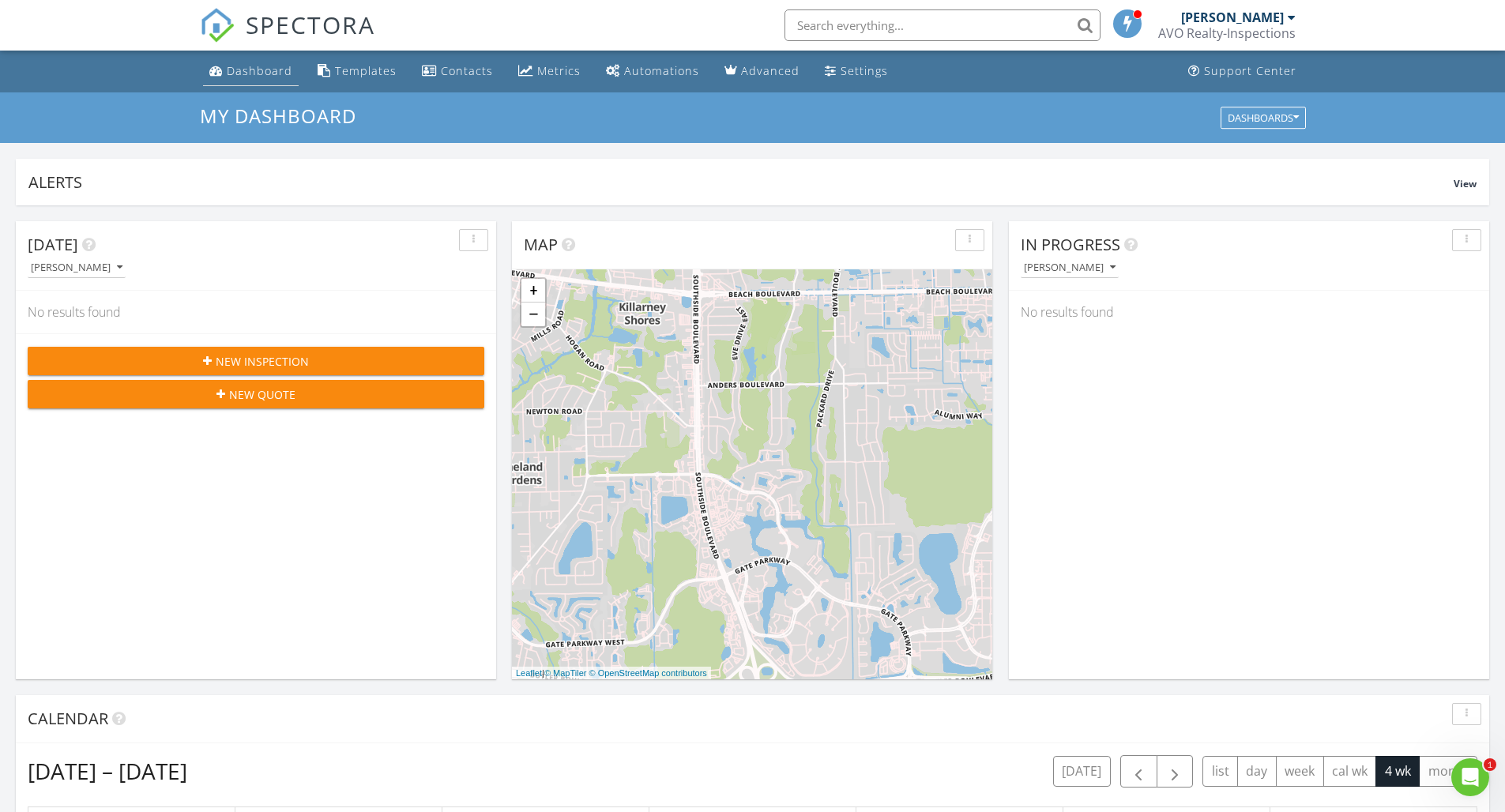 click on "Dashboard" at bounding box center (259, 70) 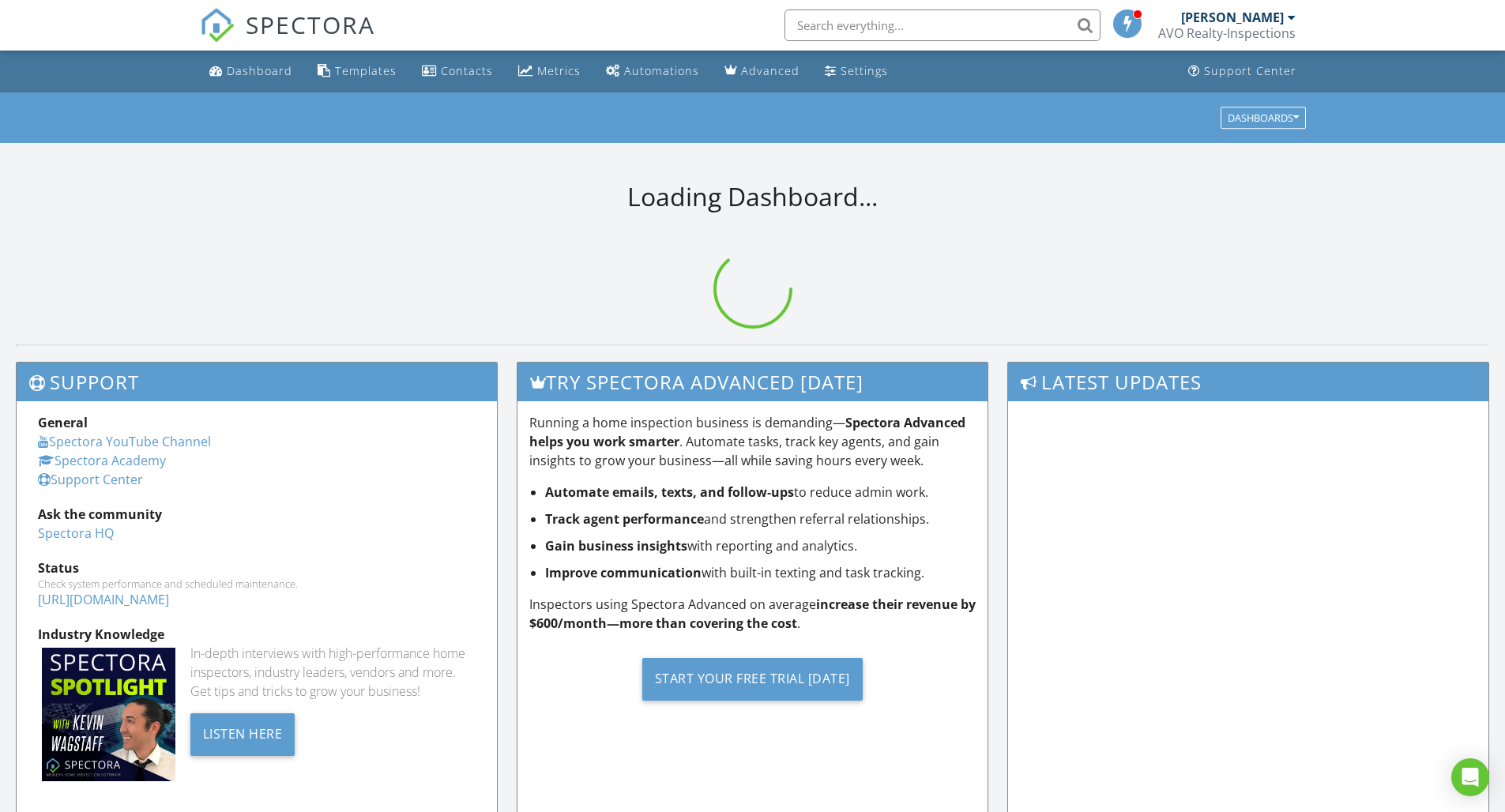 scroll, scrollTop: 0, scrollLeft: 0, axis: both 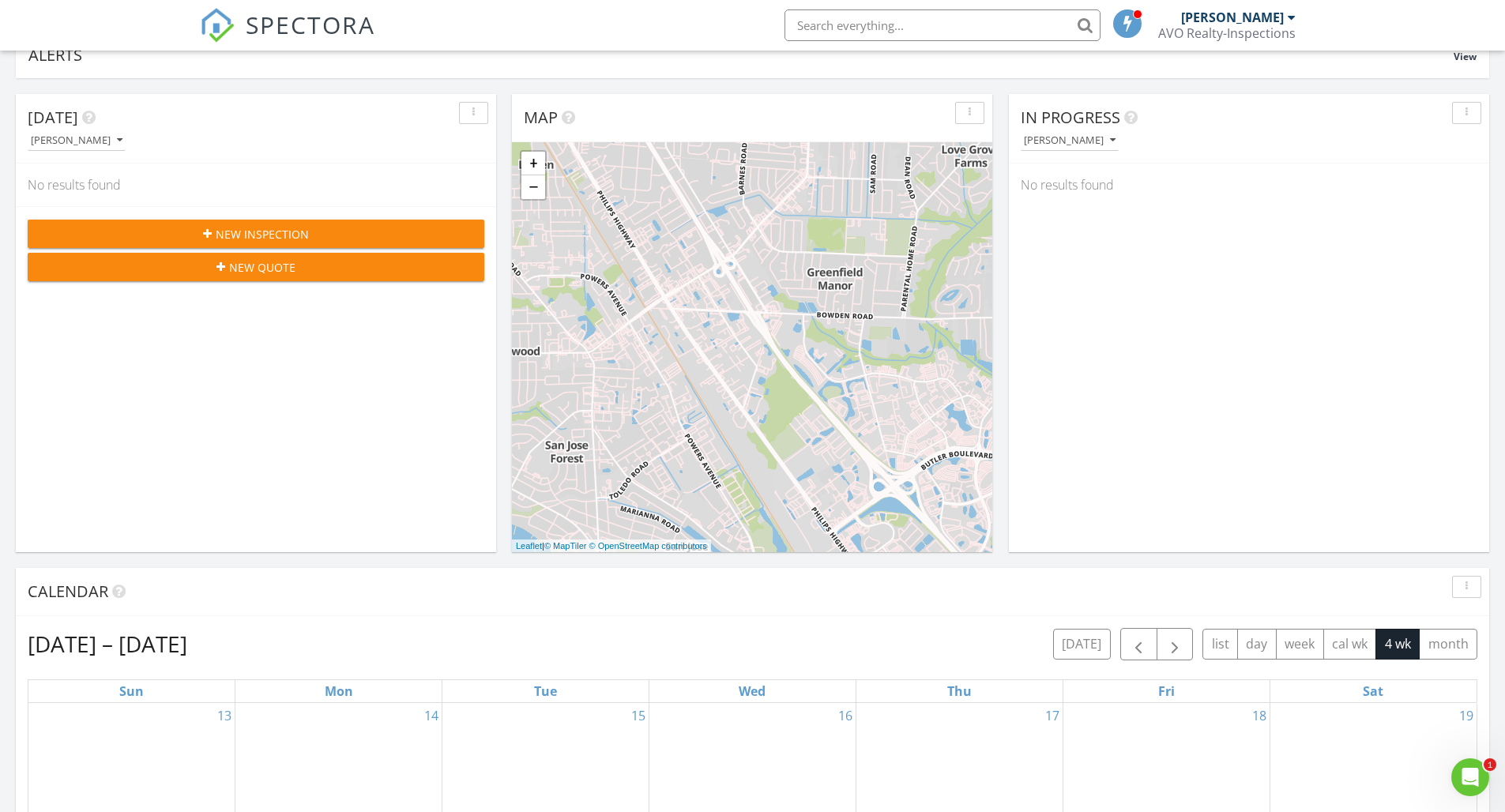 click on "New Inspection" at bounding box center (262, 234) 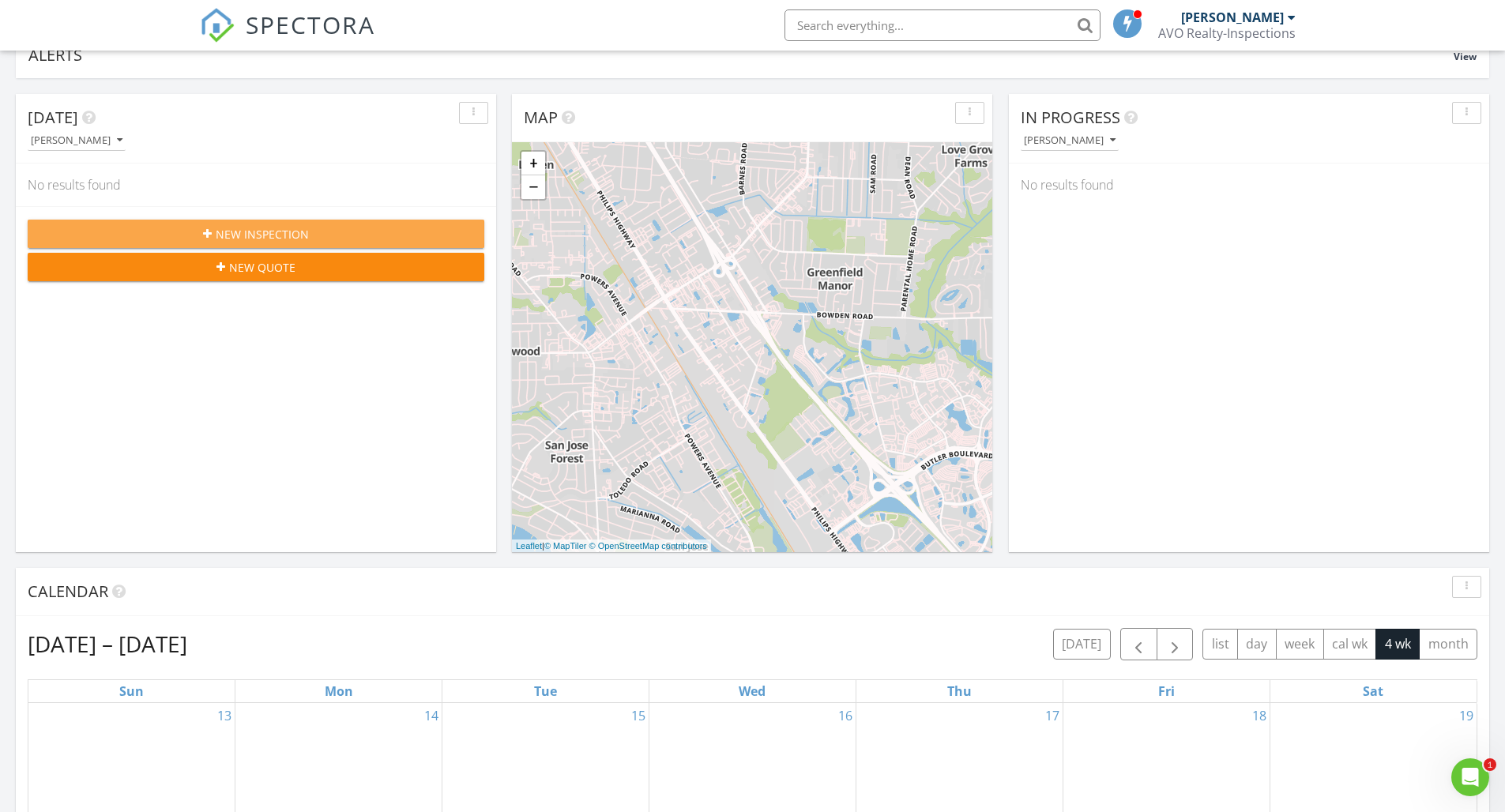 click at bounding box center (752, 406) 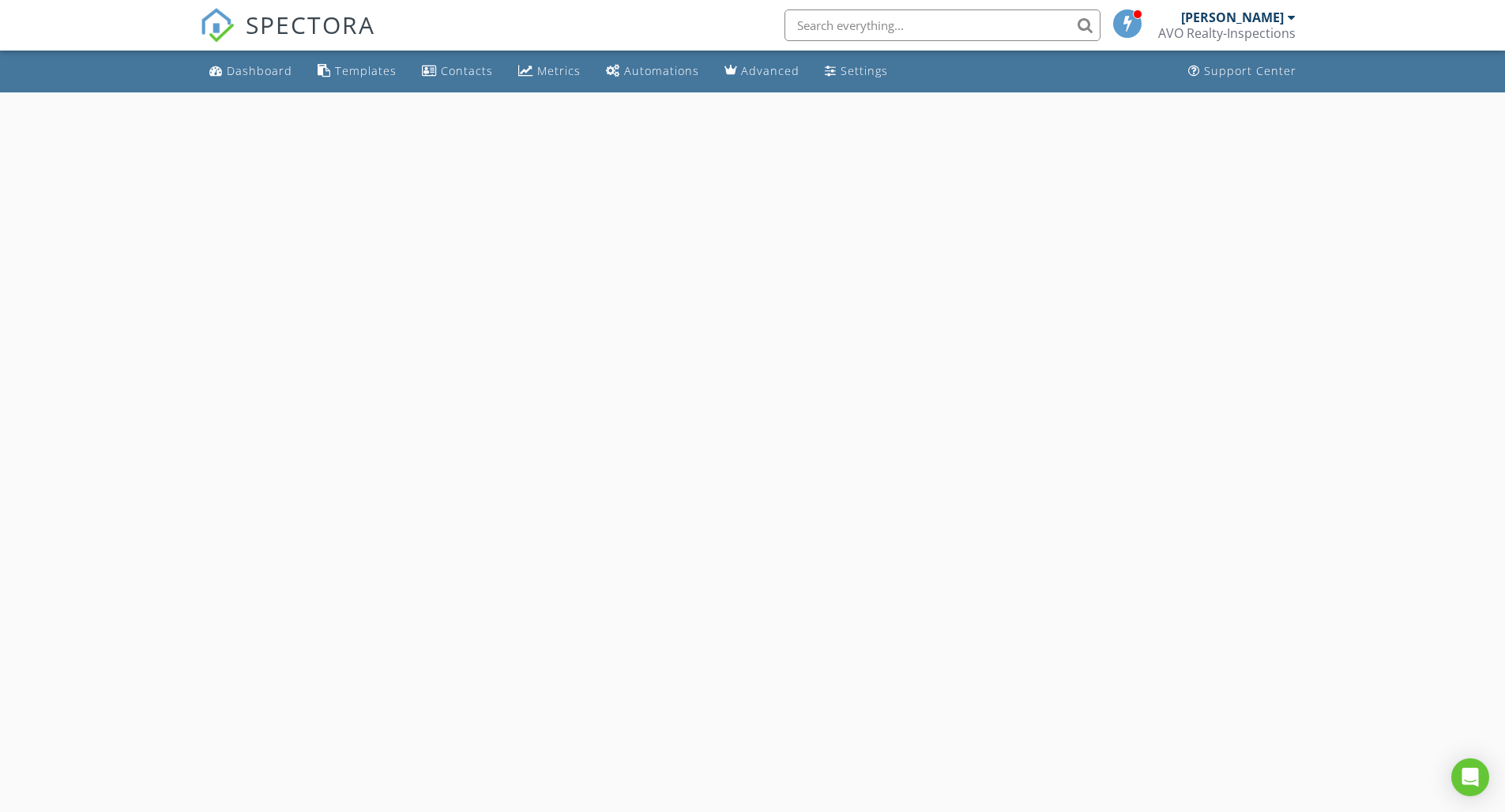 scroll, scrollTop: 0, scrollLeft: 0, axis: both 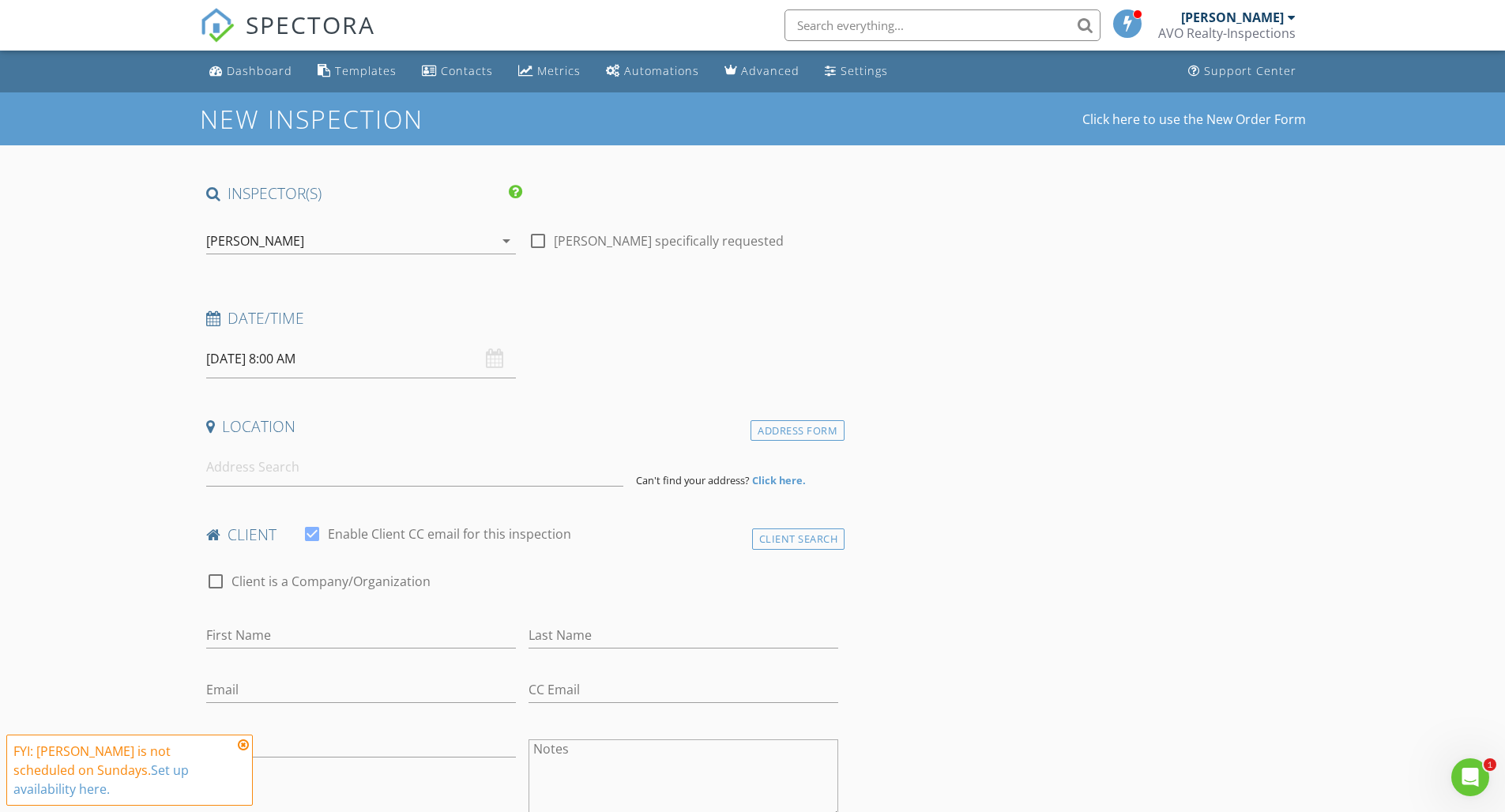 click on "[PERSON_NAME]" at bounding box center (350, 241) 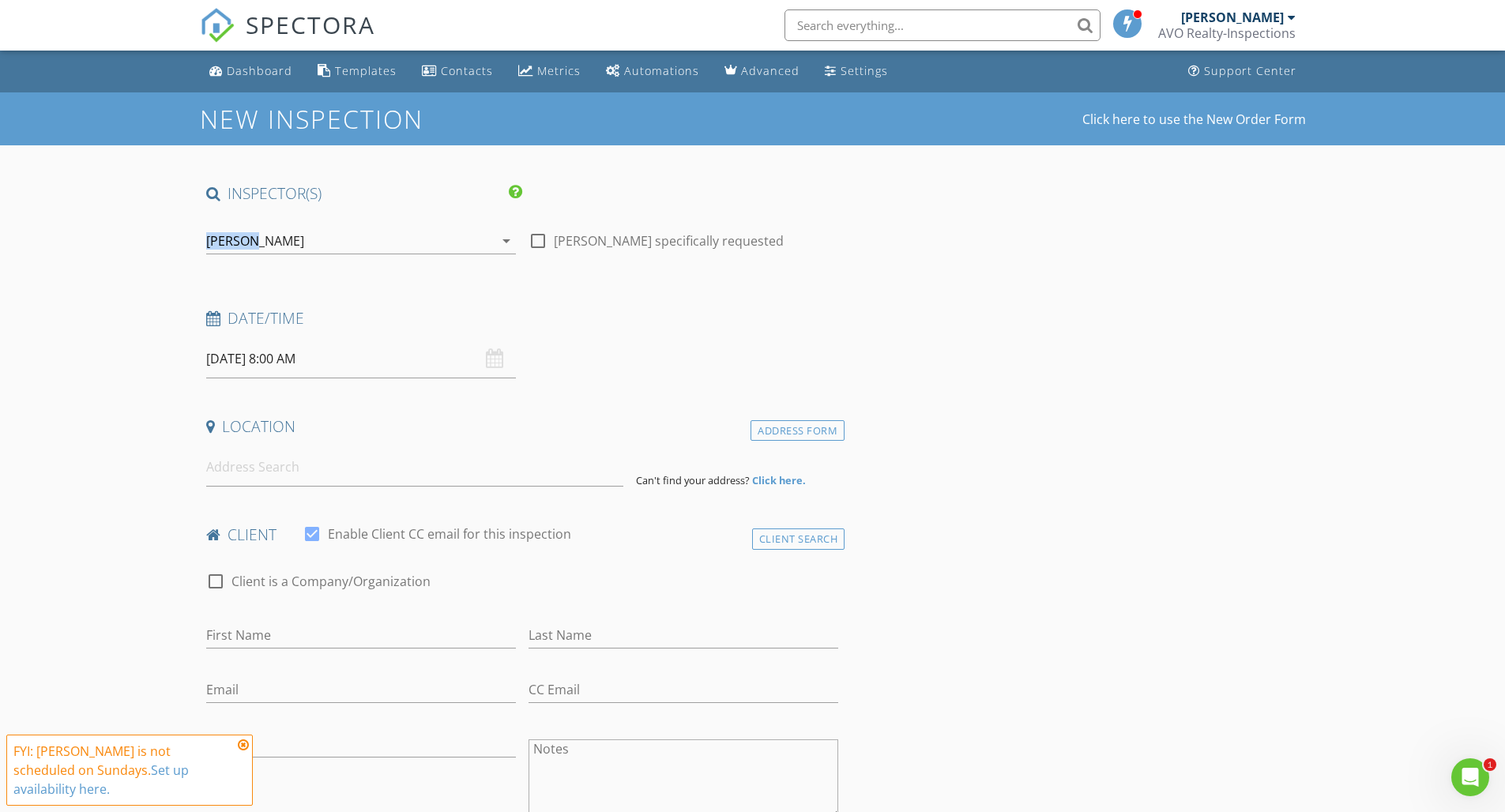 click on "check_box   [PERSON_NAME]   PRIMARY" at bounding box center [0, 0] 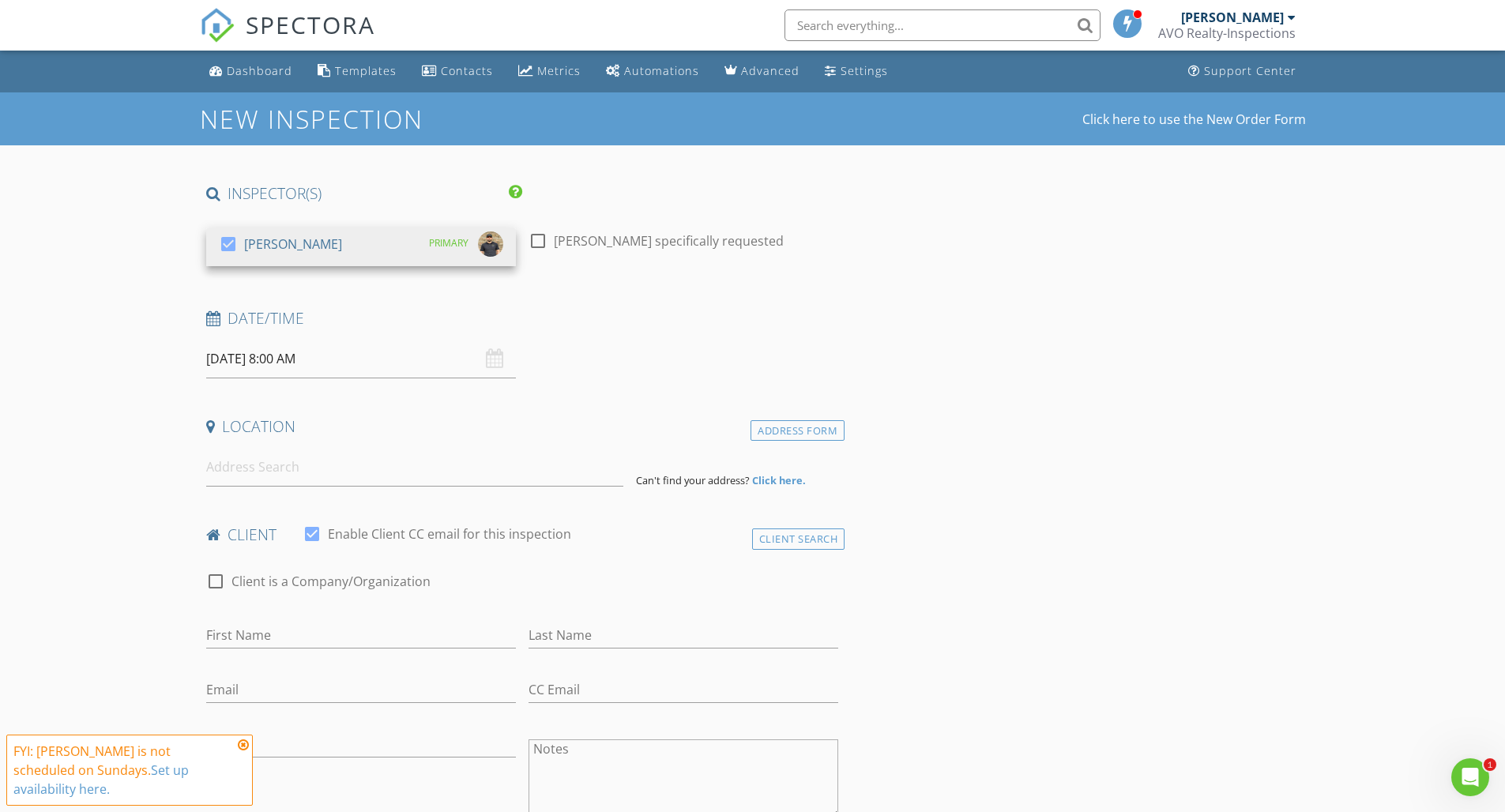 click on "[DATE] 8:00 AM" at bounding box center (361, 359) 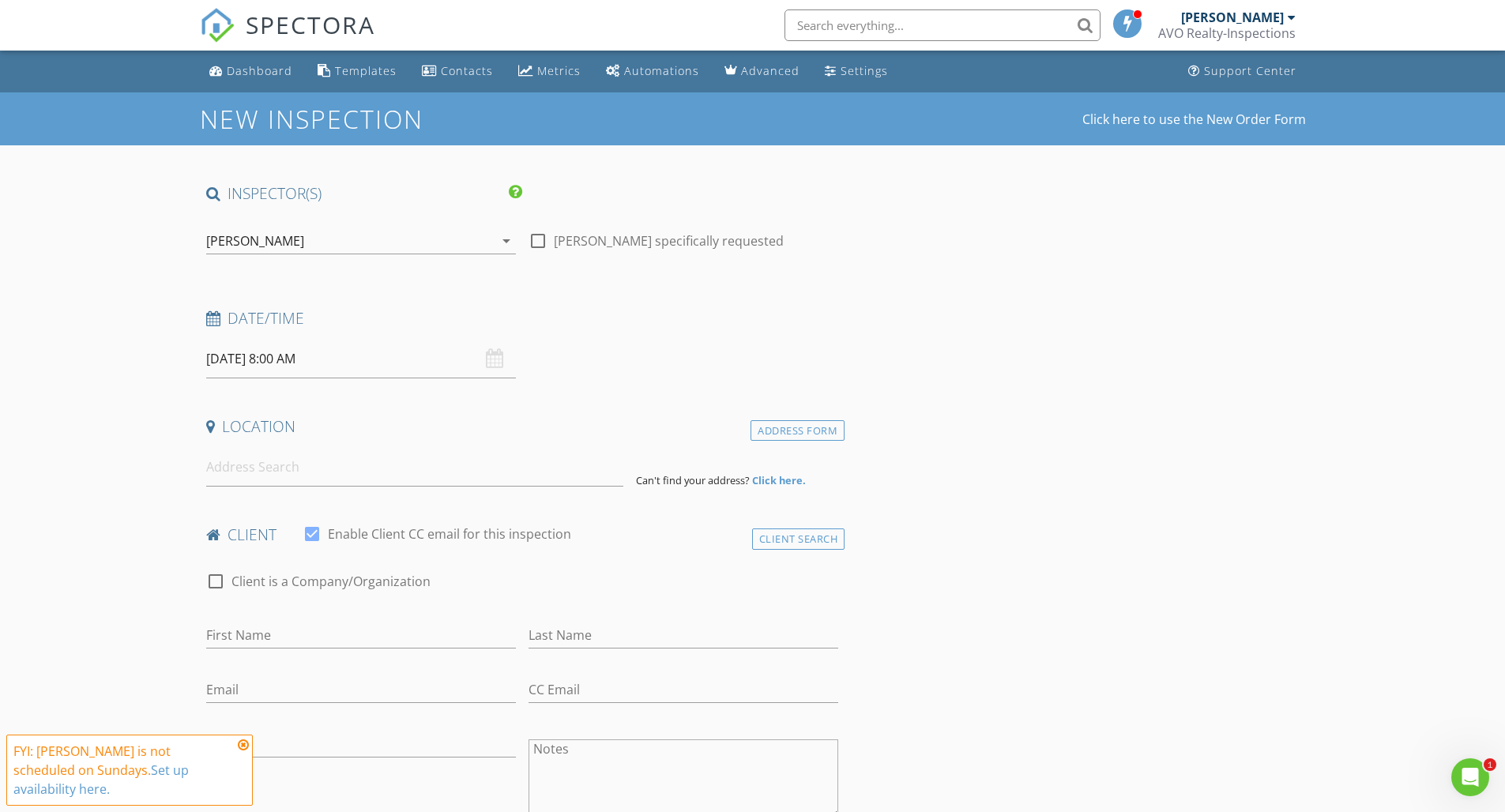 click on "07/13/2025 8:00 AM" at bounding box center [361, 359] 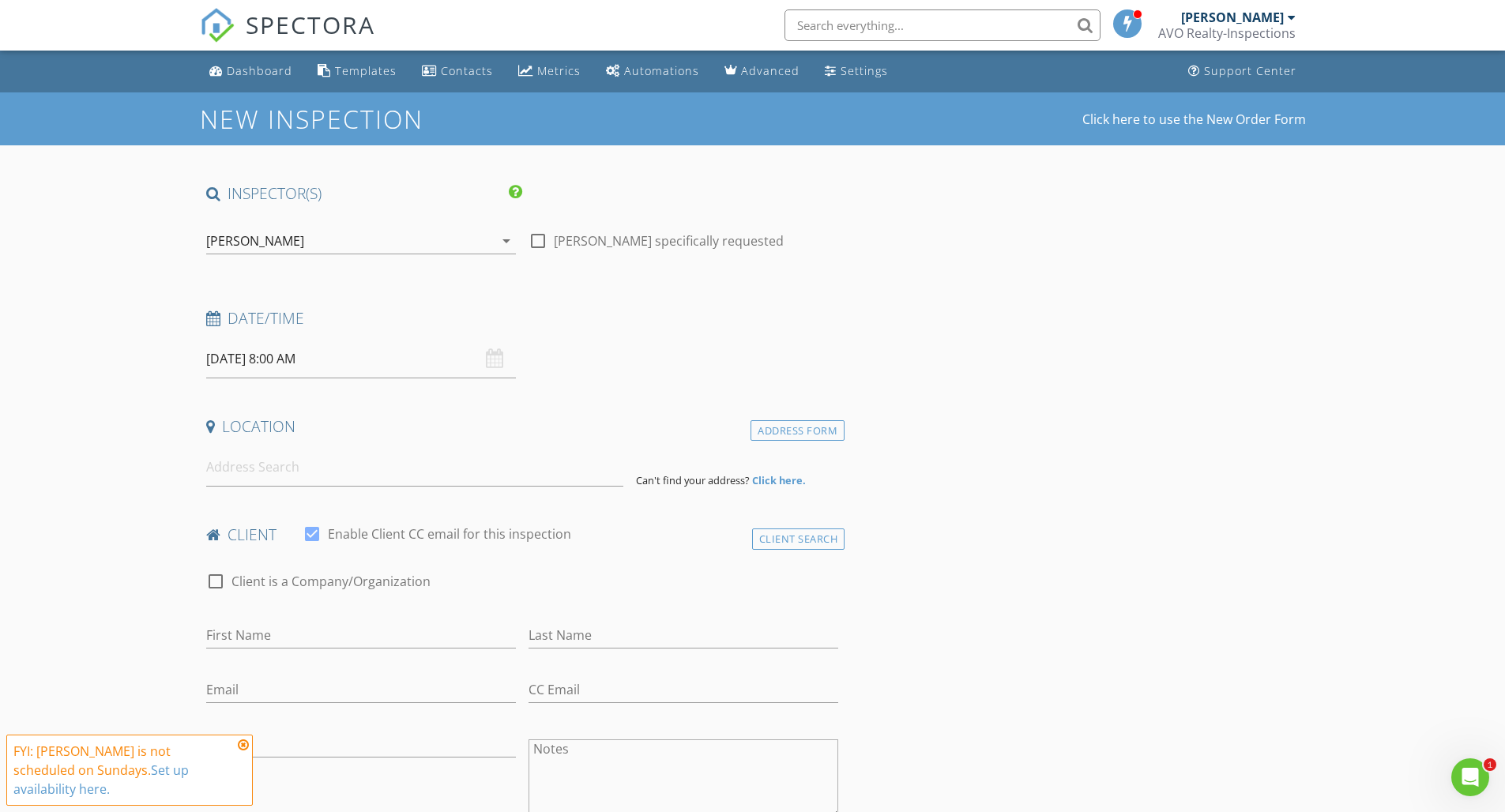 click on "07/13/2025 8:00 AM" at bounding box center [361, 359] 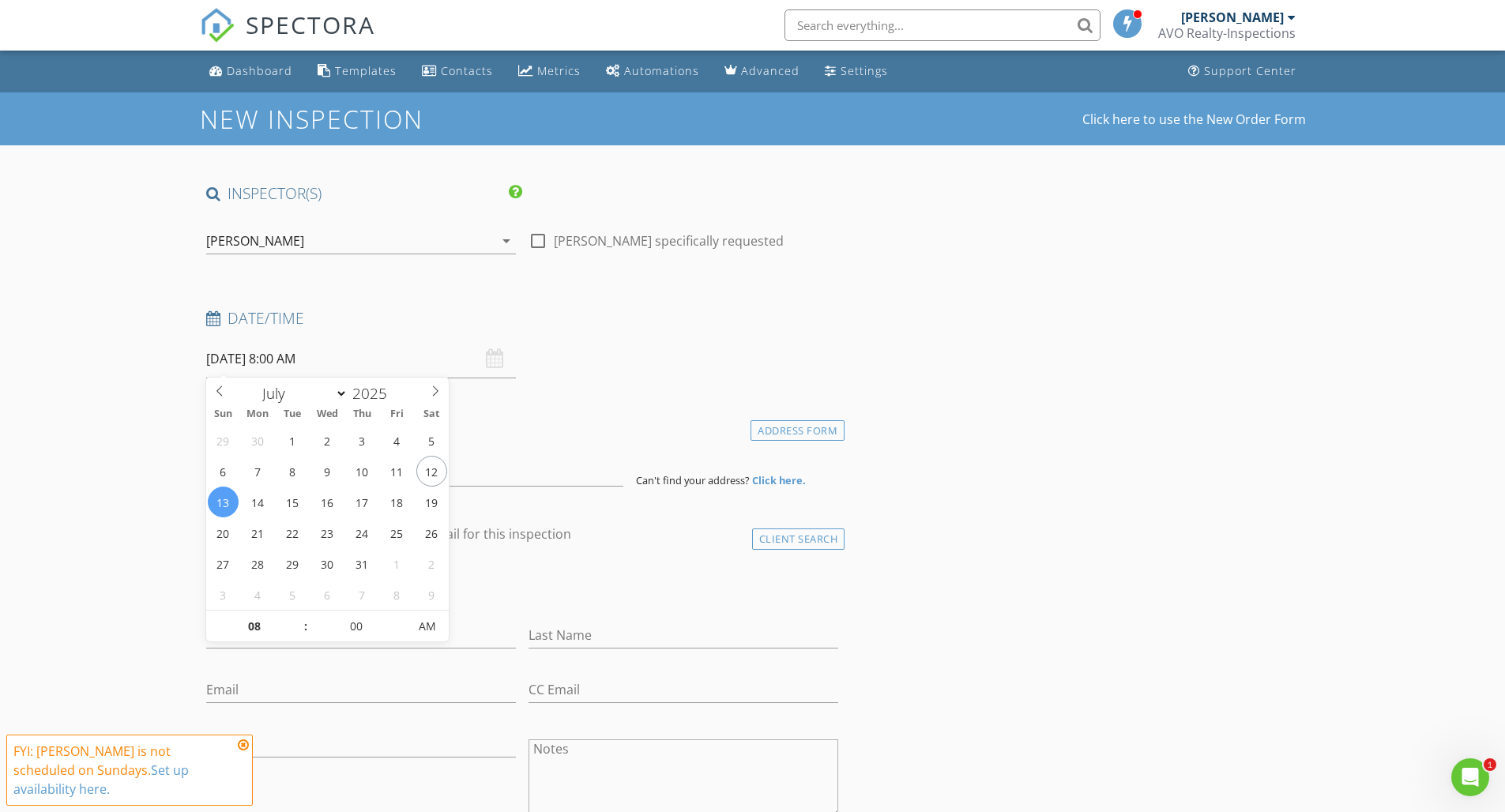 click on "07/13/2025 8:00 AM" at bounding box center [361, 359] 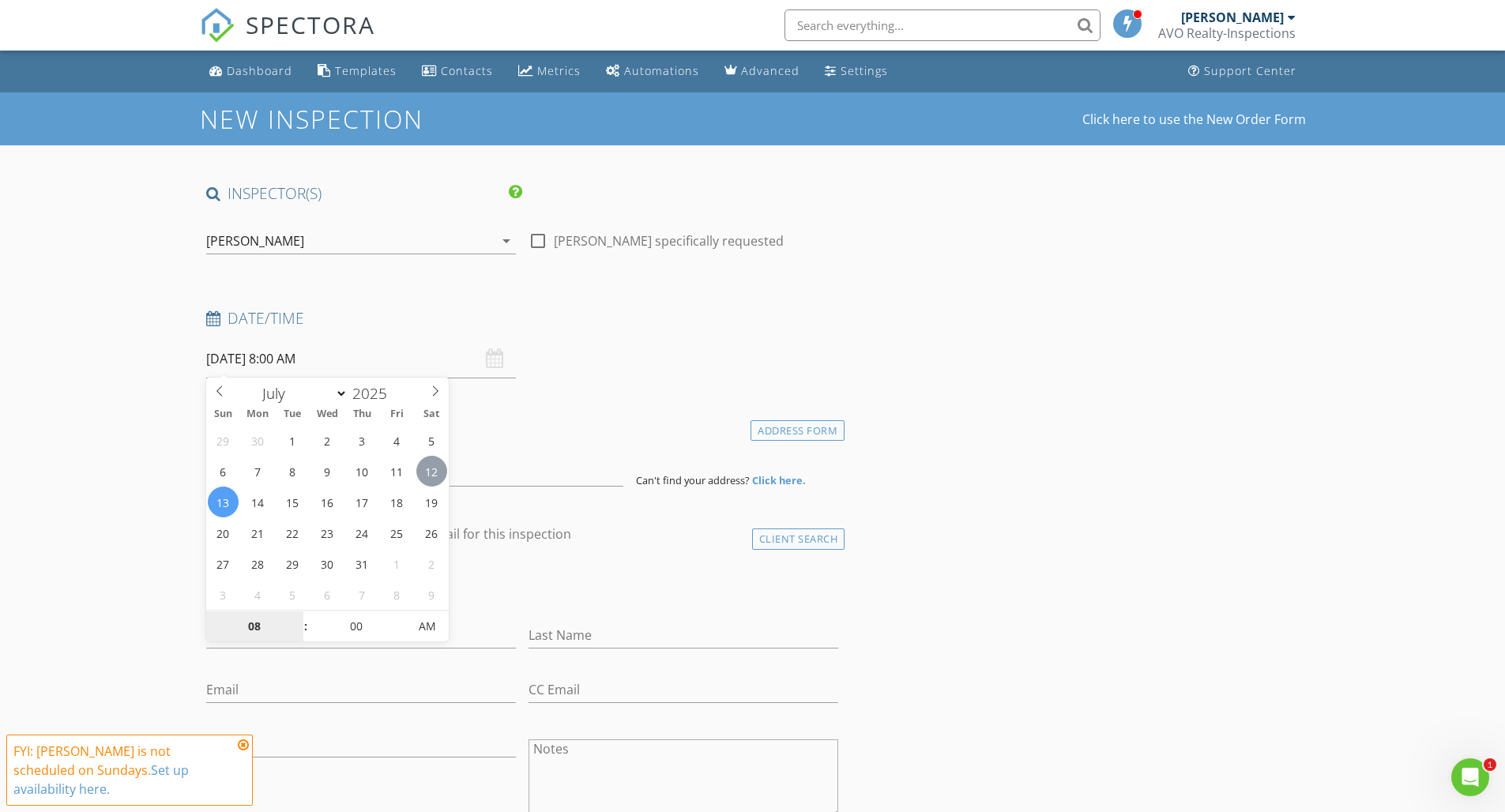 type on "[DATE] 8:00 AM" 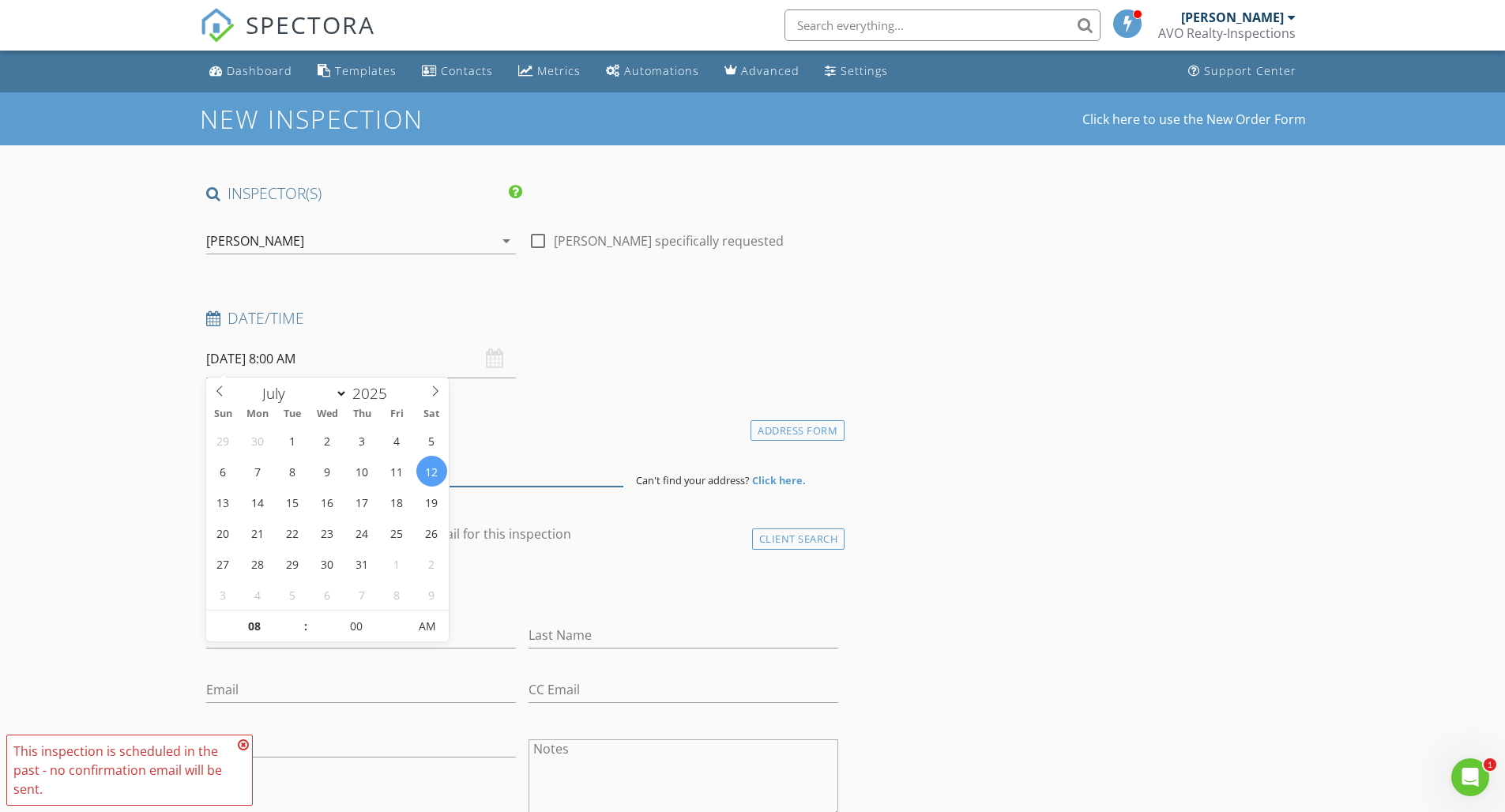 click at bounding box center (415, 467) 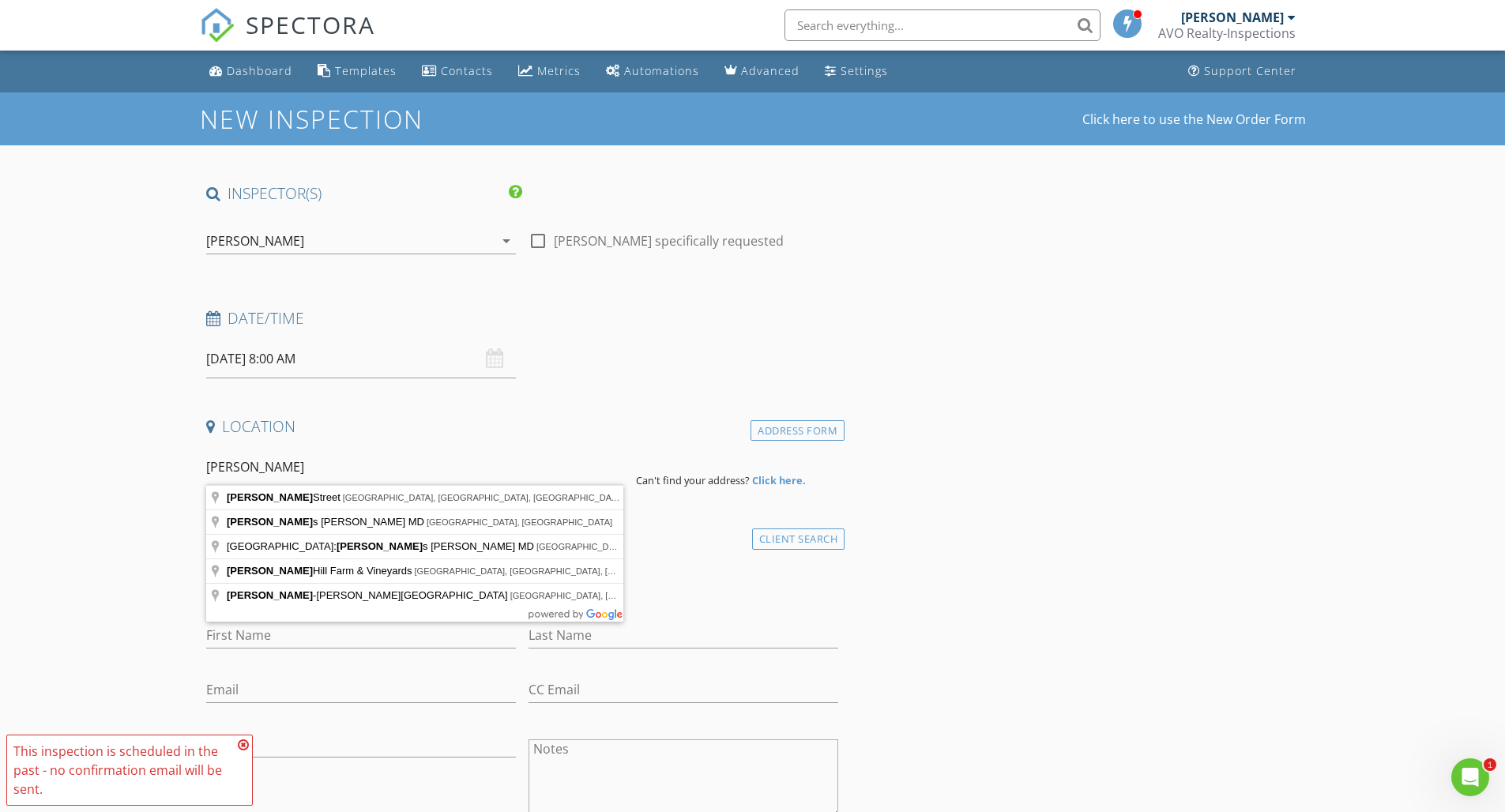 click on "pippin" at bounding box center [415, 467] 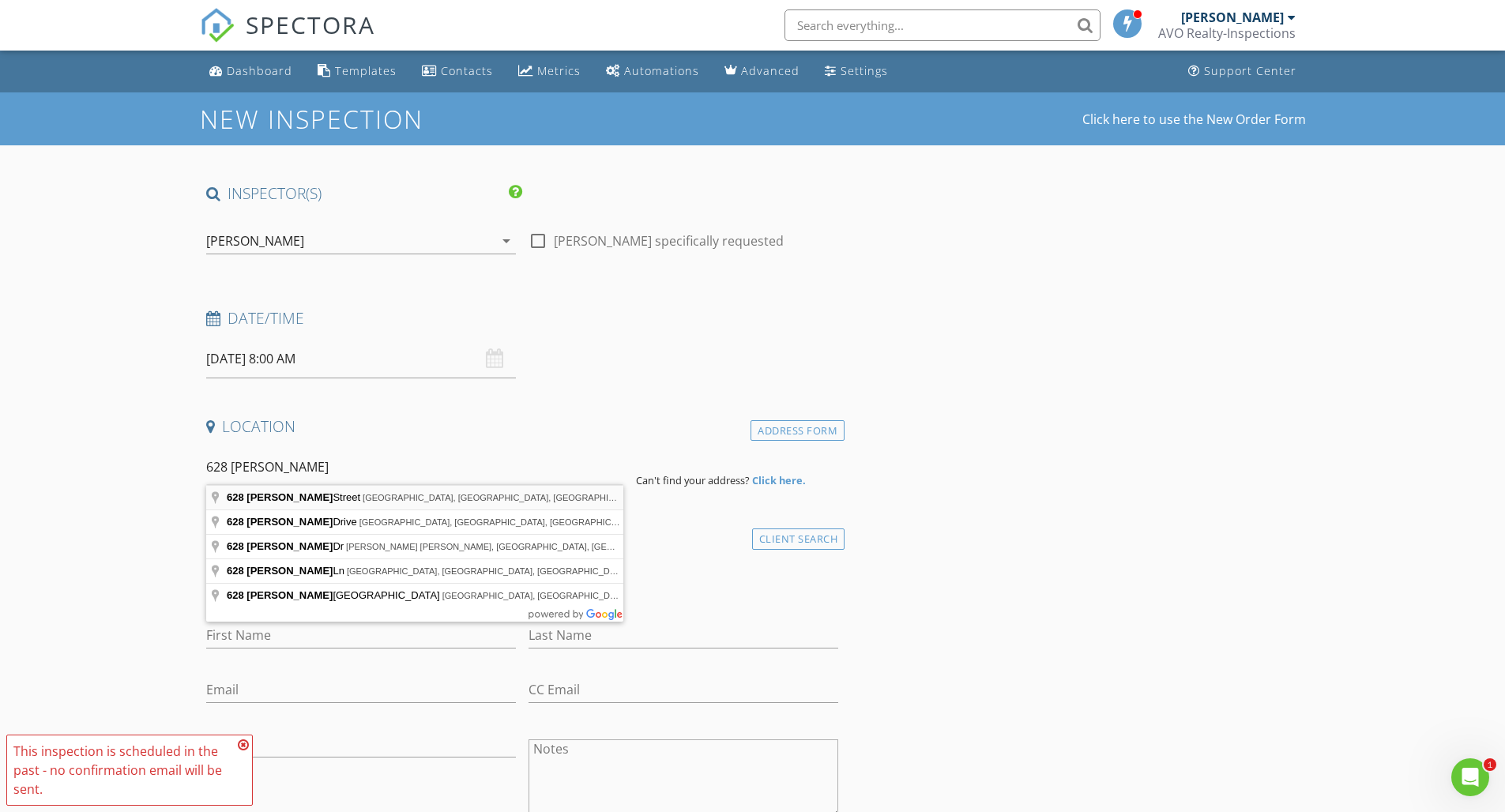 type on "628 Pippin Street, Jacksonville, FL, USA" 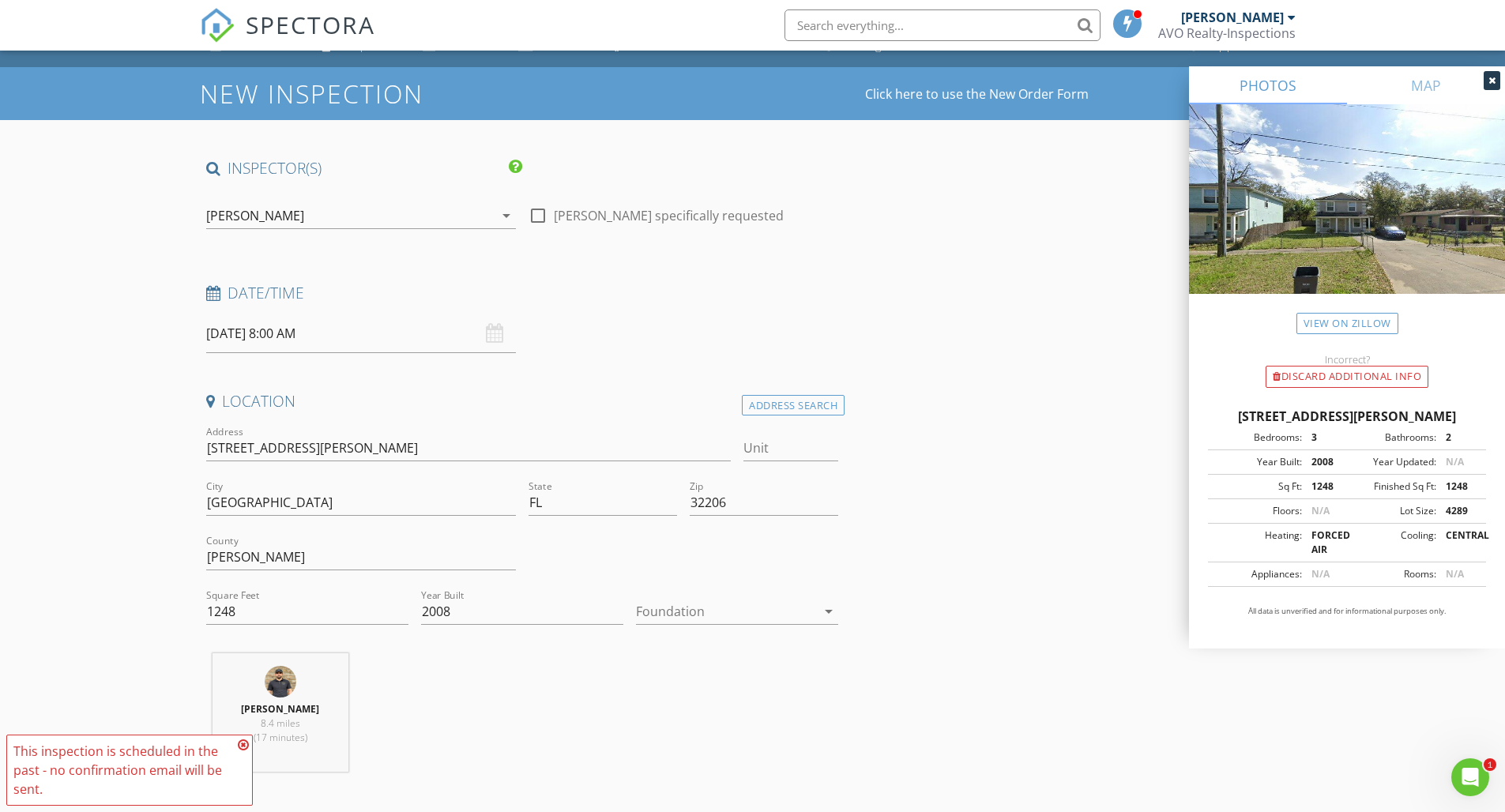 scroll, scrollTop: 92, scrollLeft: 0, axis: vertical 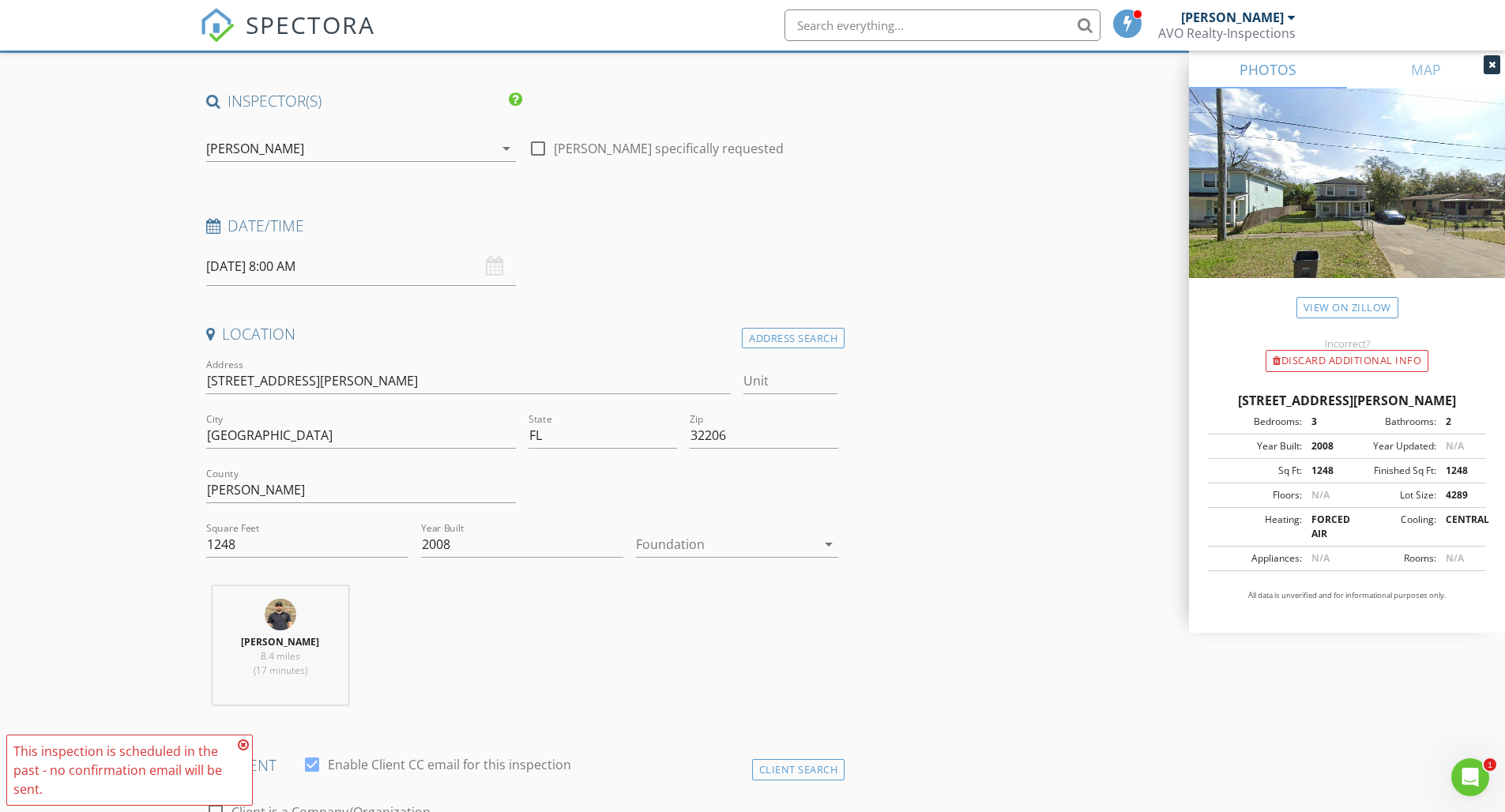 click at bounding box center [726, 544] 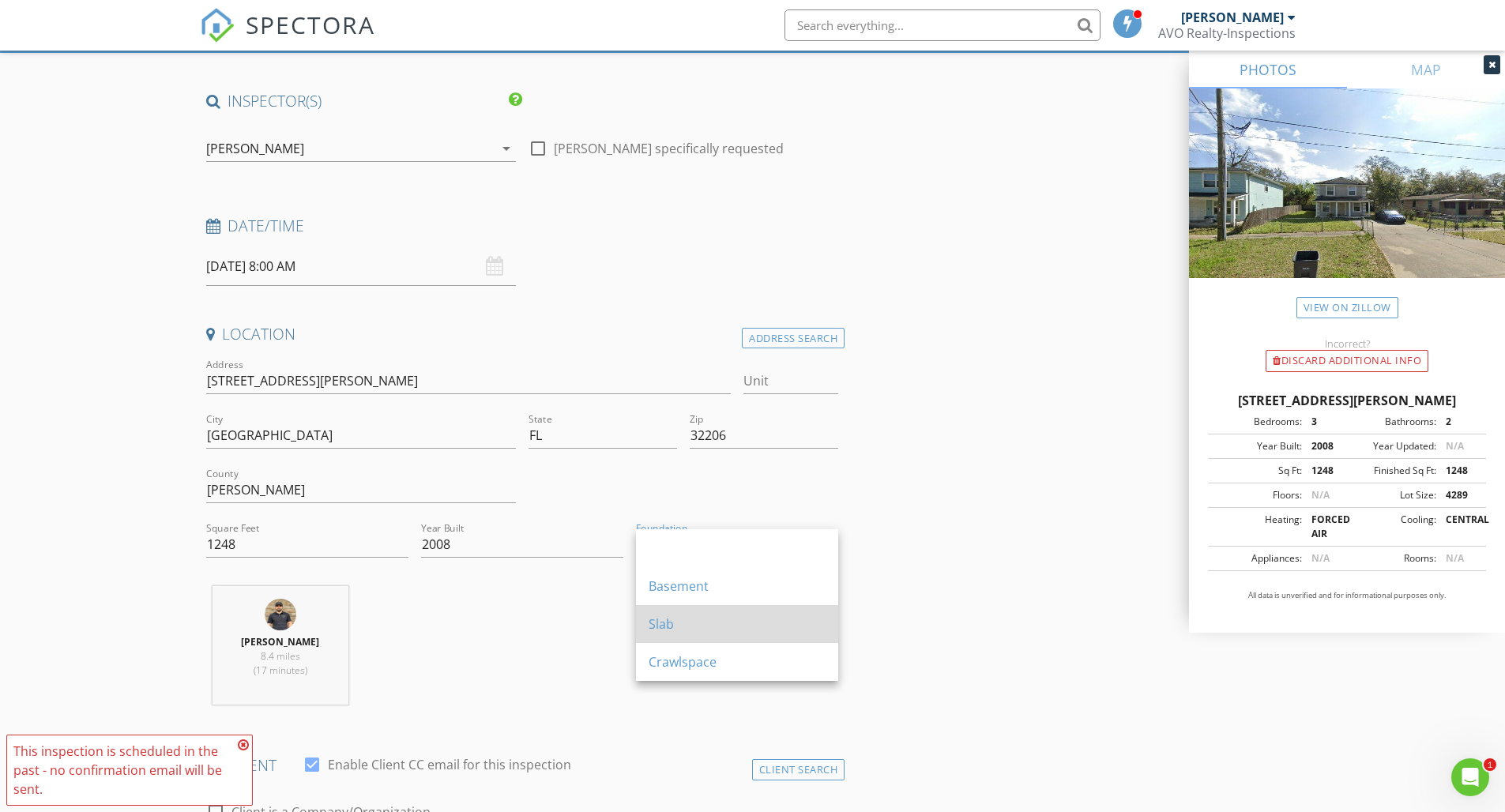 click on "Slab" at bounding box center [737, 624] 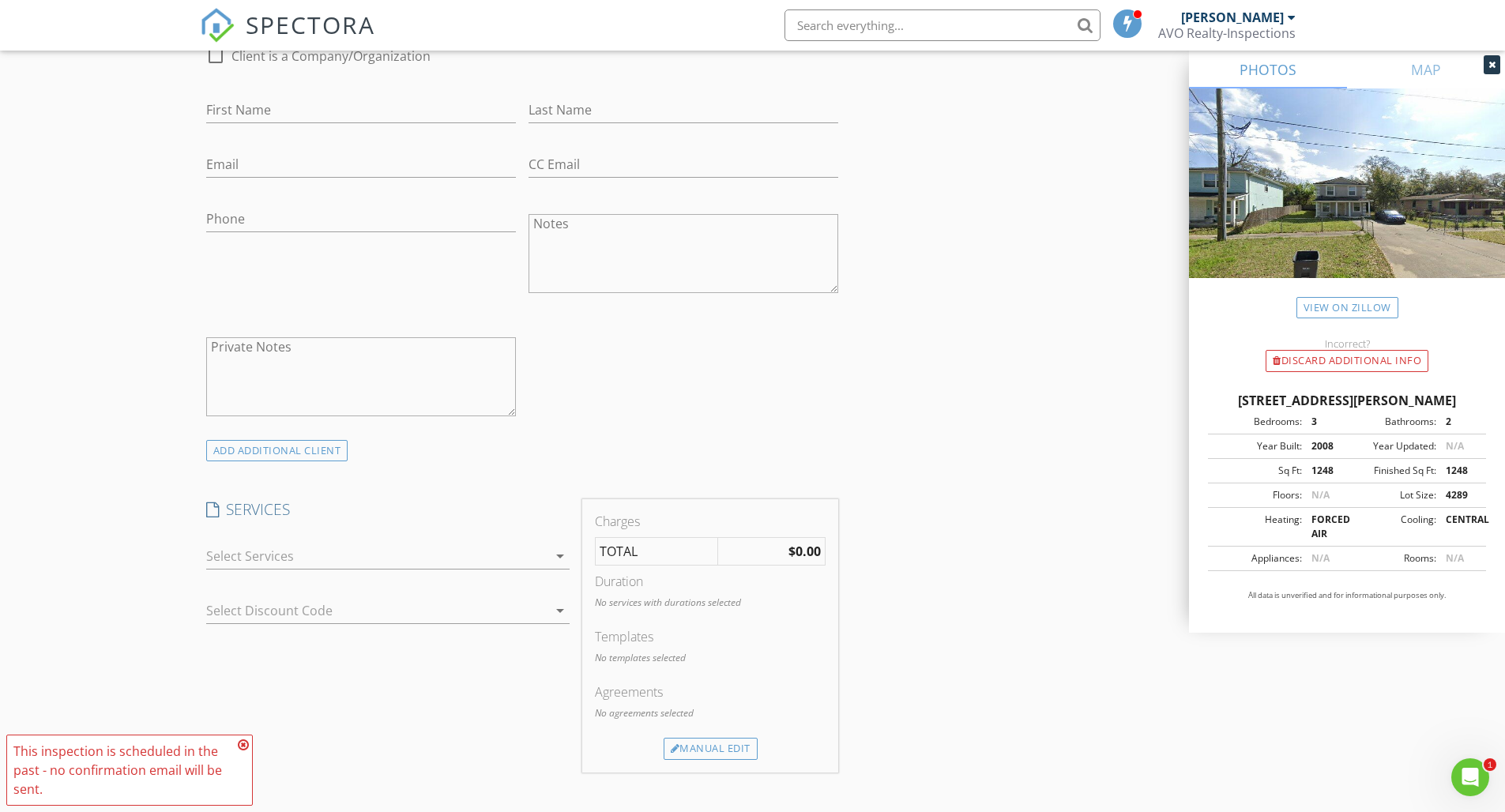 scroll, scrollTop: 911, scrollLeft: 0, axis: vertical 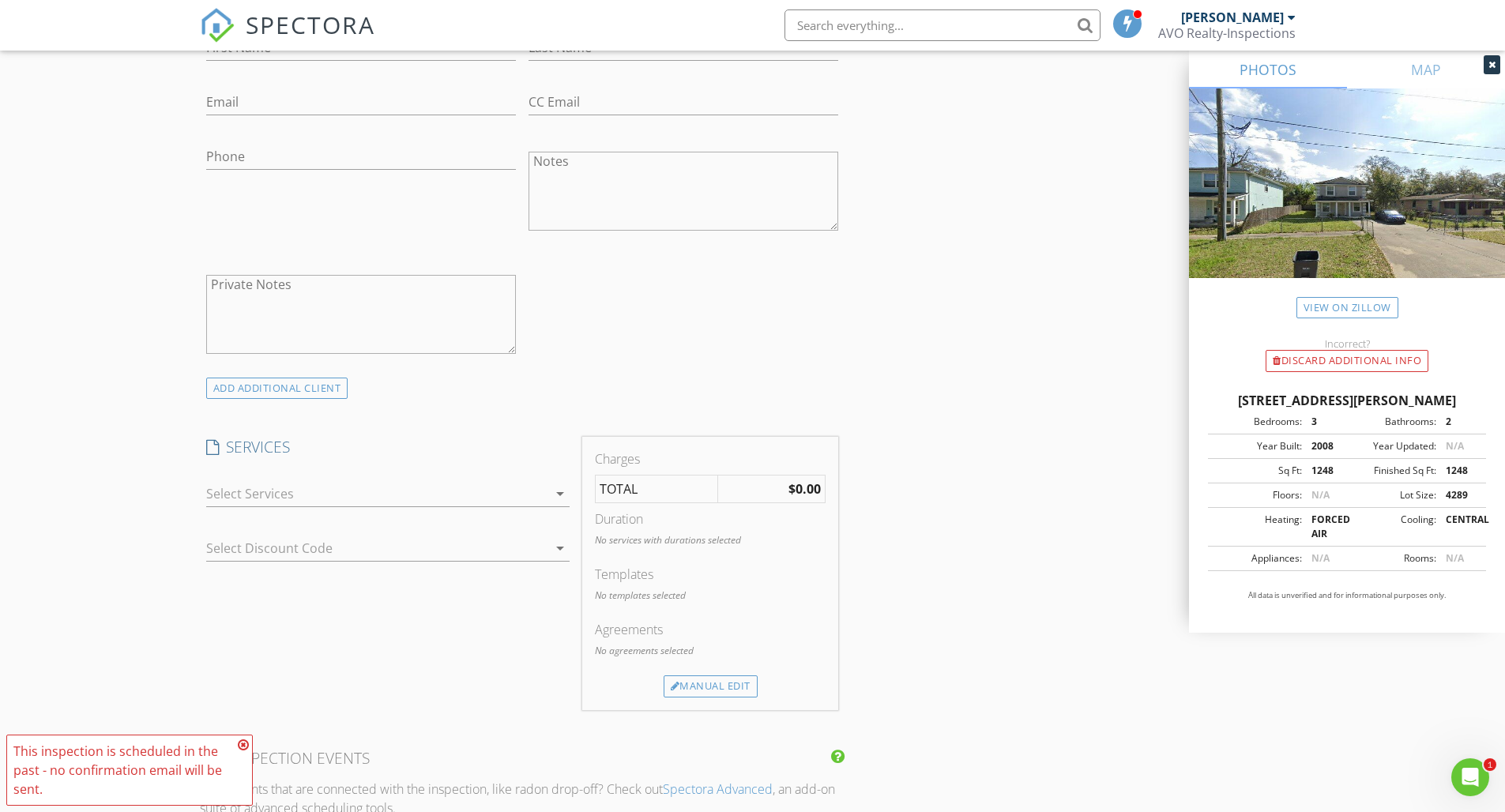 click at bounding box center [377, 494] 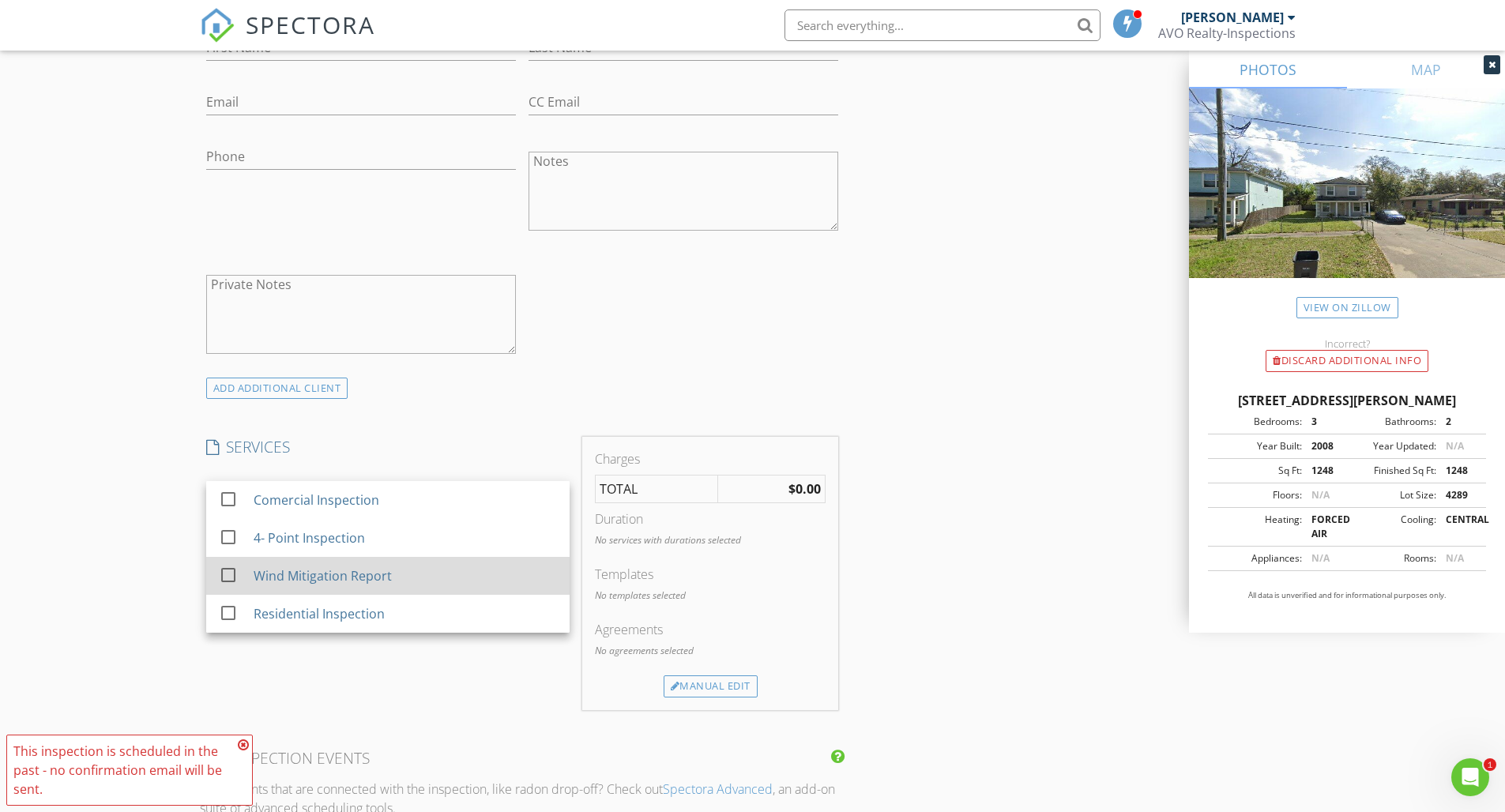 click on "Wind Mitigation Report" at bounding box center [404, 576] 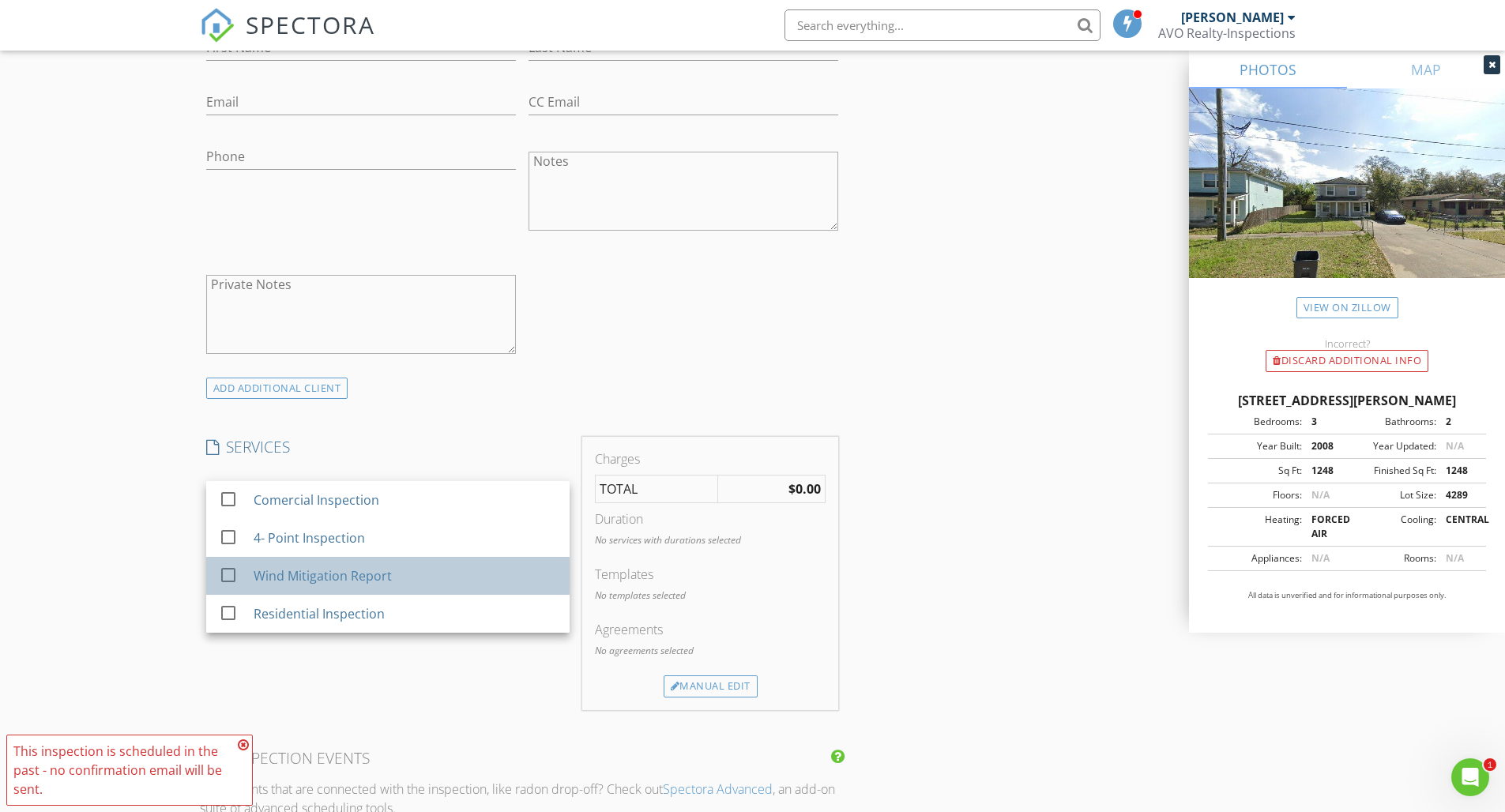click on "Wind Mitigation Report" at bounding box center [404, 576] 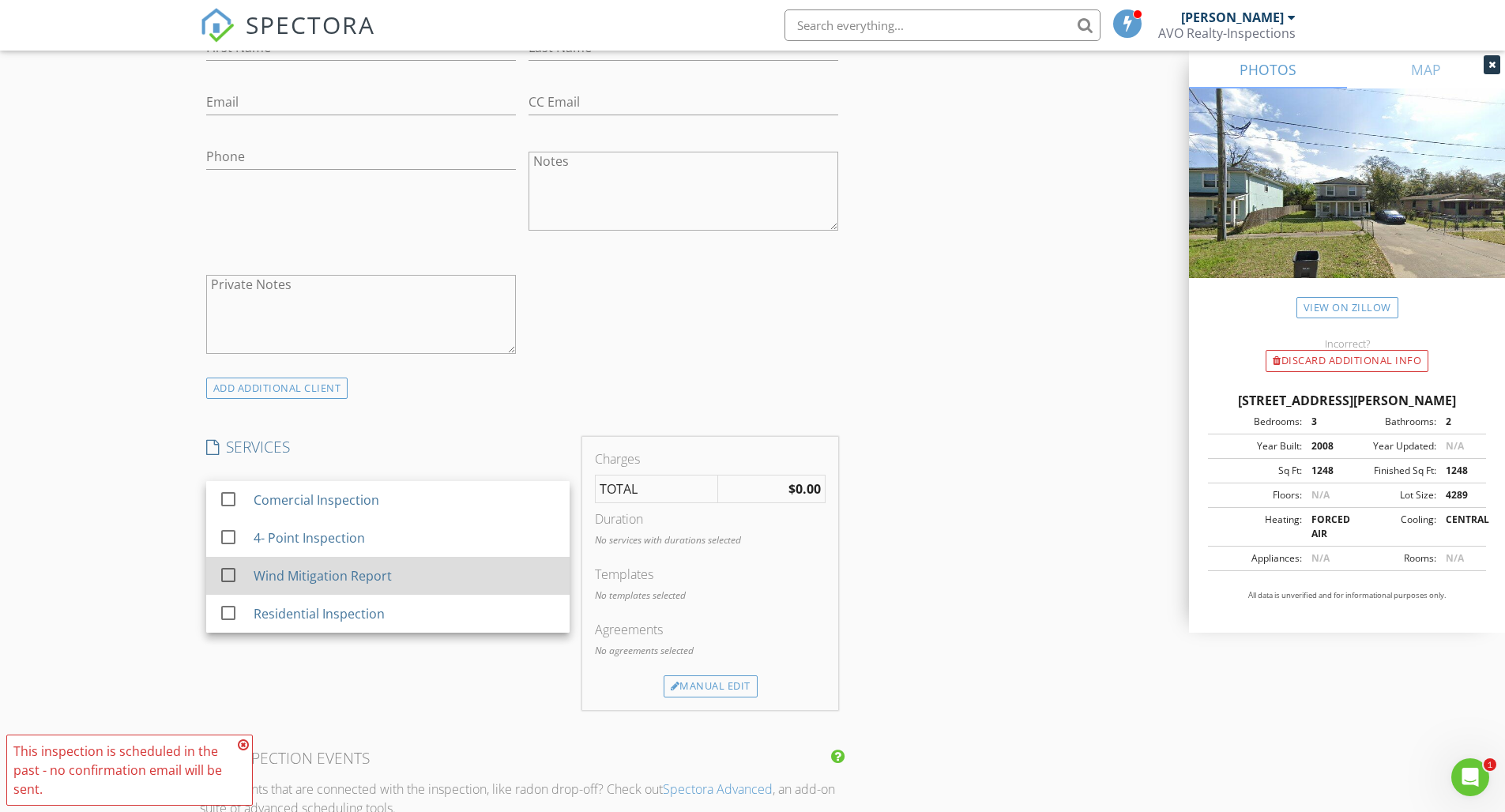 click on "Wind Mitigation Report" at bounding box center [404, 576] 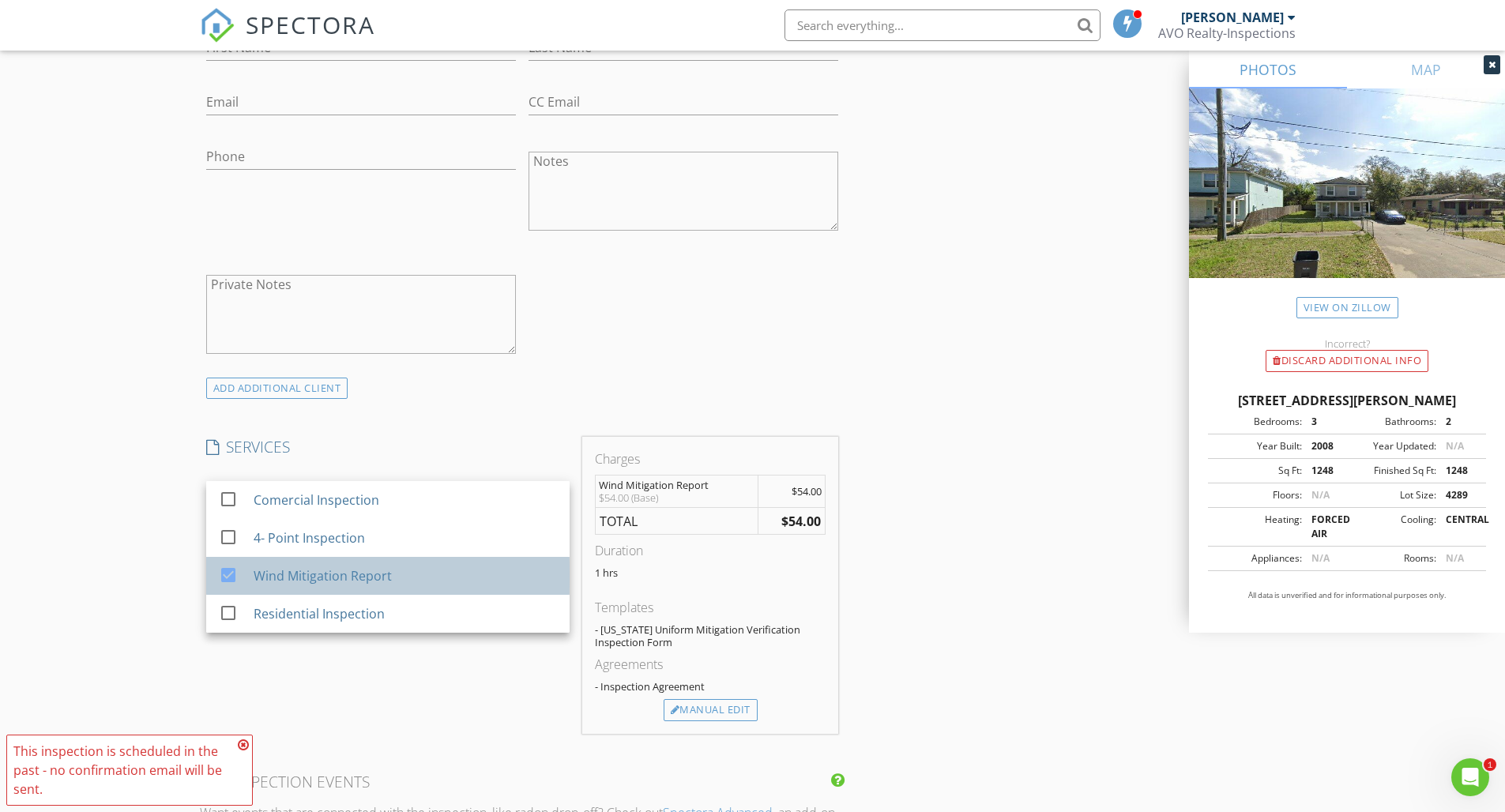 click on "Wind Mitigation Report" at bounding box center [404, 576] 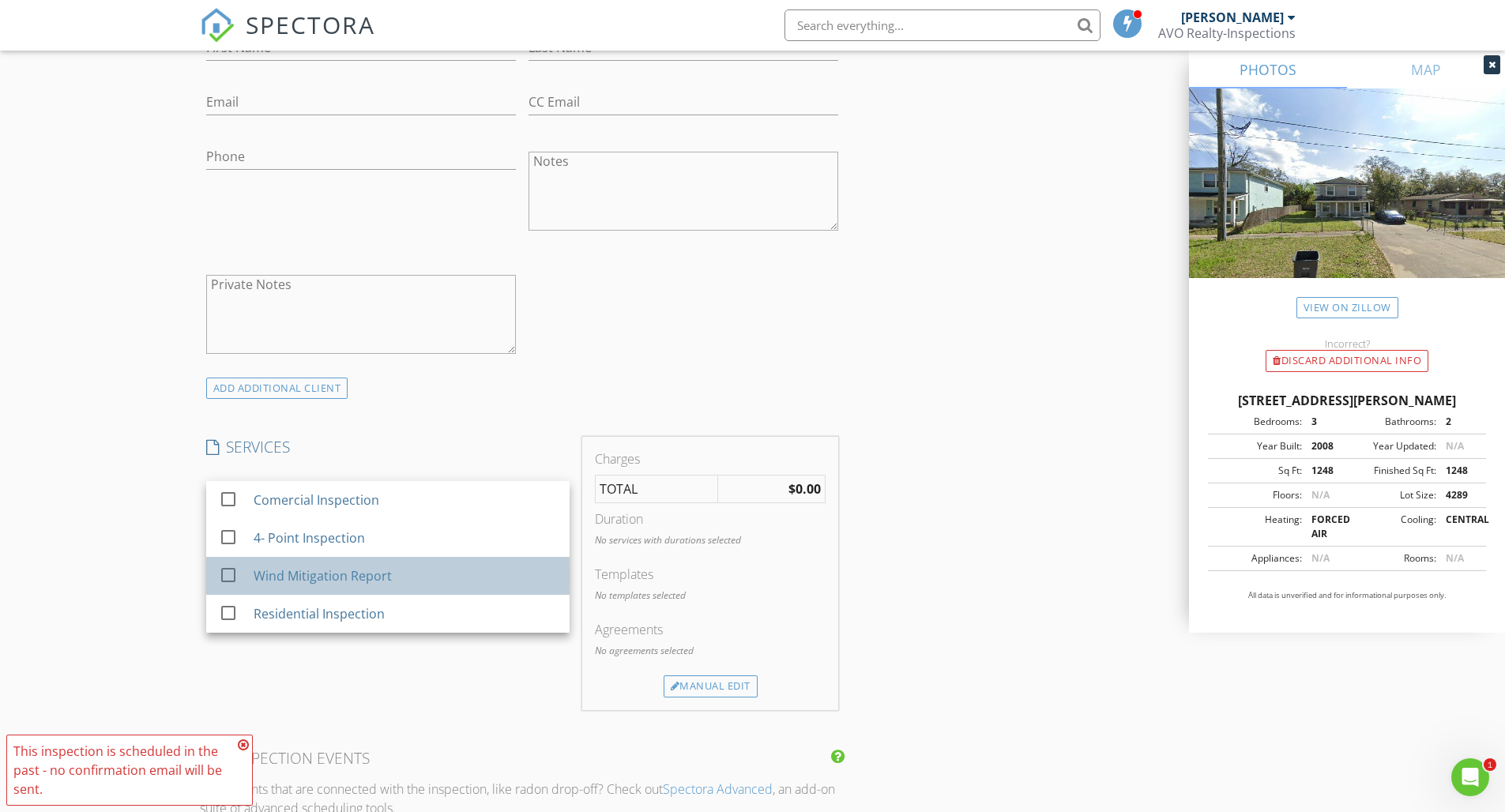 click on "Wind Mitigation Report" at bounding box center [404, 576] 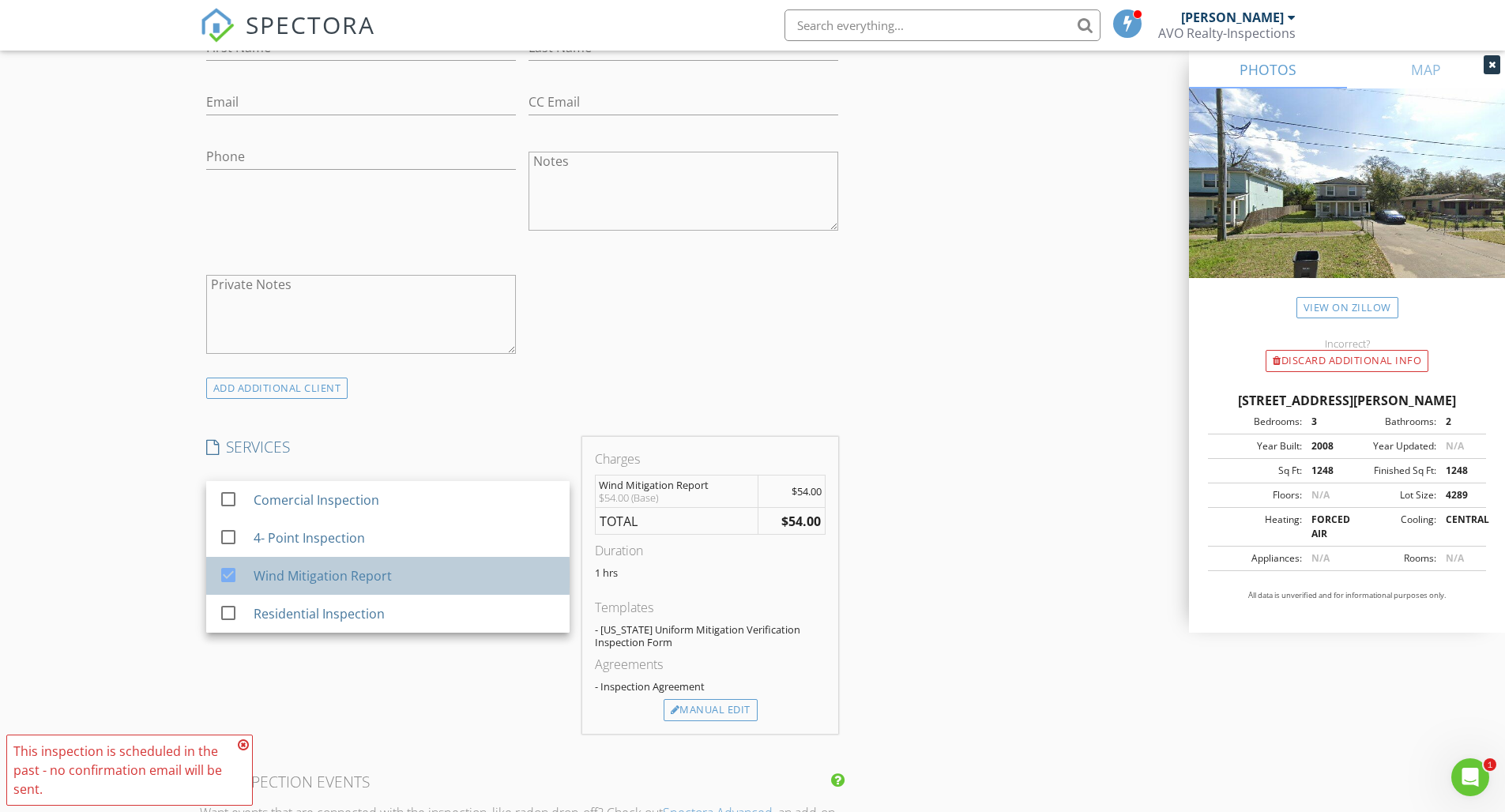 click on "Wind Mitigation Report" at bounding box center [404, 576] 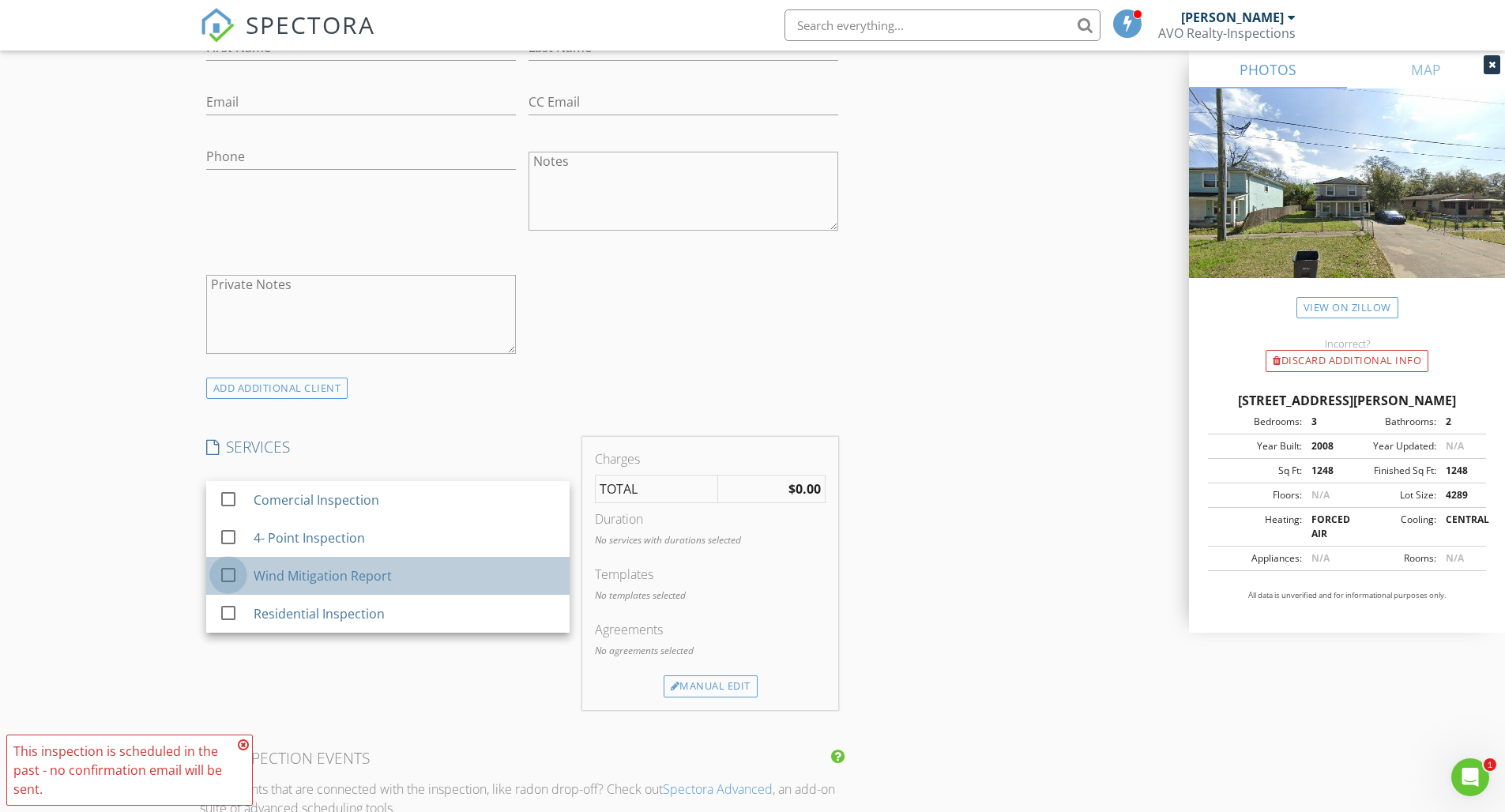 click at bounding box center (228, 575) 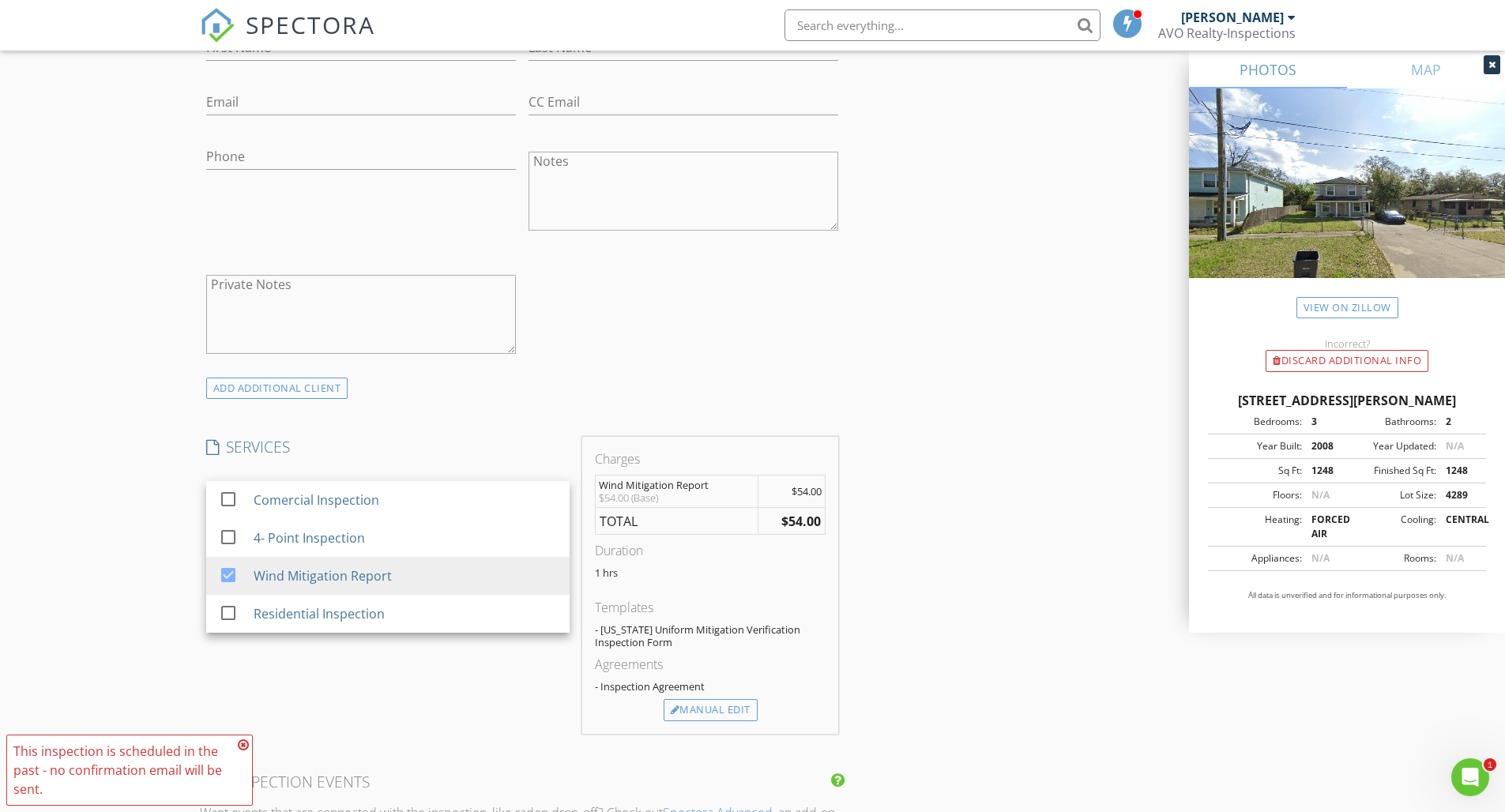 click on "SERVICES
check_box_outline_blank   Comercial Inspection    check_box_outline_blank   4- Point Inspection   check_box   Wind Mitigation Report   check_box_outline_blank   Residential Inspection   Wind Mitigation Report arrow_drop_down     Select Discount Code arrow_drop_down" at bounding box center [388, 585] 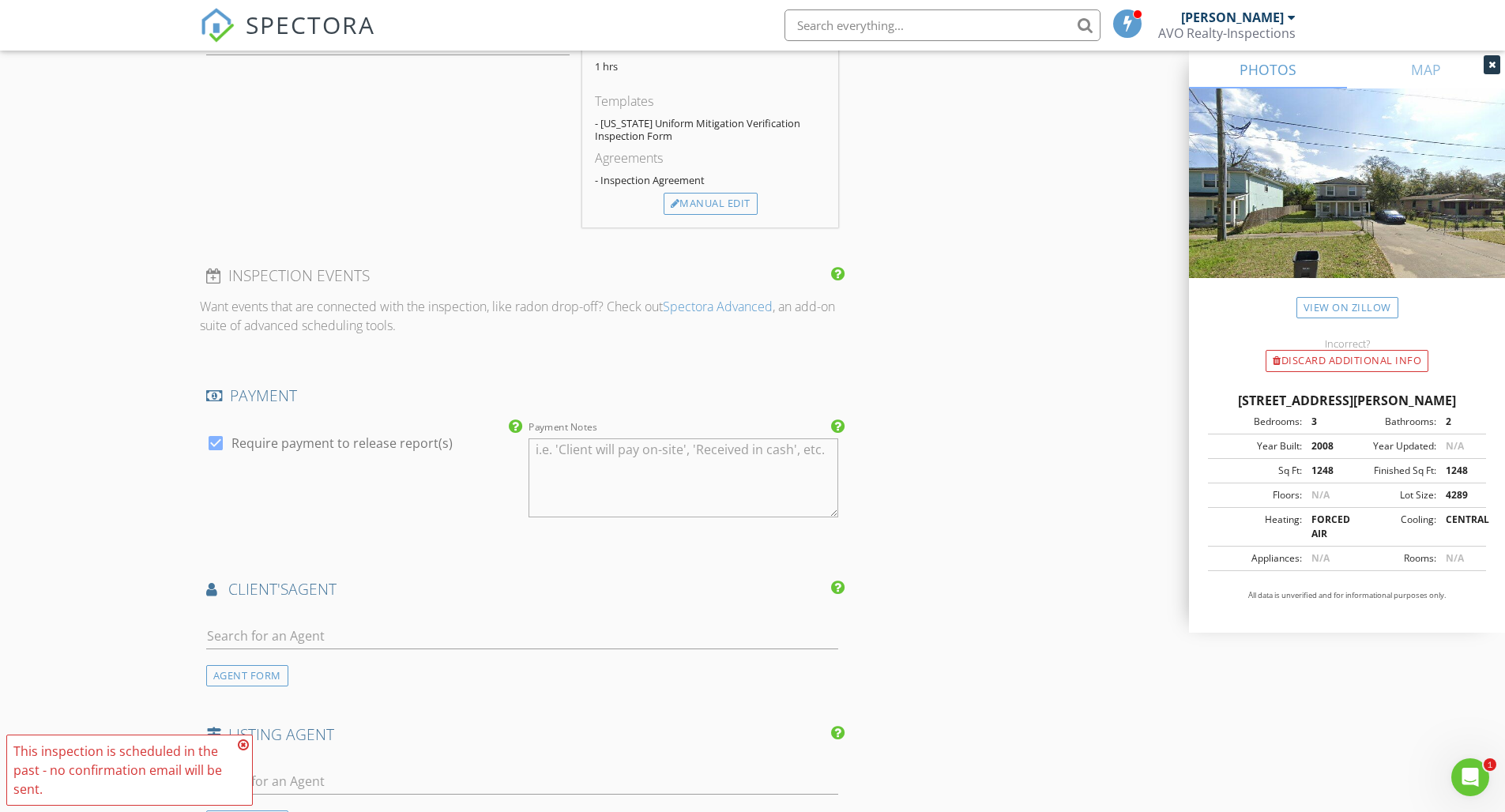 scroll, scrollTop: 2016, scrollLeft: 0, axis: vertical 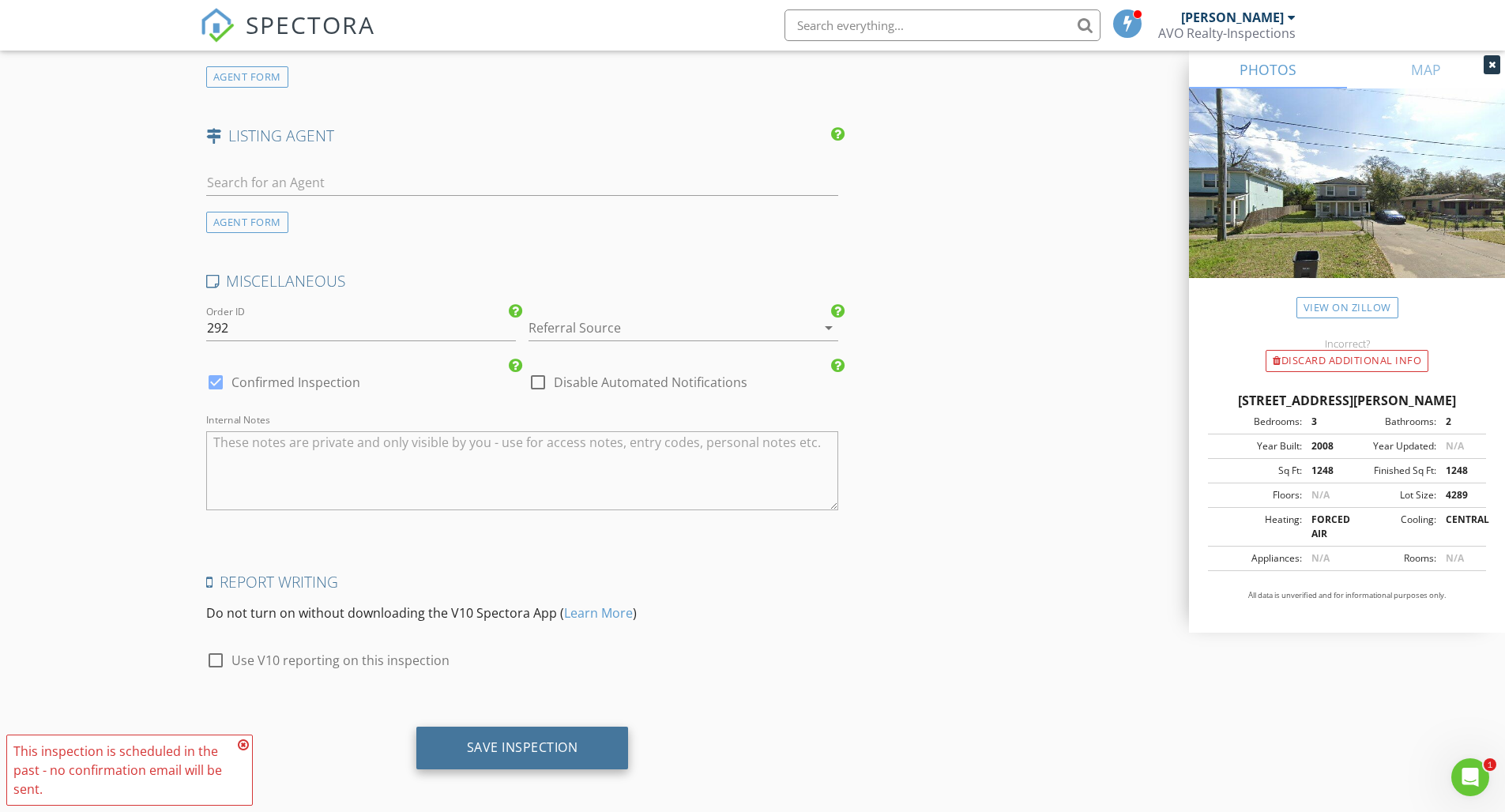 click on "Save Inspection" at bounding box center [522, 747] 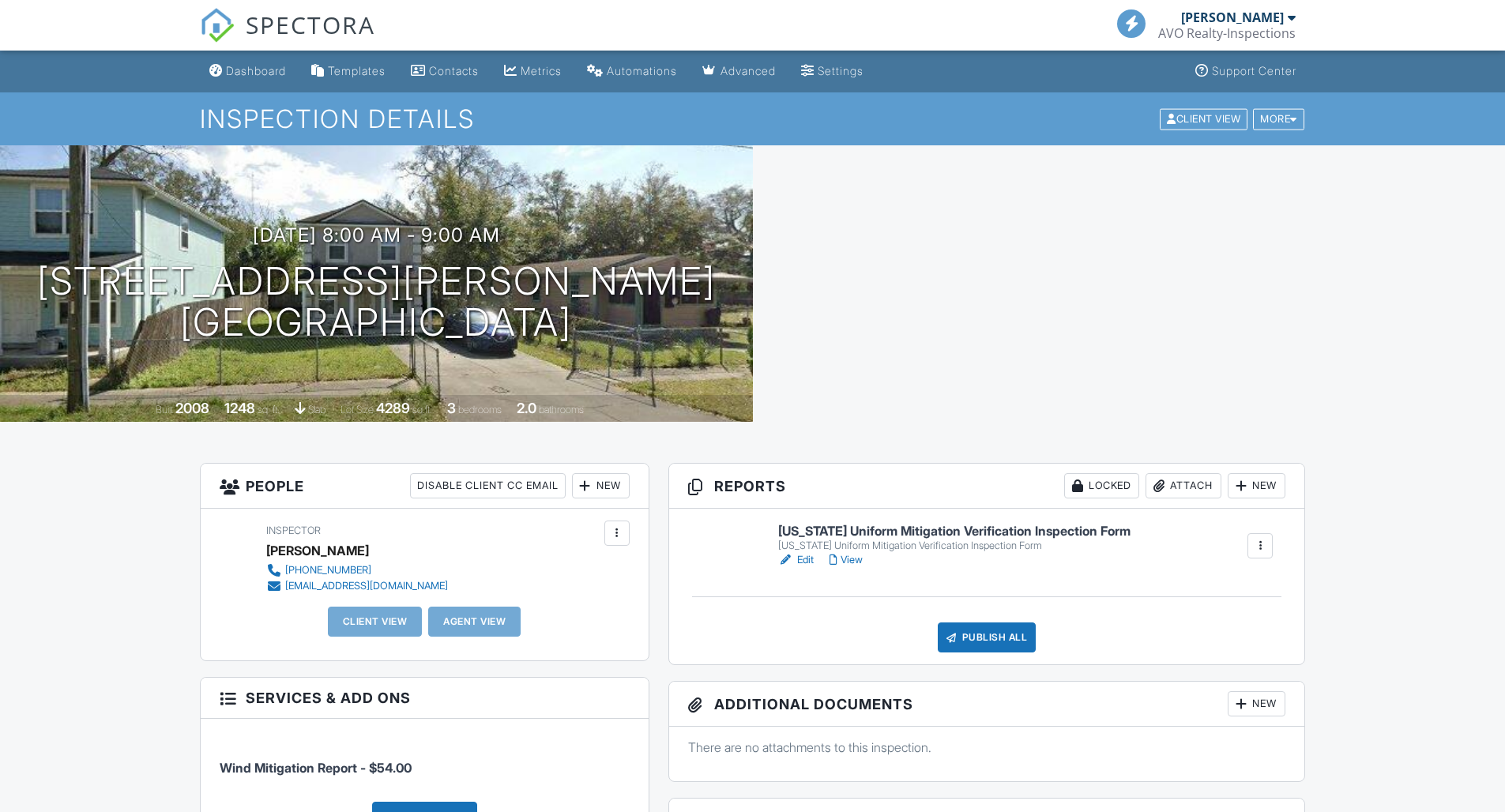 scroll, scrollTop: 0, scrollLeft: 0, axis: both 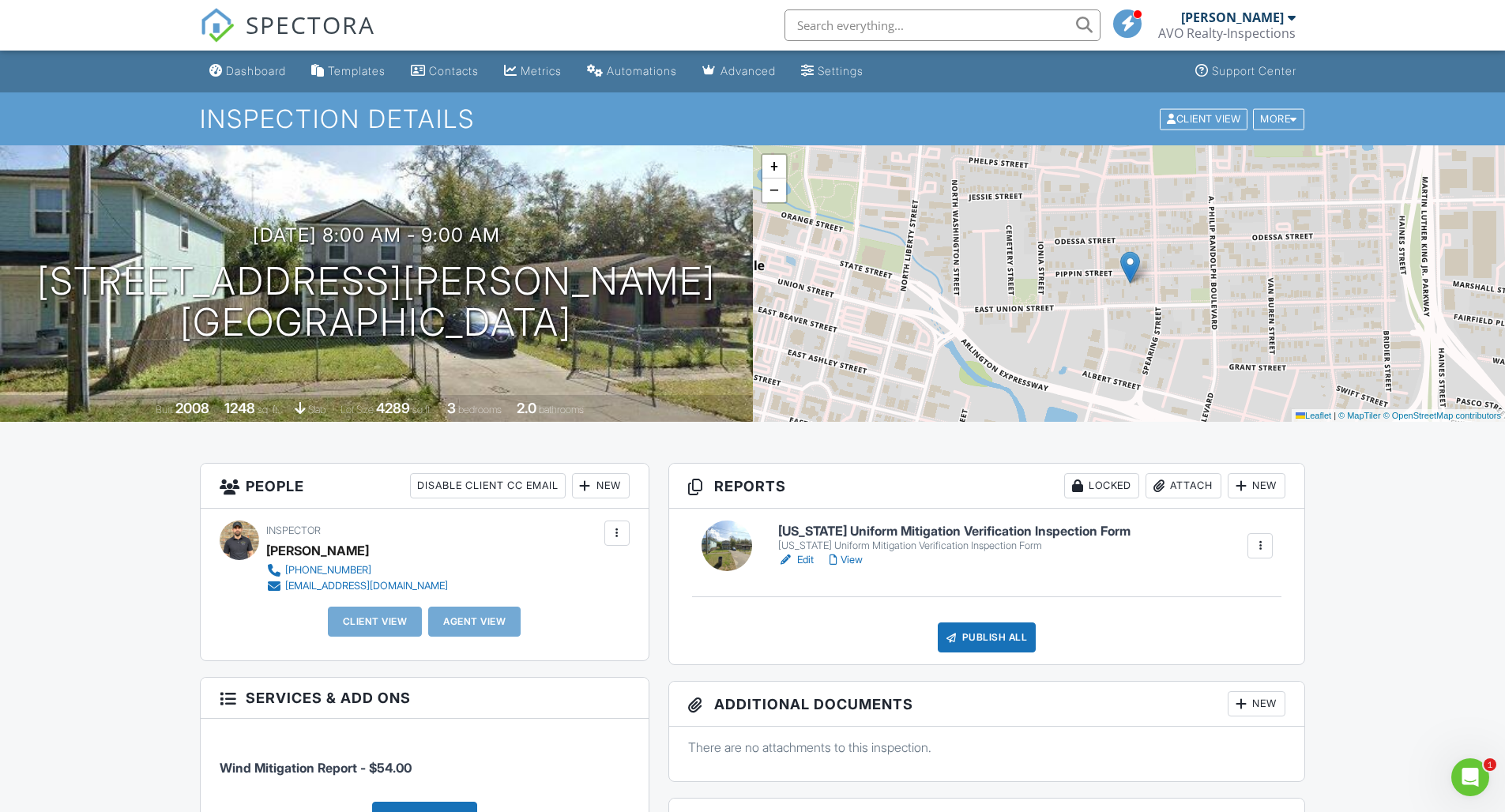 click on "Edit" at bounding box center (796, 560) 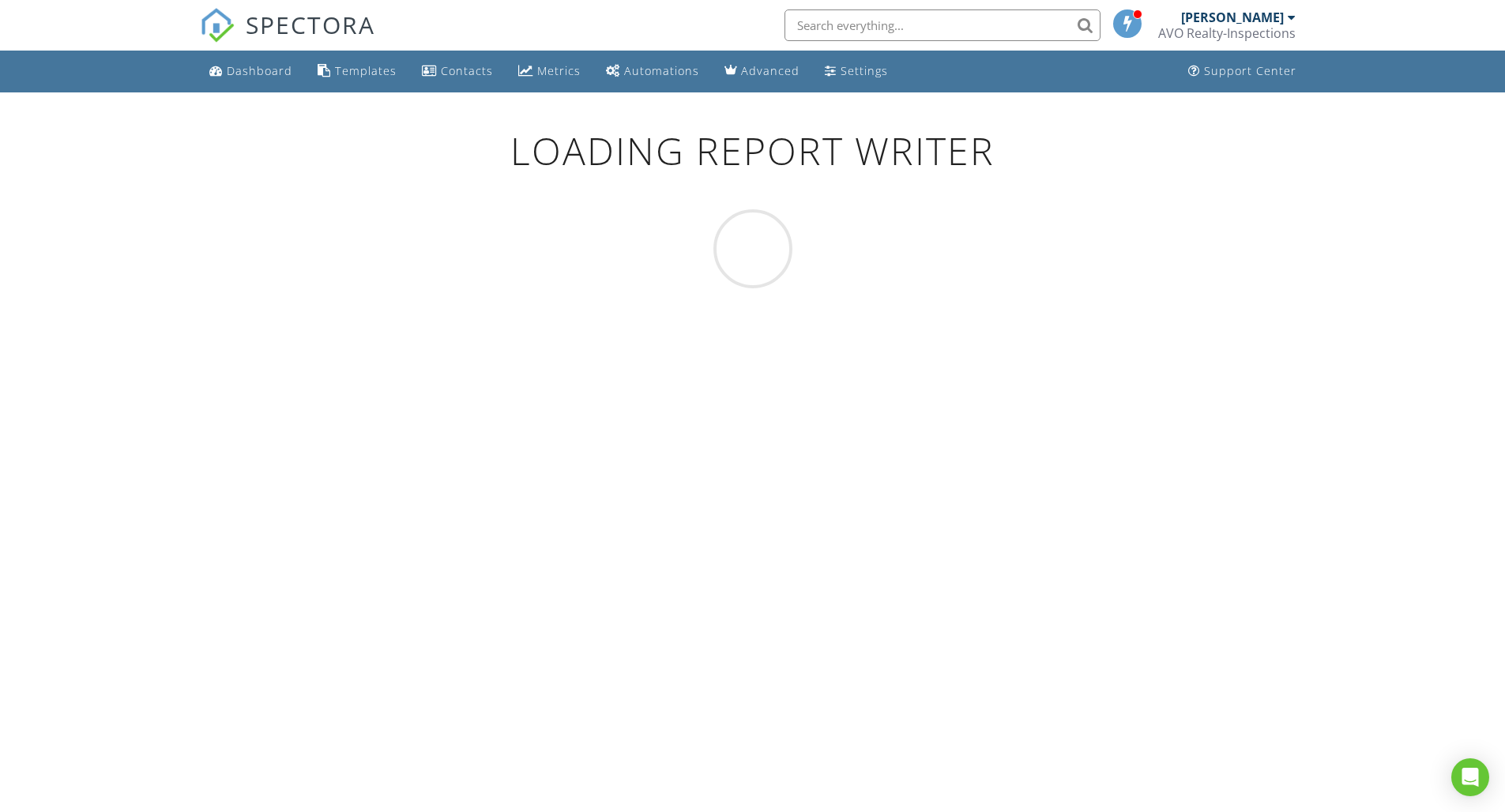 scroll, scrollTop: 0, scrollLeft: 0, axis: both 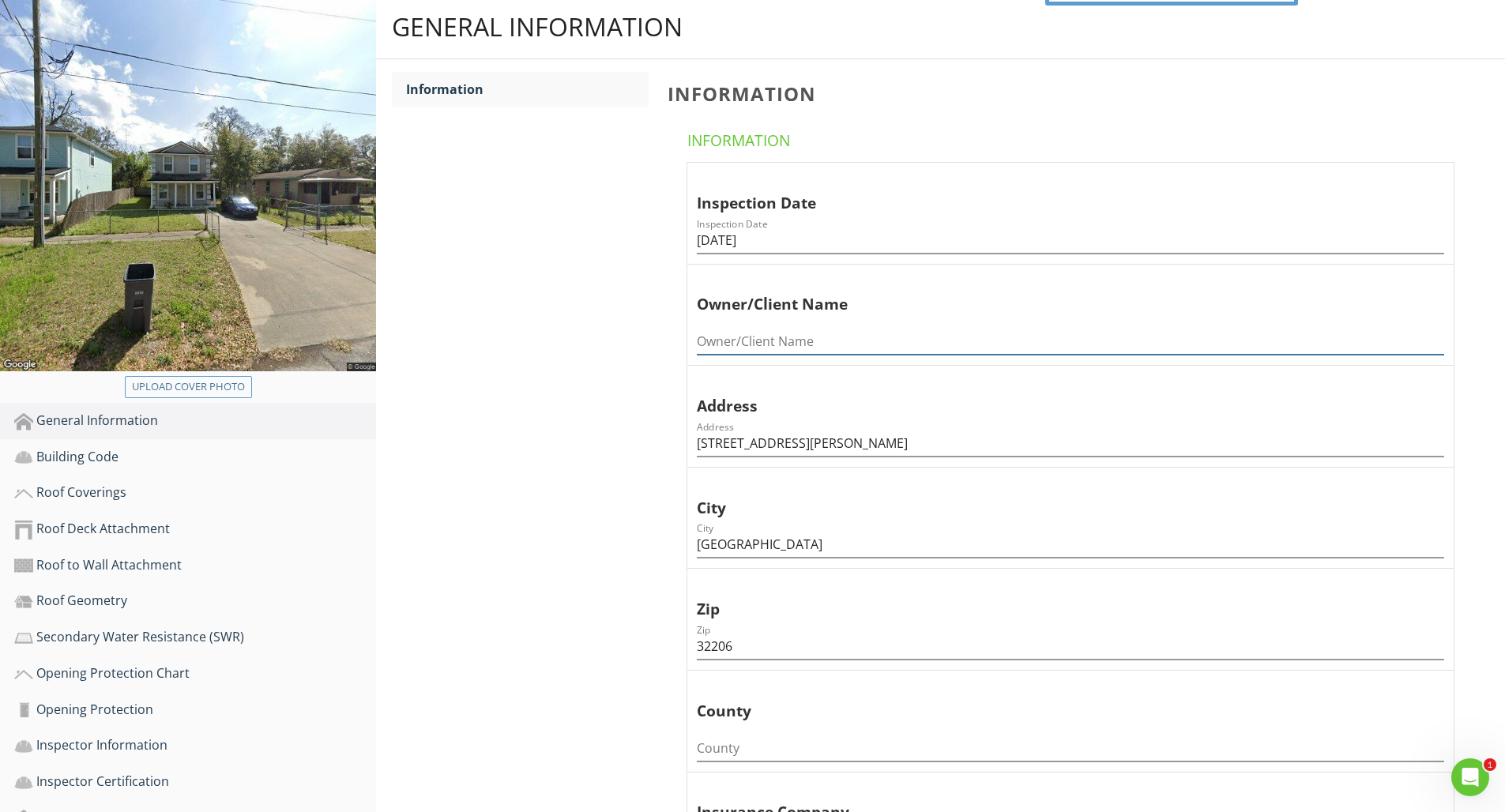click at bounding box center [1070, 341] 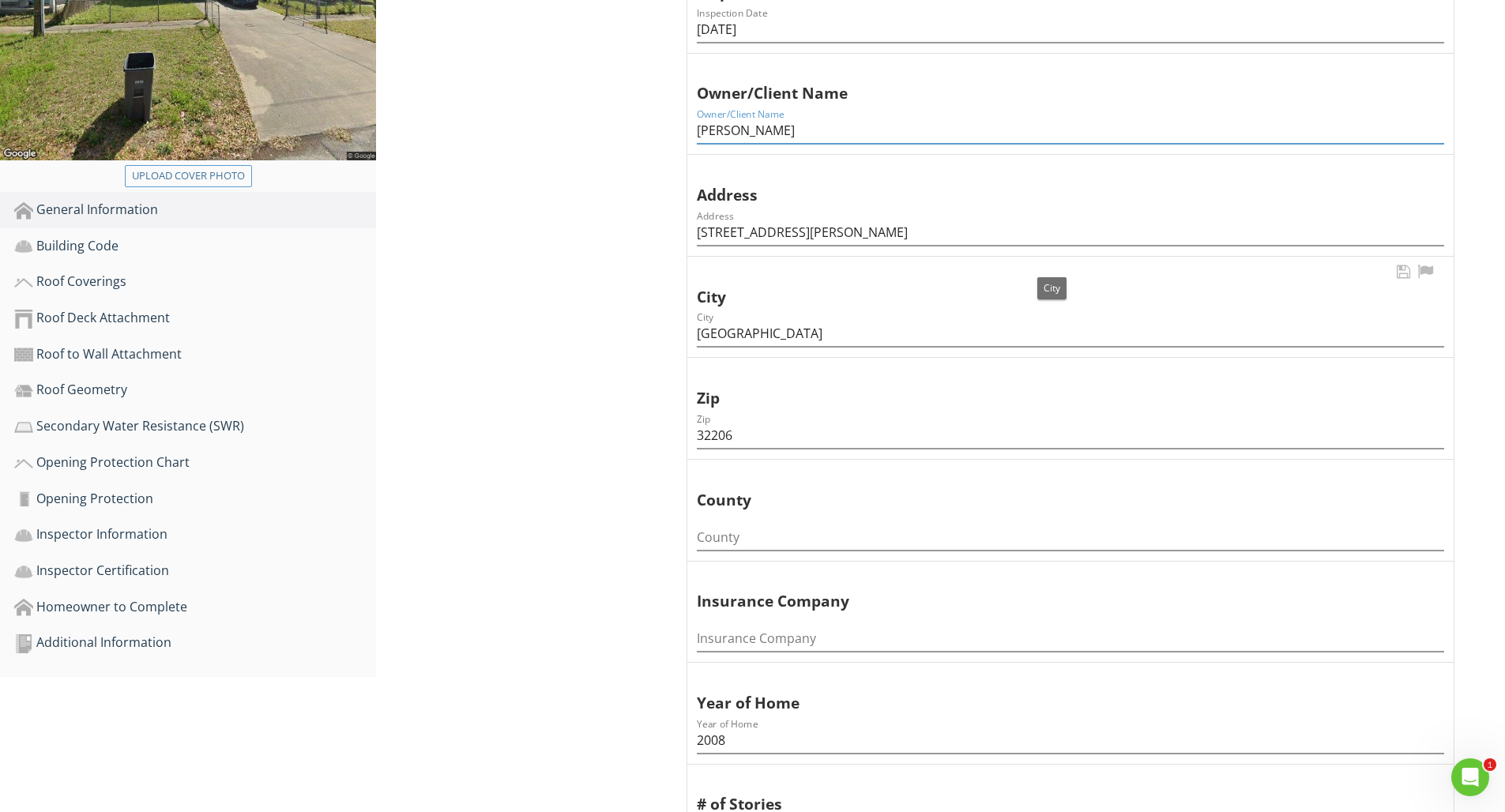 scroll, scrollTop: 536, scrollLeft: 0, axis: vertical 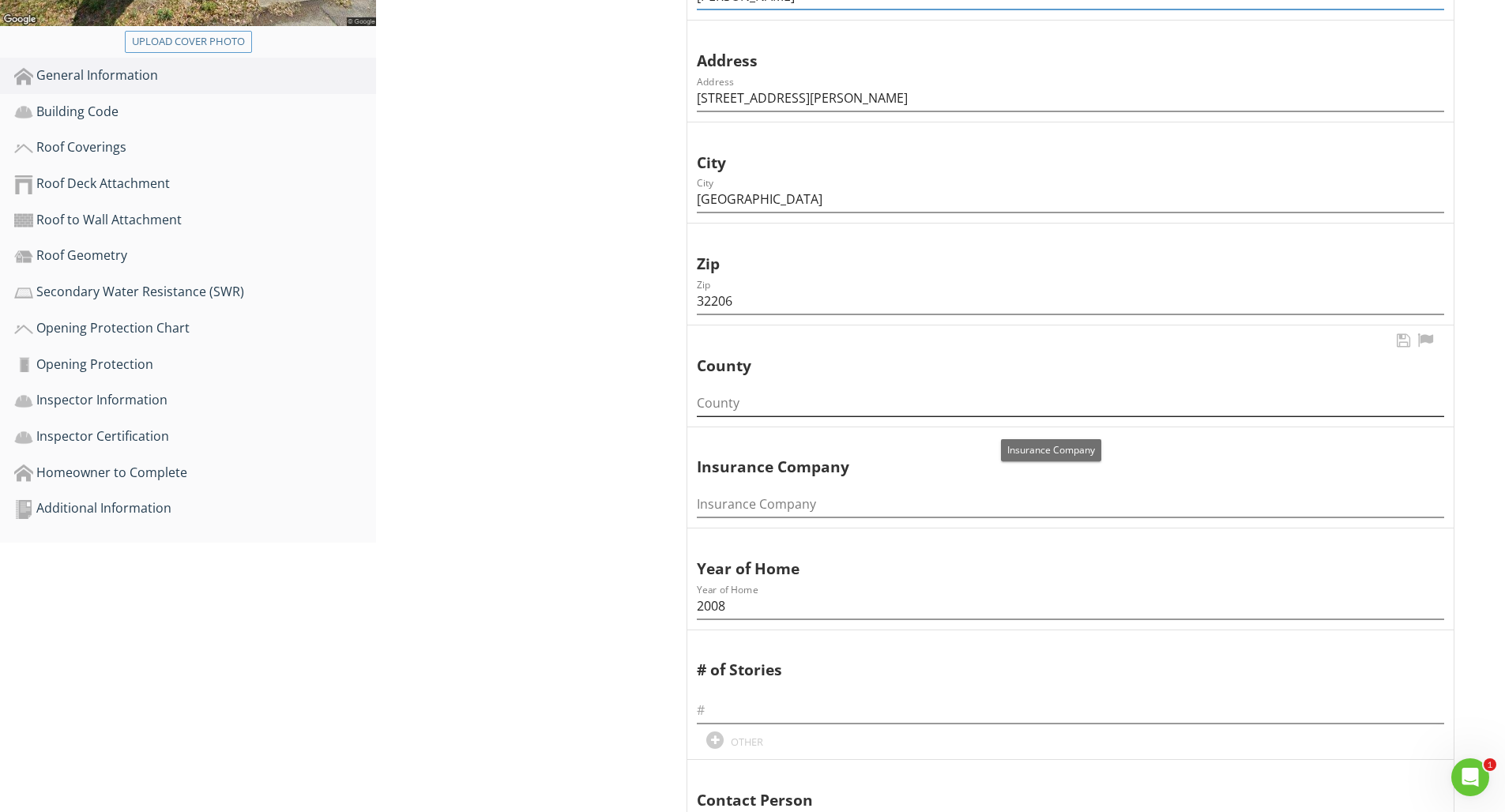 type on "[PERSON_NAME]" 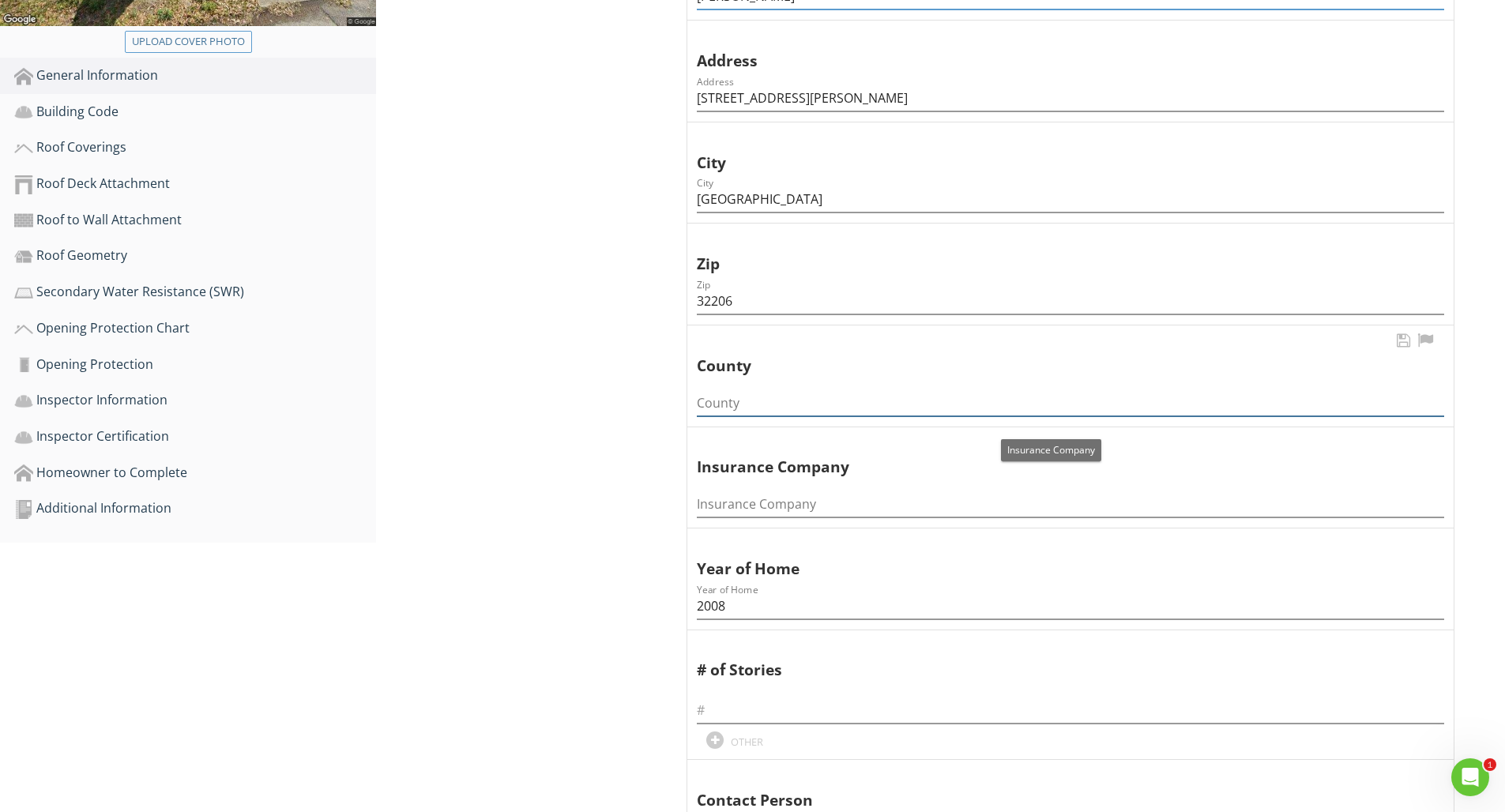click at bounding box center [1070, 403] 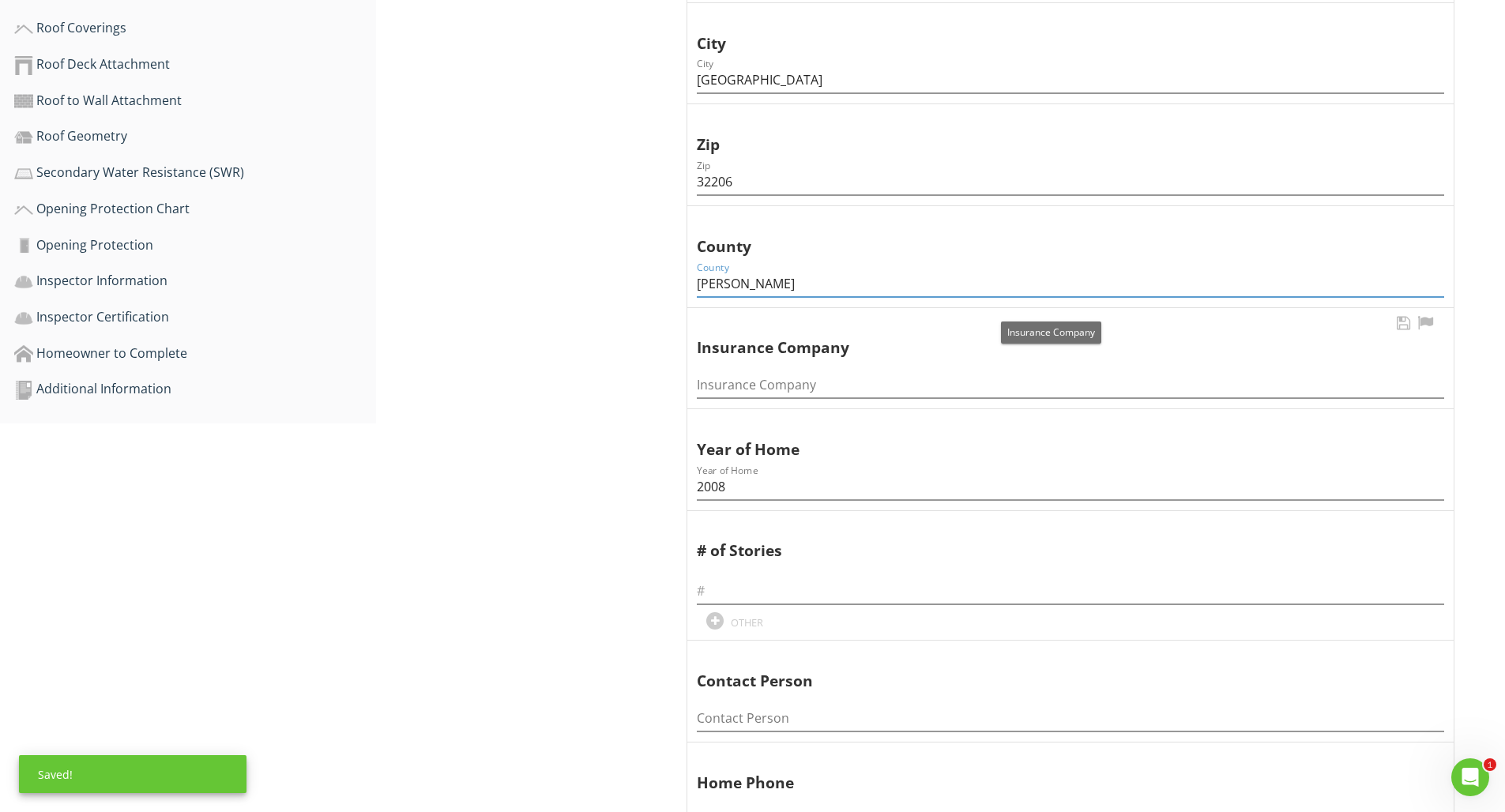 scroll, scrollTop: 760, scrollLeft: 0, axis: vertical 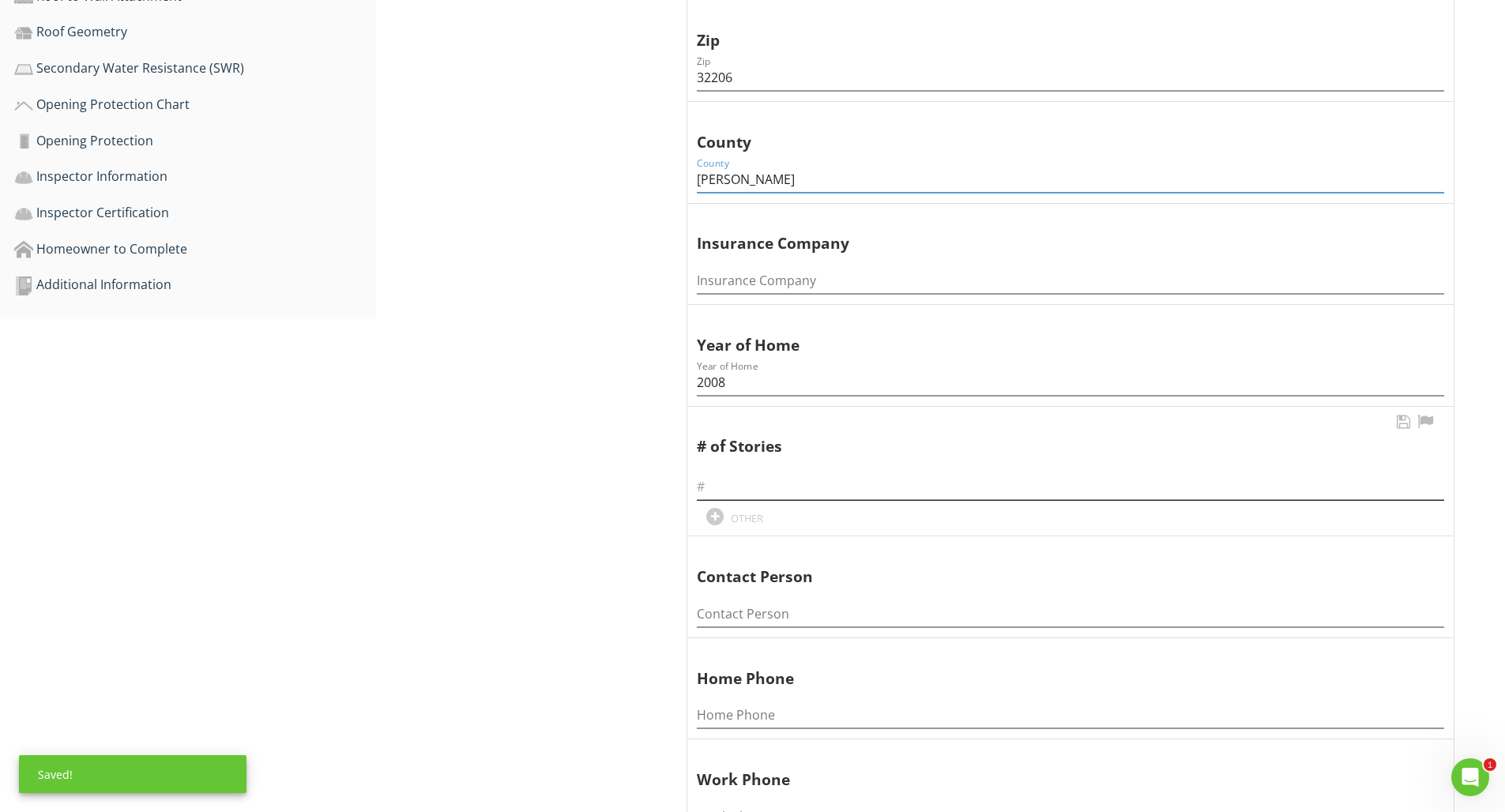 type on "[PERSON_NAME]" 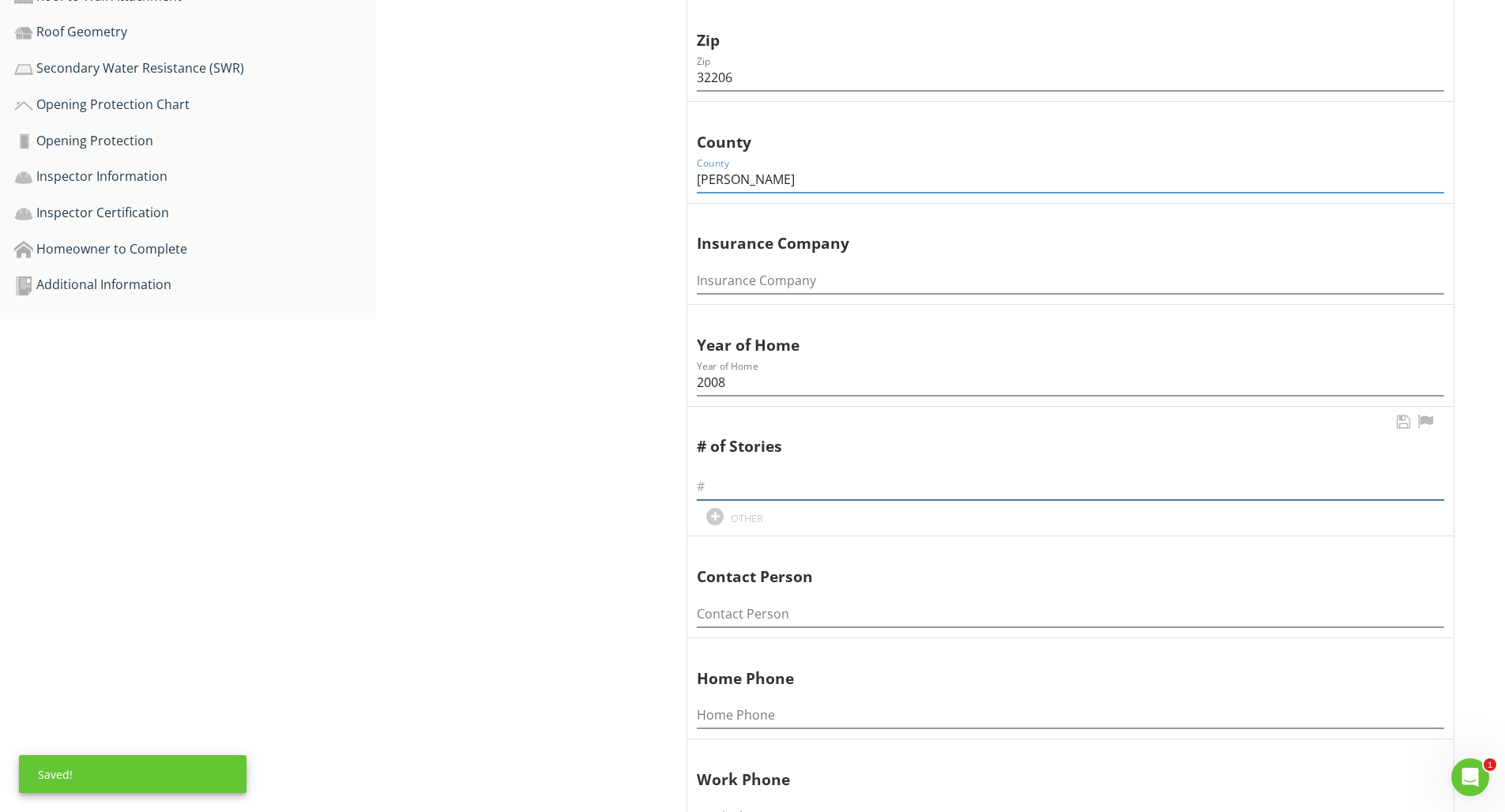 click at bounding box center [1070, 487] 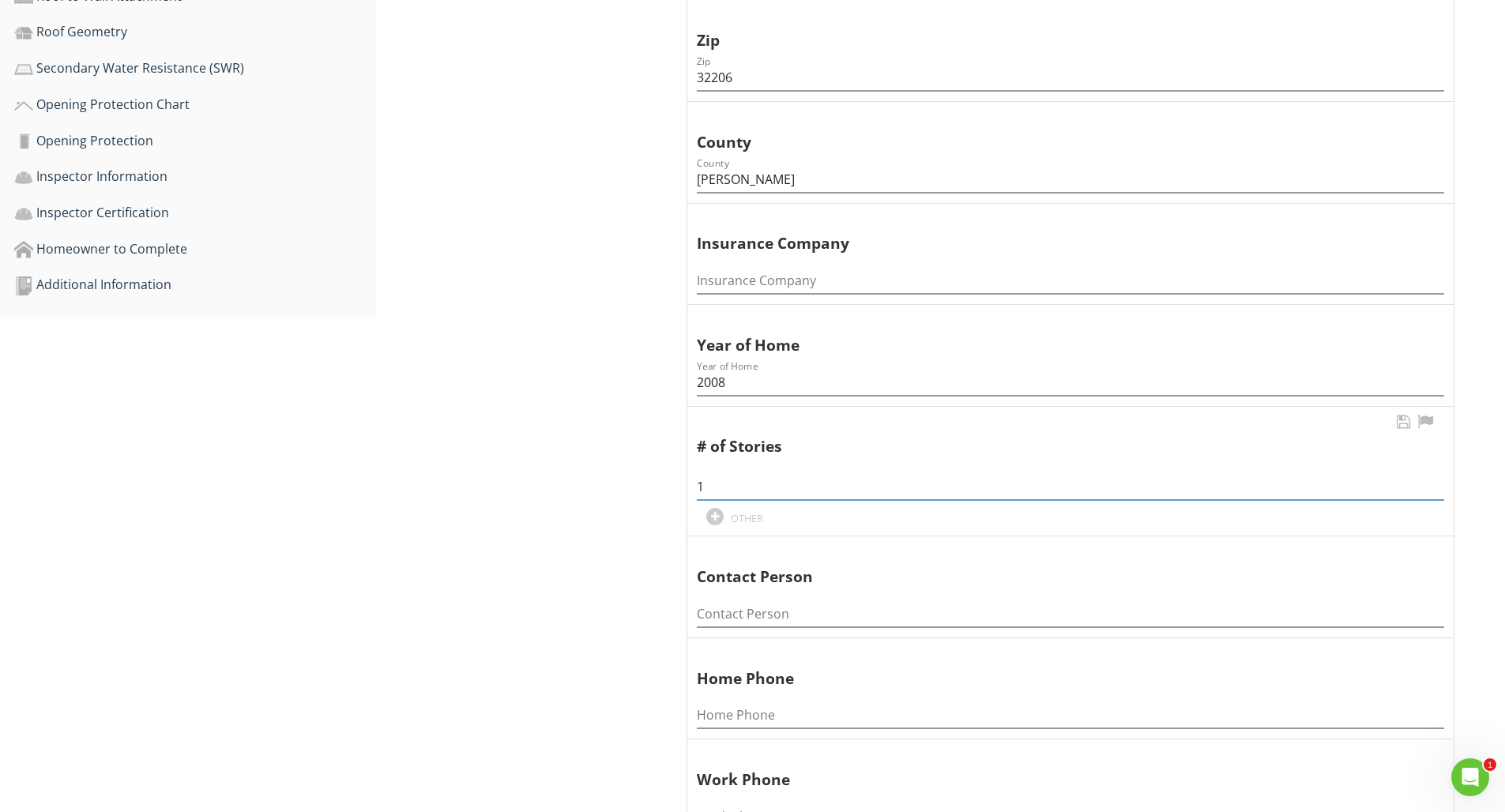 scroll, scrollTop: 860, scrollLeft: 0, axis: vertical 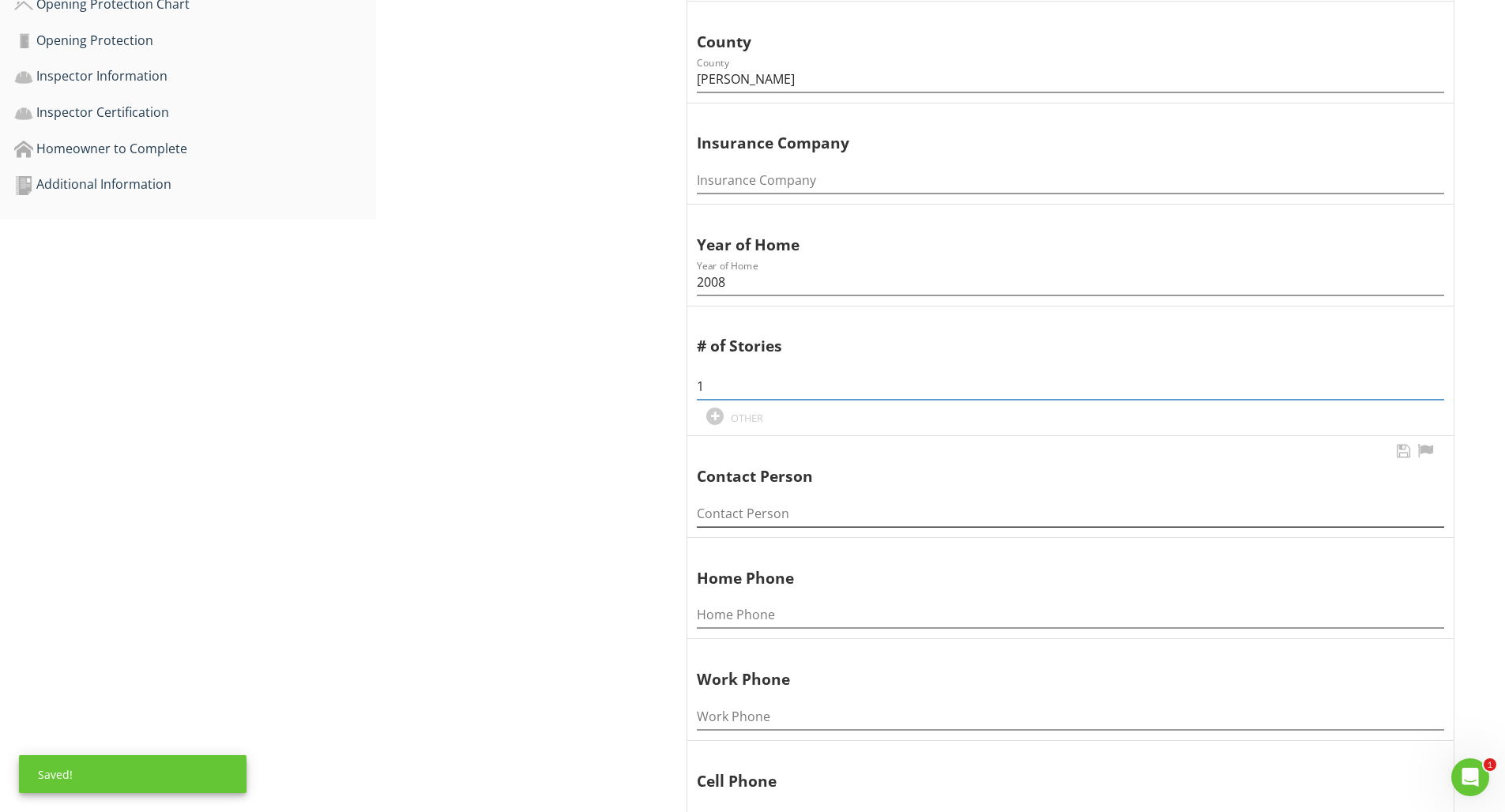 type on "1" 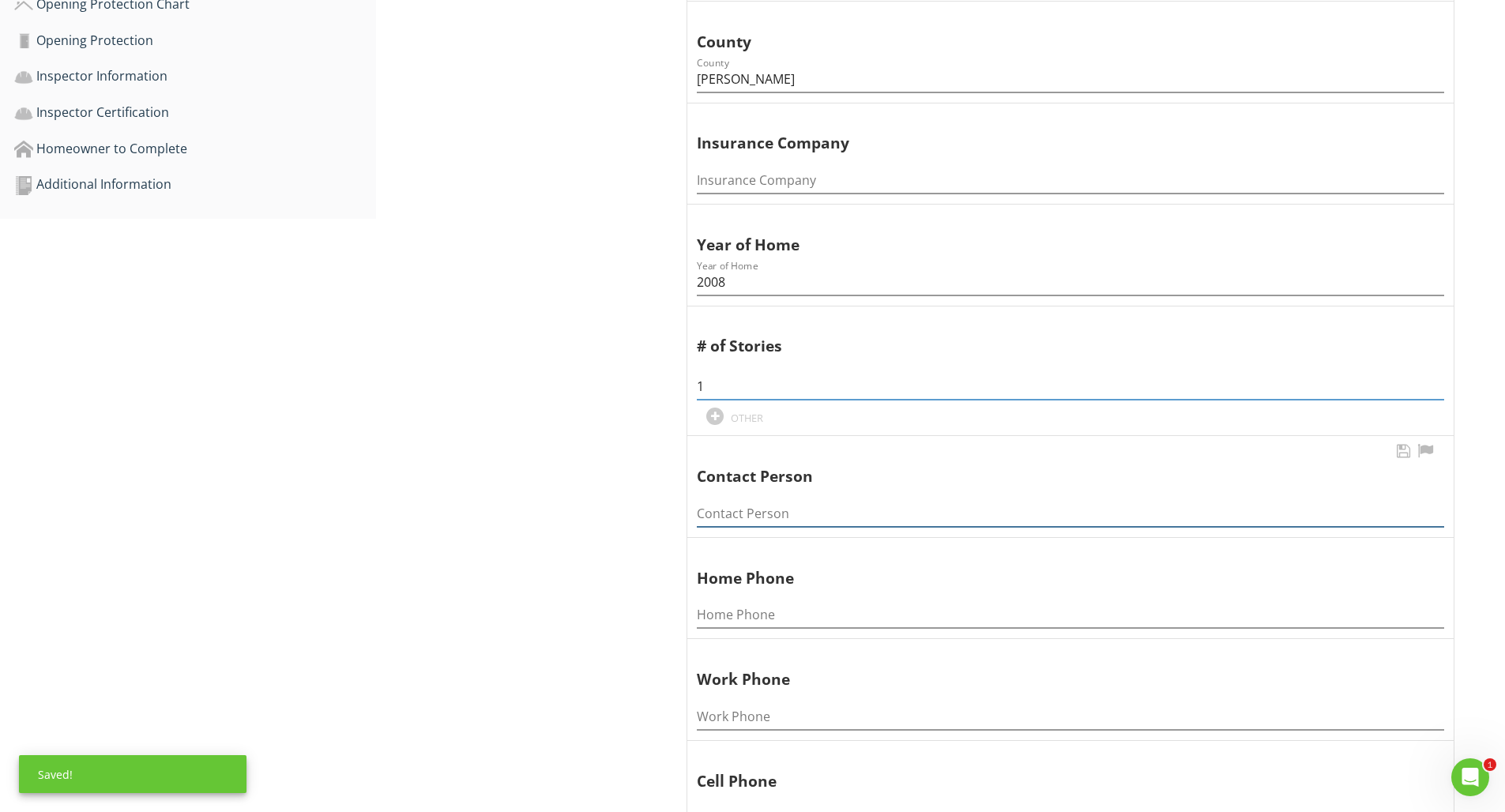click at bounding box center [1070, 513] 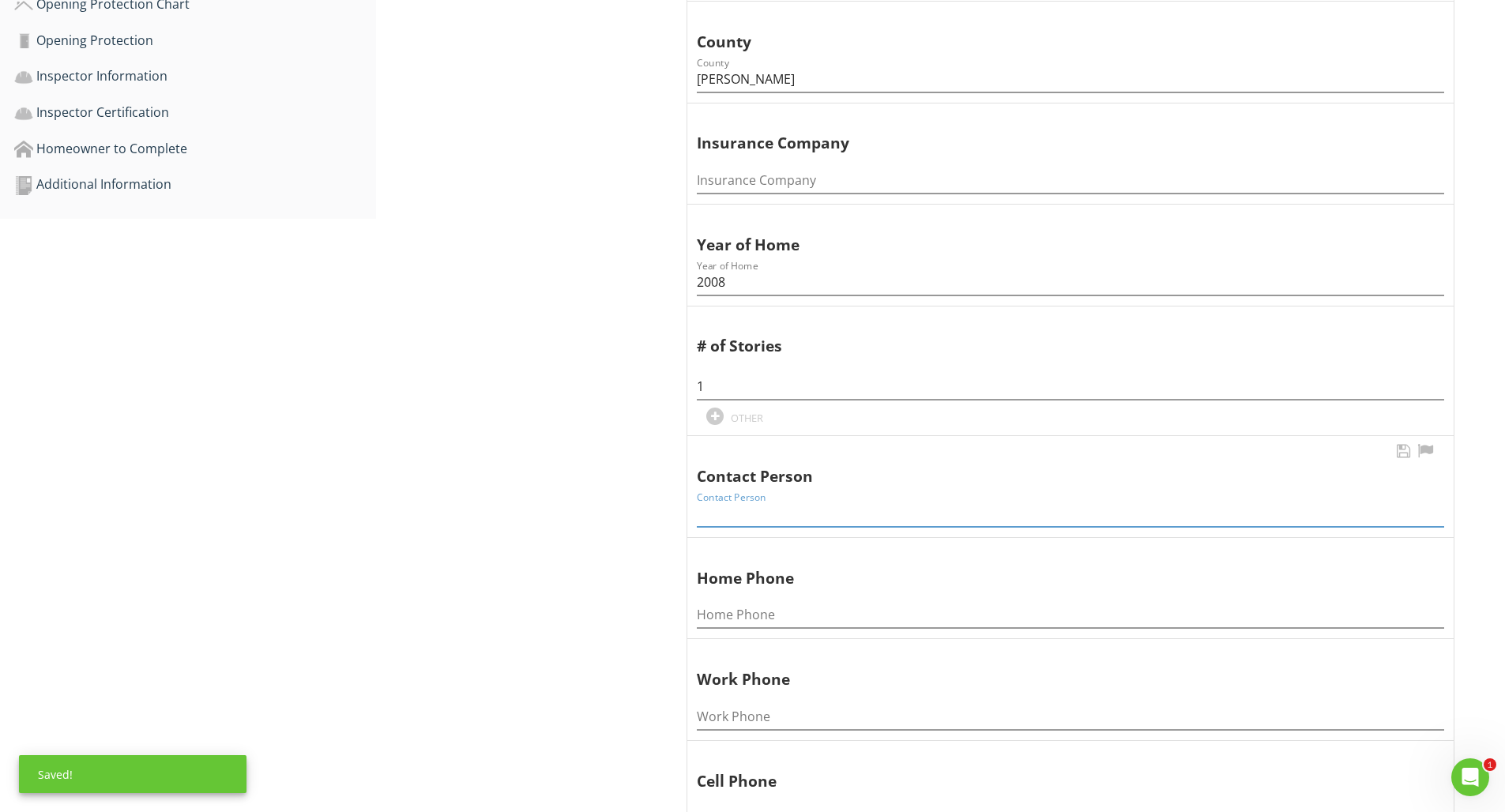 click at bounding box center [1070, 513] 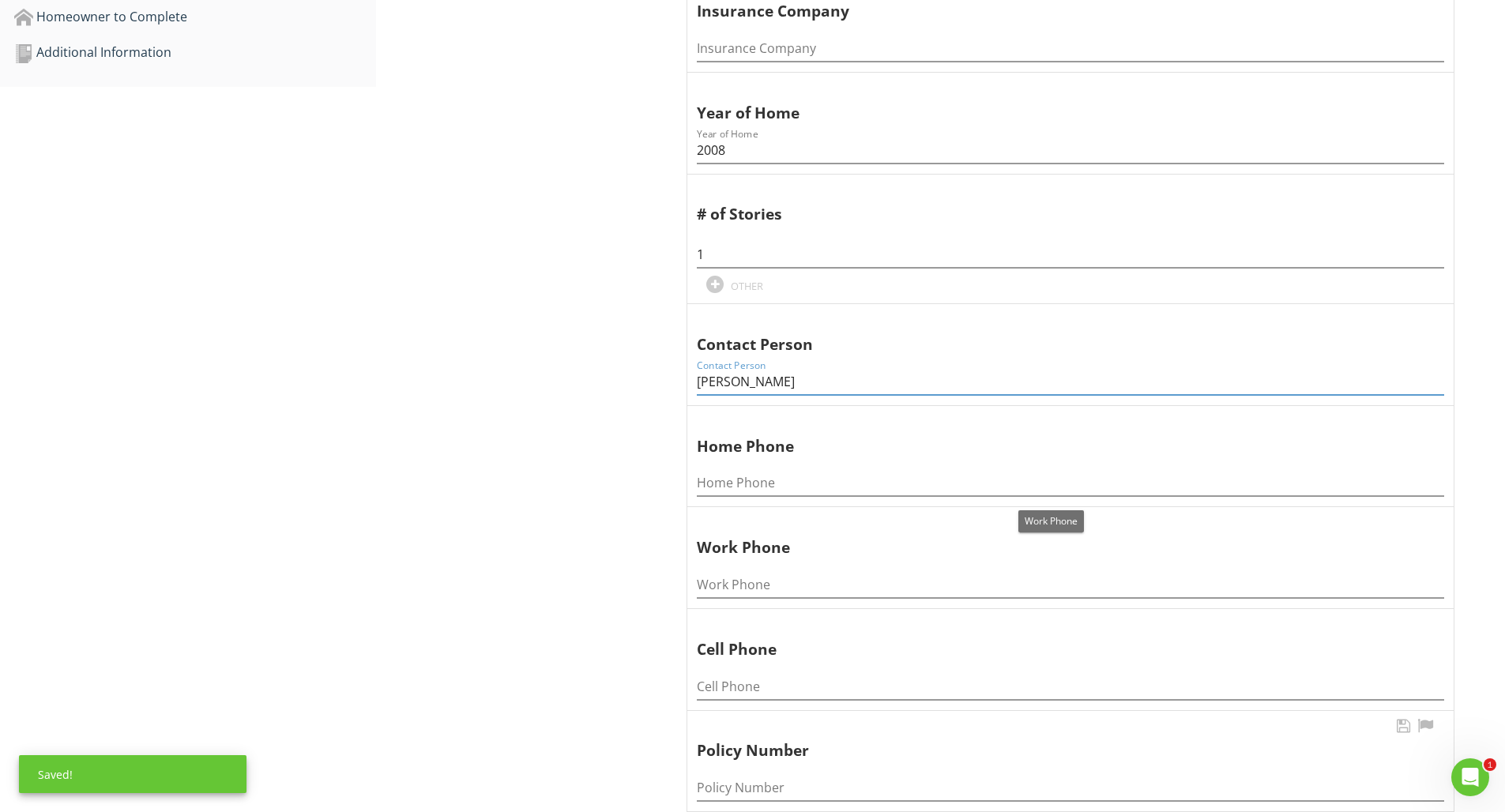 scroll, scrollTop: 1158, scrollLeft: 0, axis: vertical 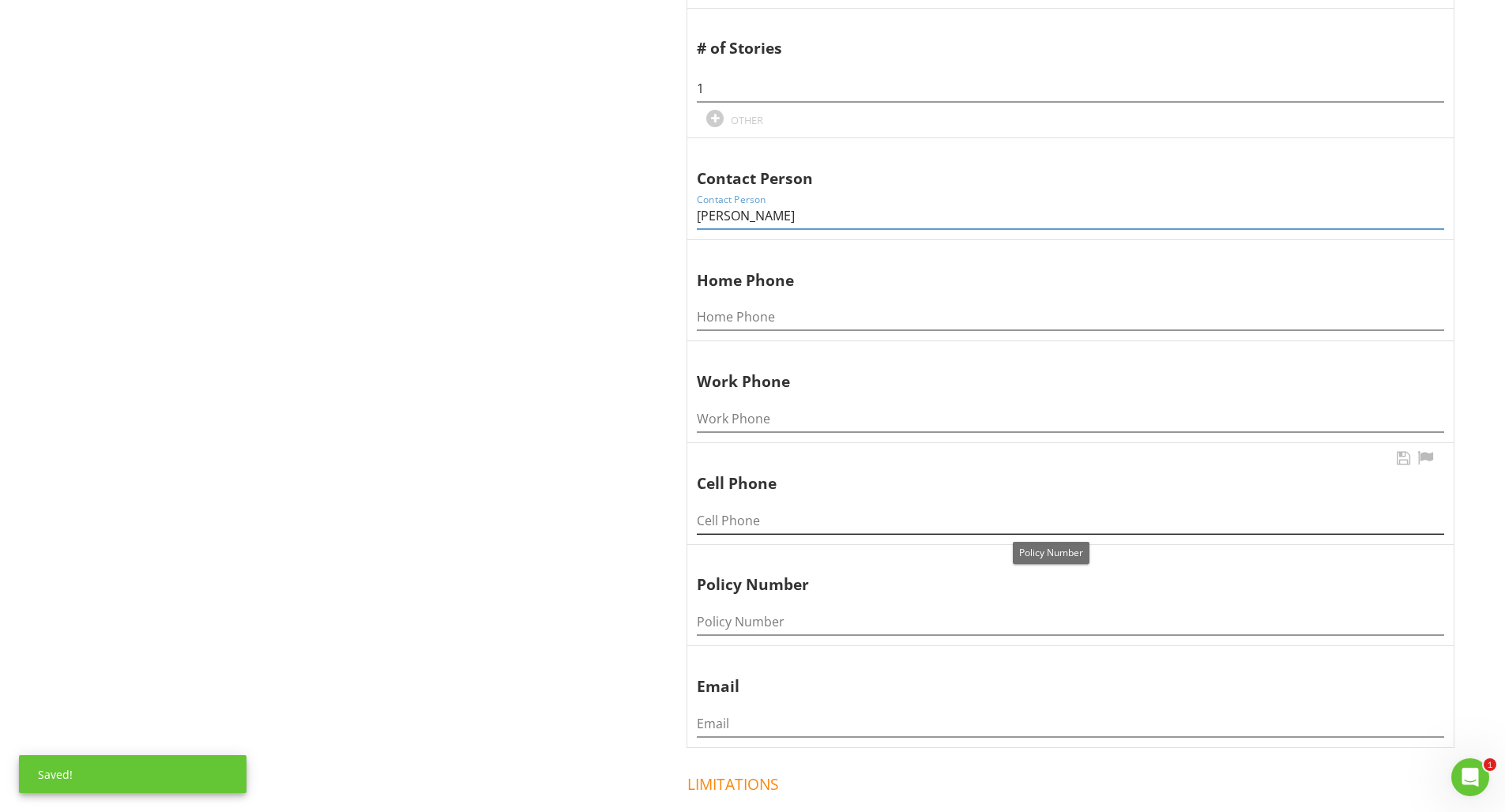 type on "Carlos Vazquez" 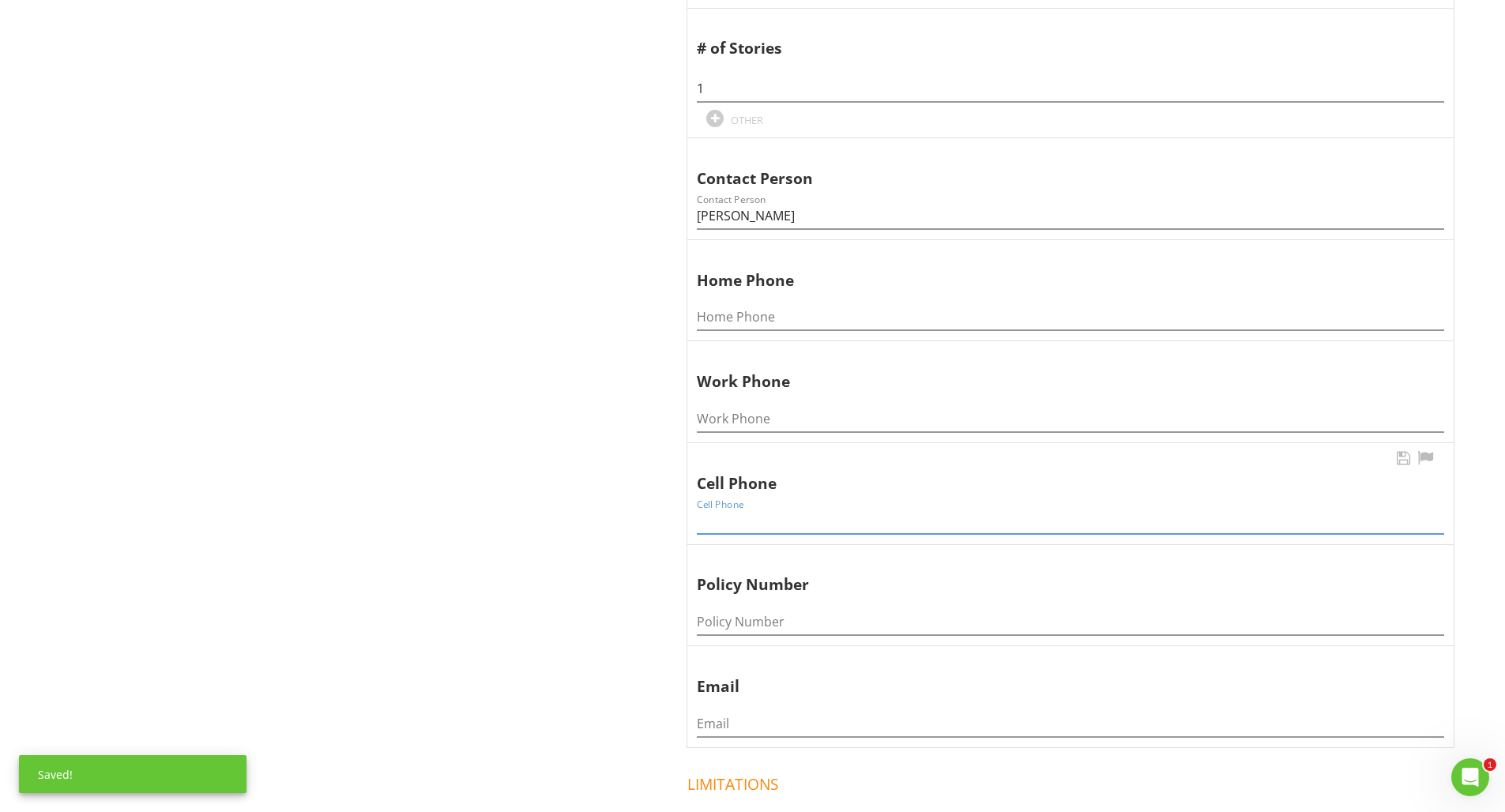 click at bounding box center [1070, 521] 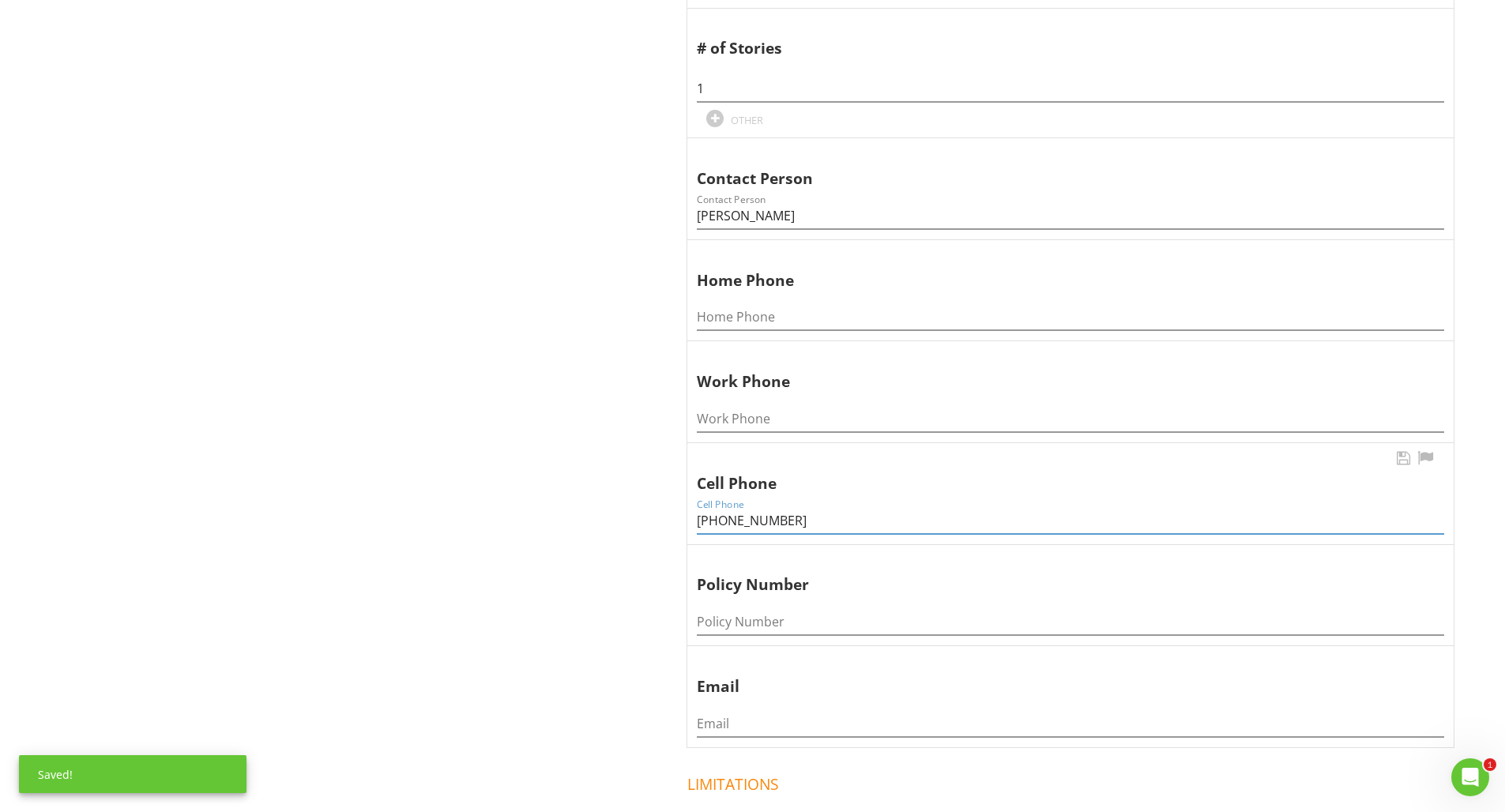 click on "904 8151272" at bounding box center [1070, 521] 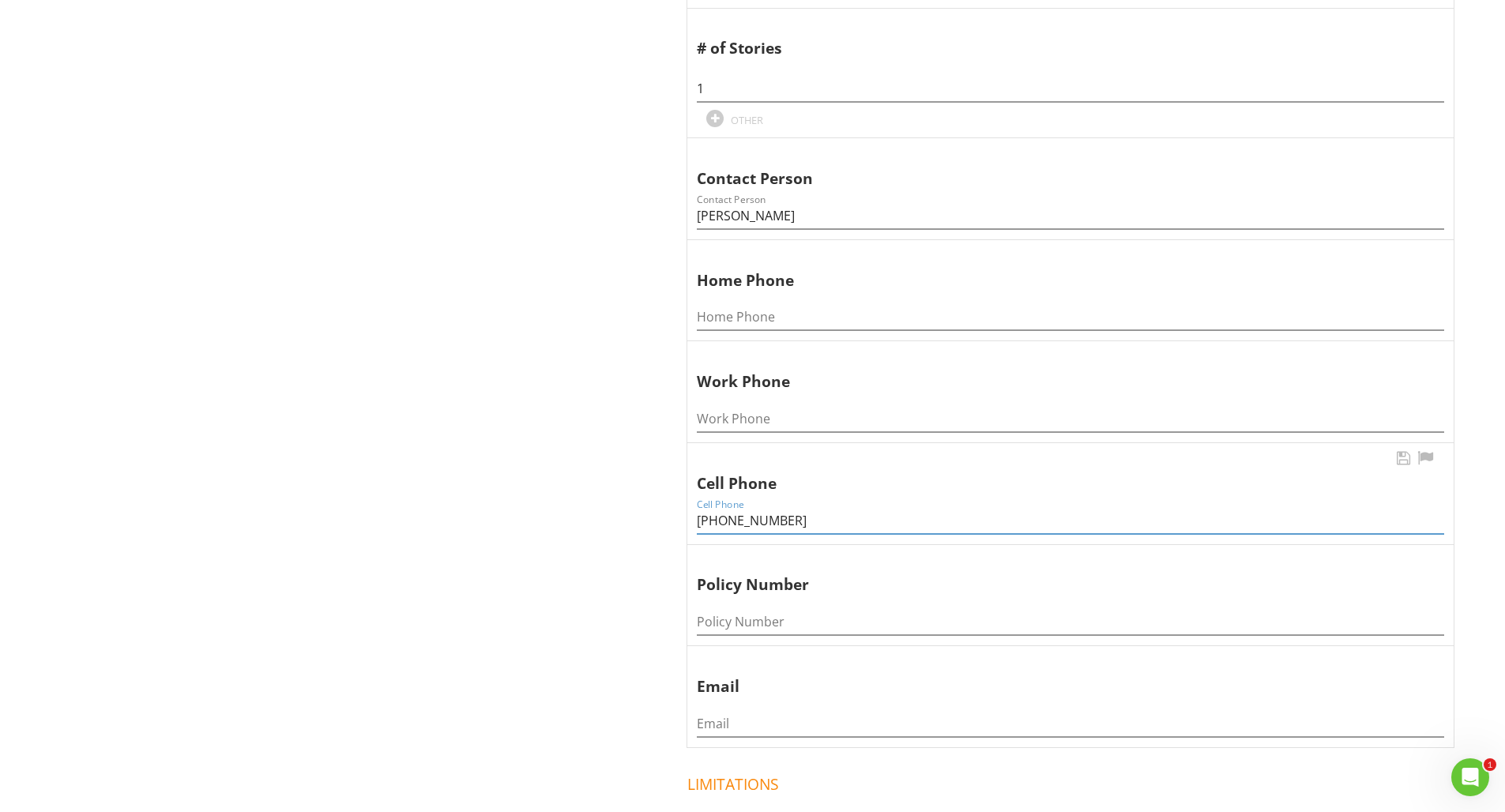 click on "904 8151272" at bounding box center [1070, 521] 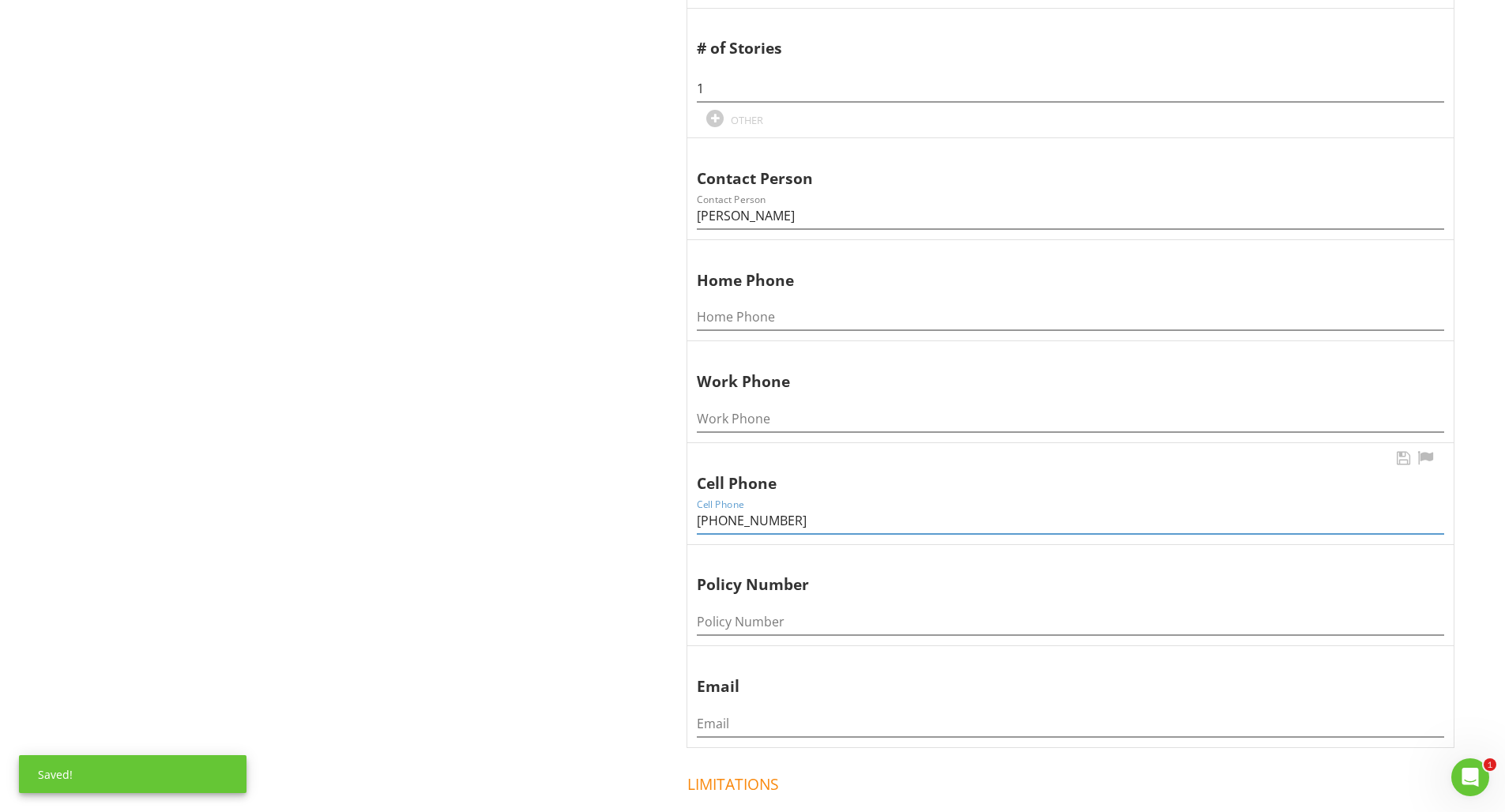 scroll, scrollTop: 1205, scrollLeft: 0, axis: vertical 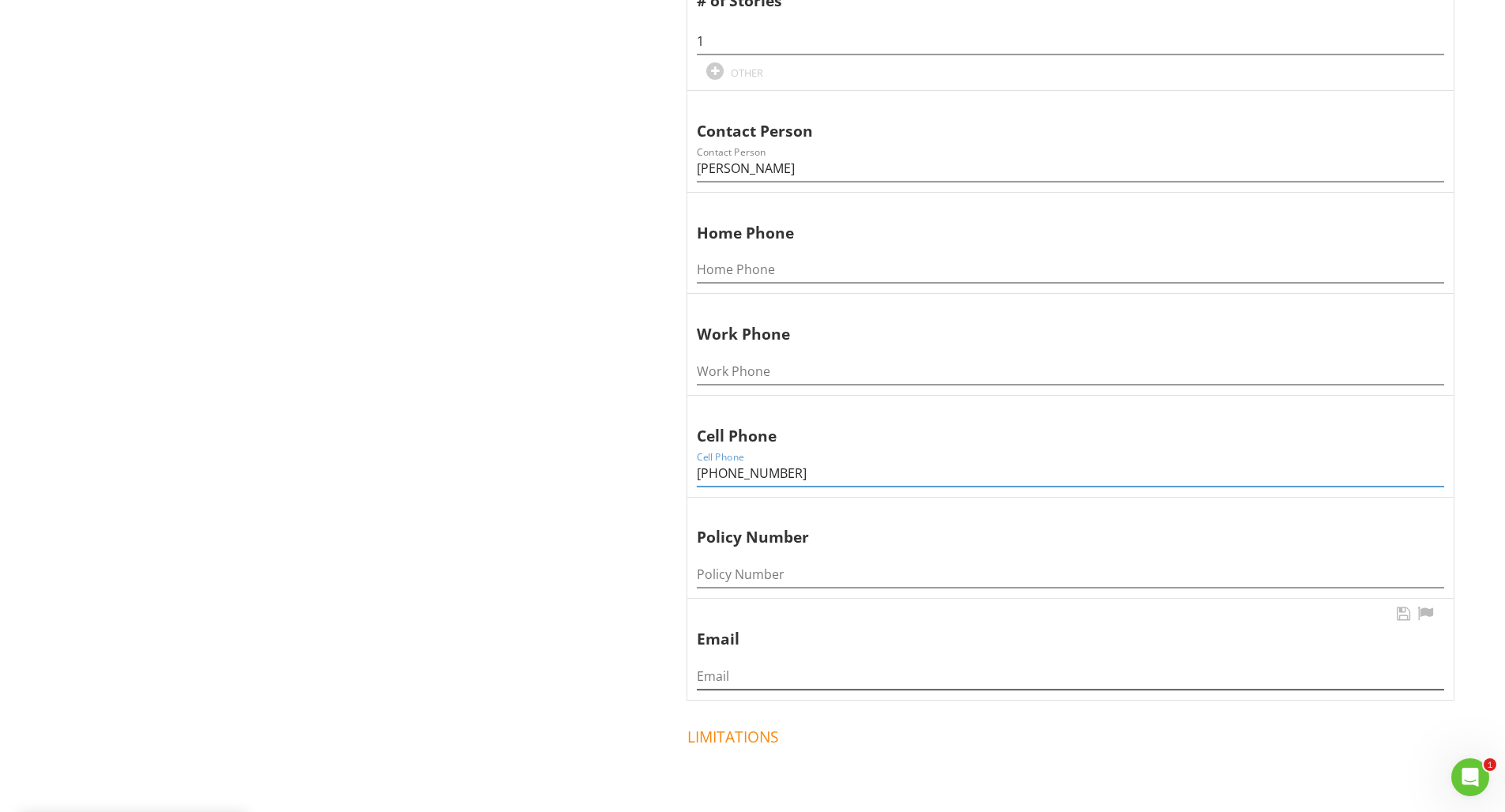 type on "904 815 1272" 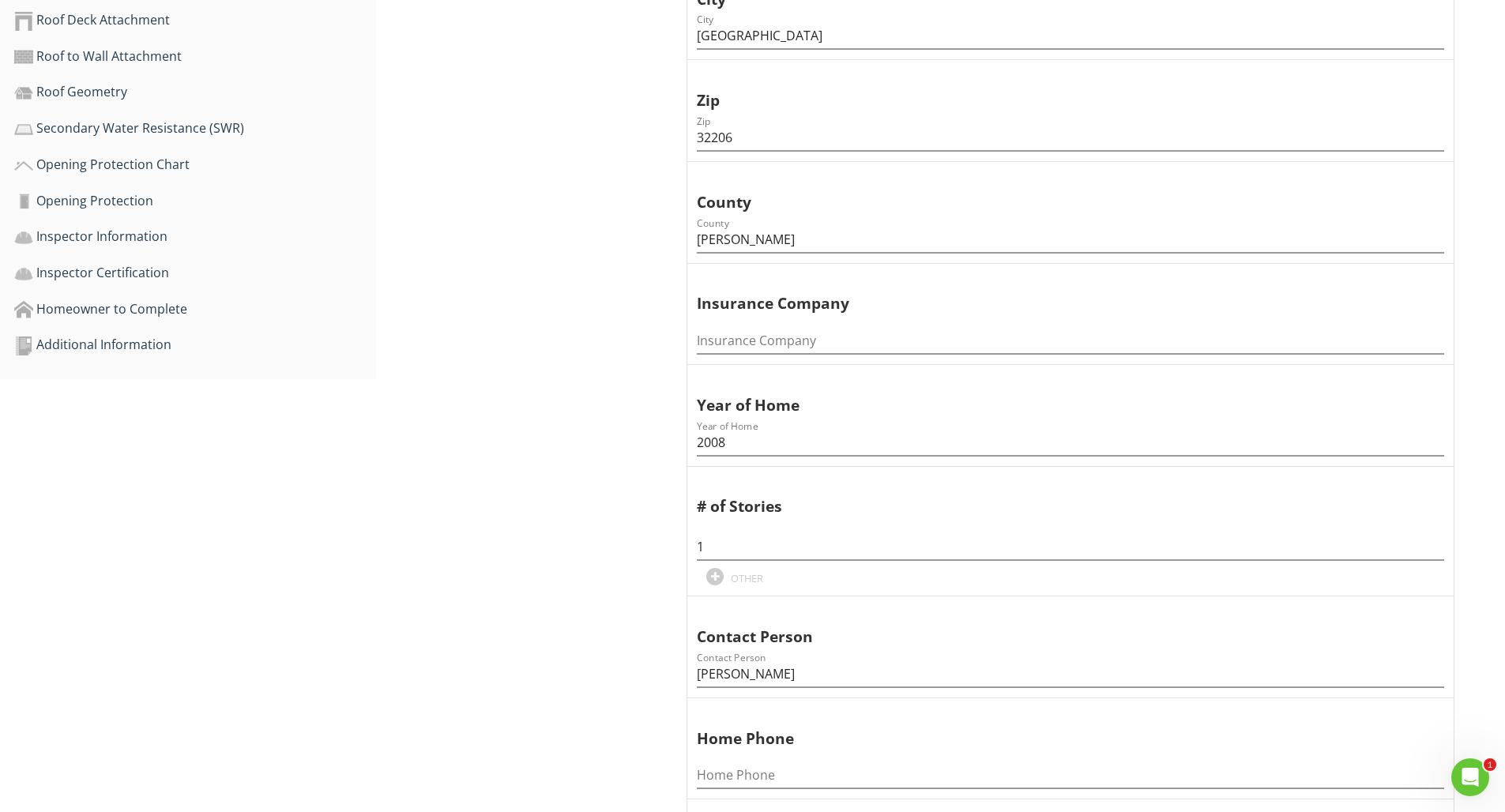 scroll, scrollTop: 0, scrollLeft: 0, axis: both 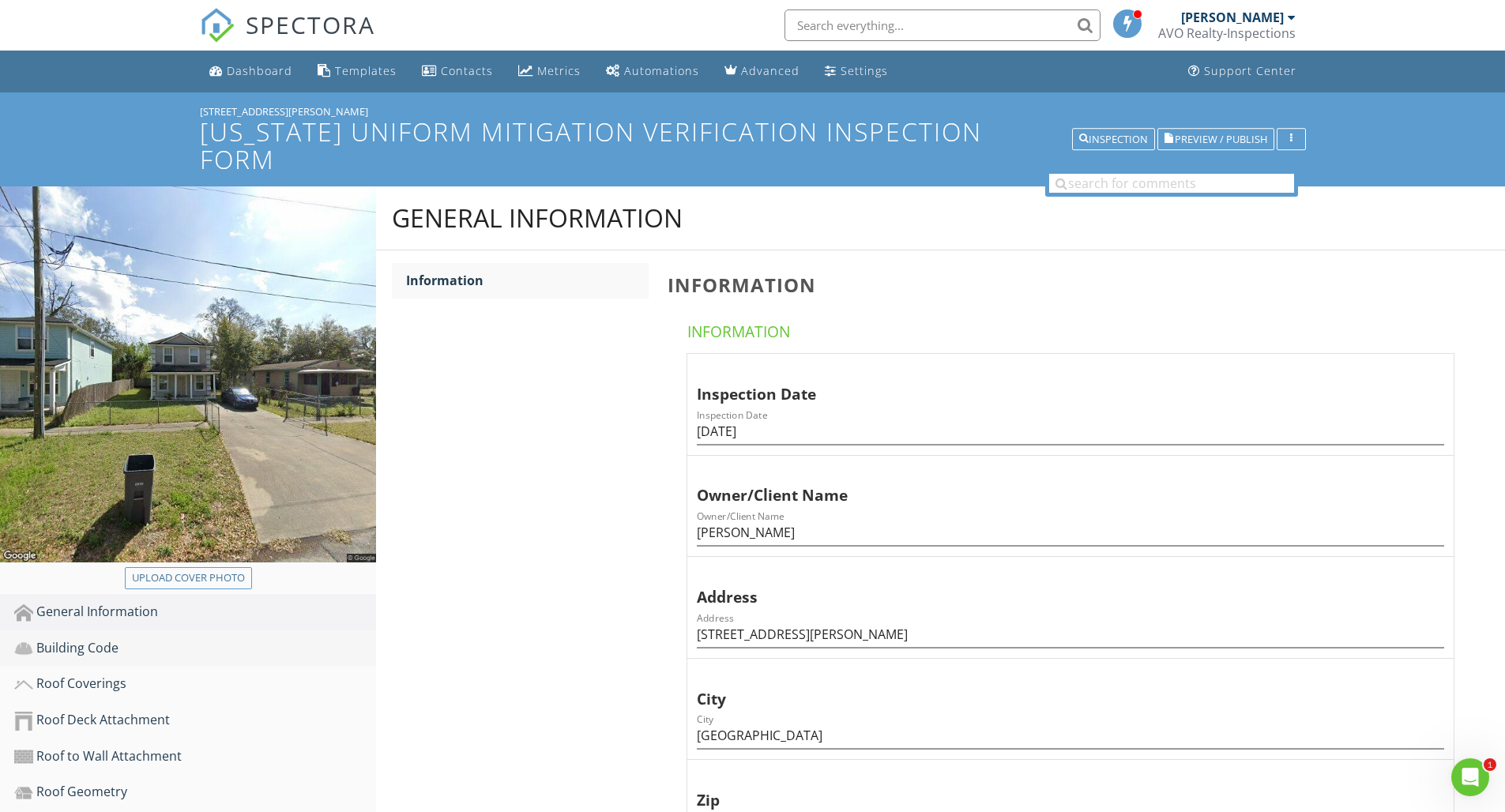 type on "carvasales@gmail.com" 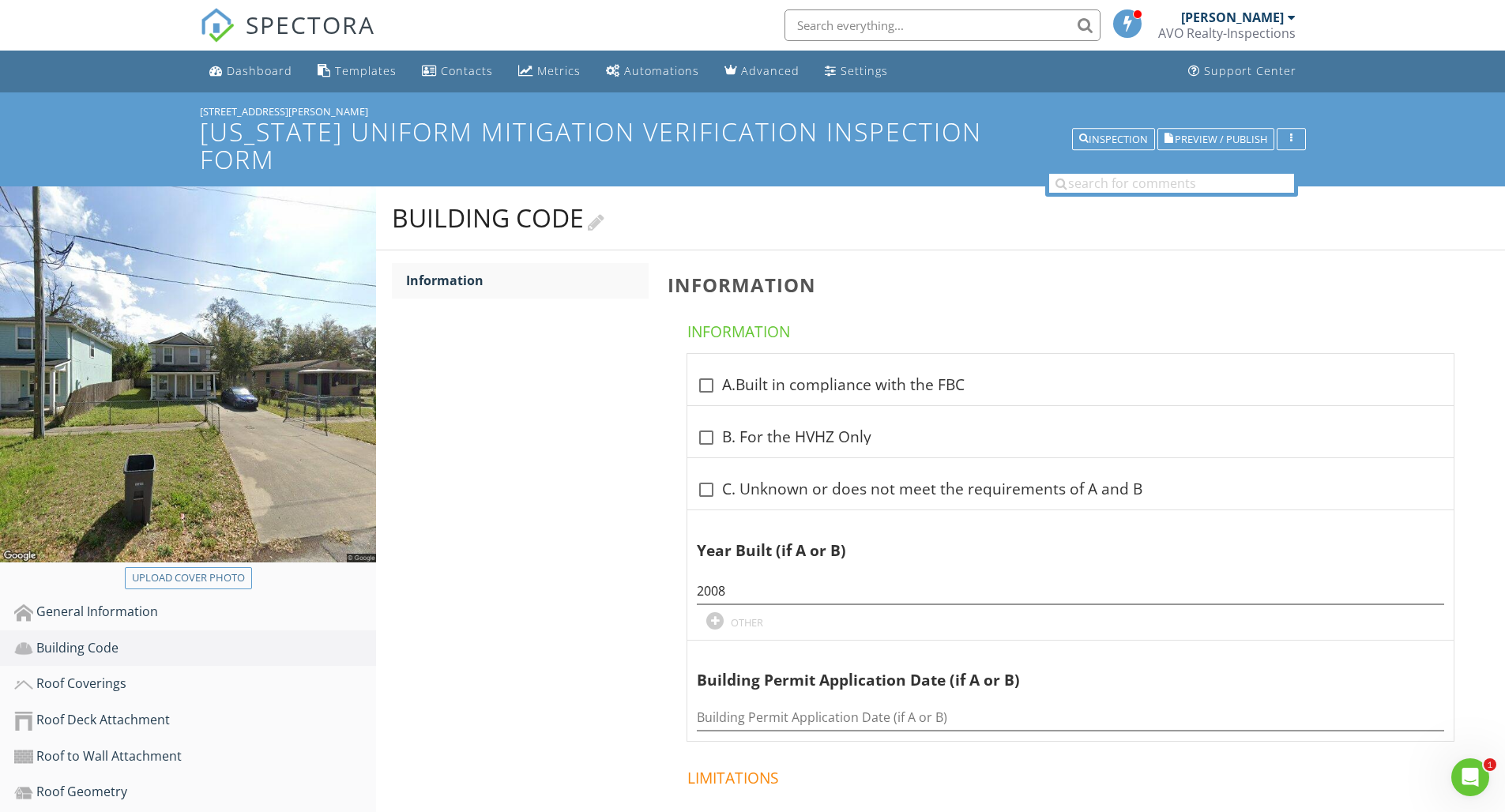 scroll, scrollTop: 126, scrollLeft: 0, axis: vertical 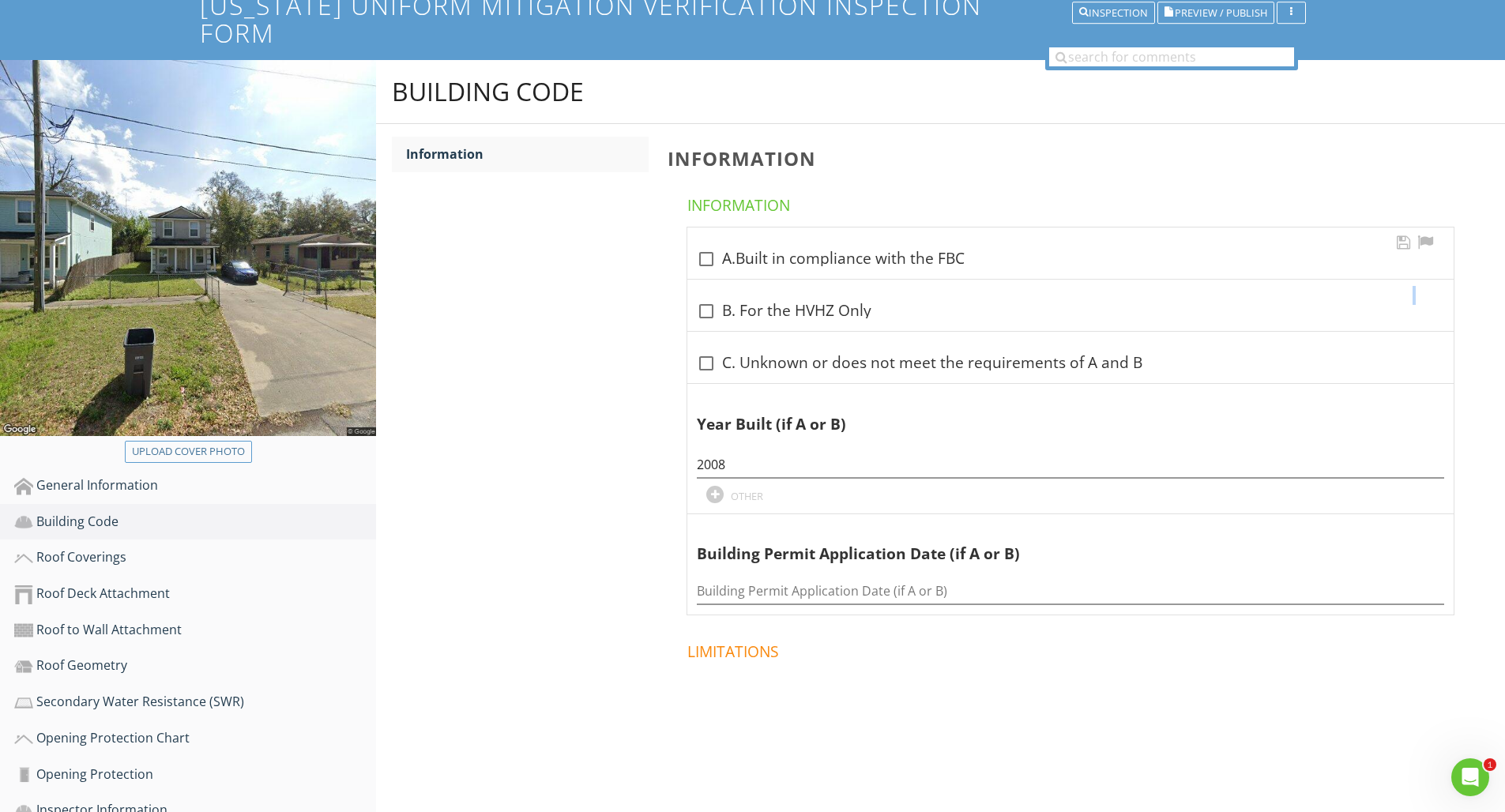 click at bounding box center [706, 259] 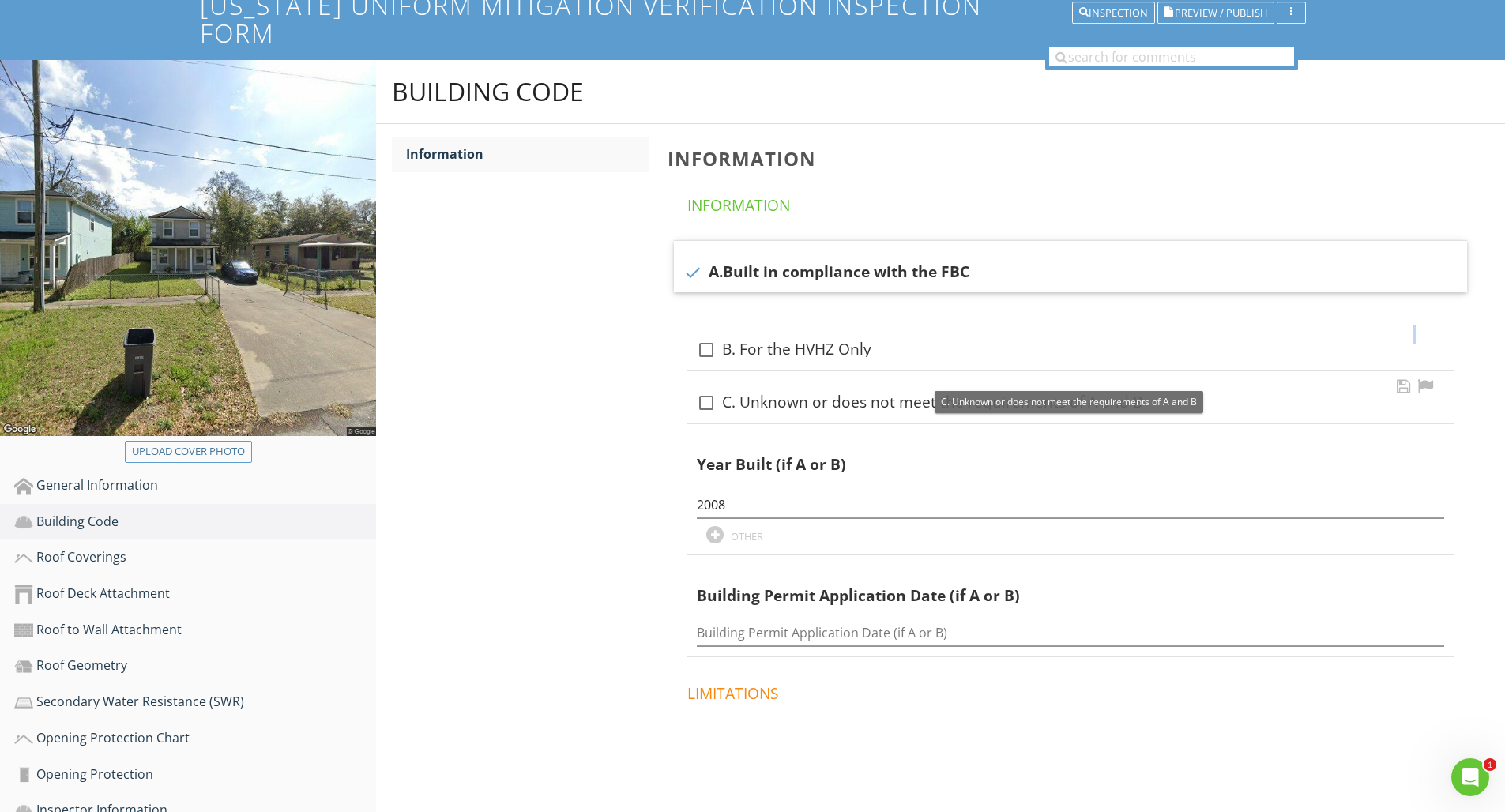 scroll, scrollTop: 130, scrollLeft: 0, axis: vertical 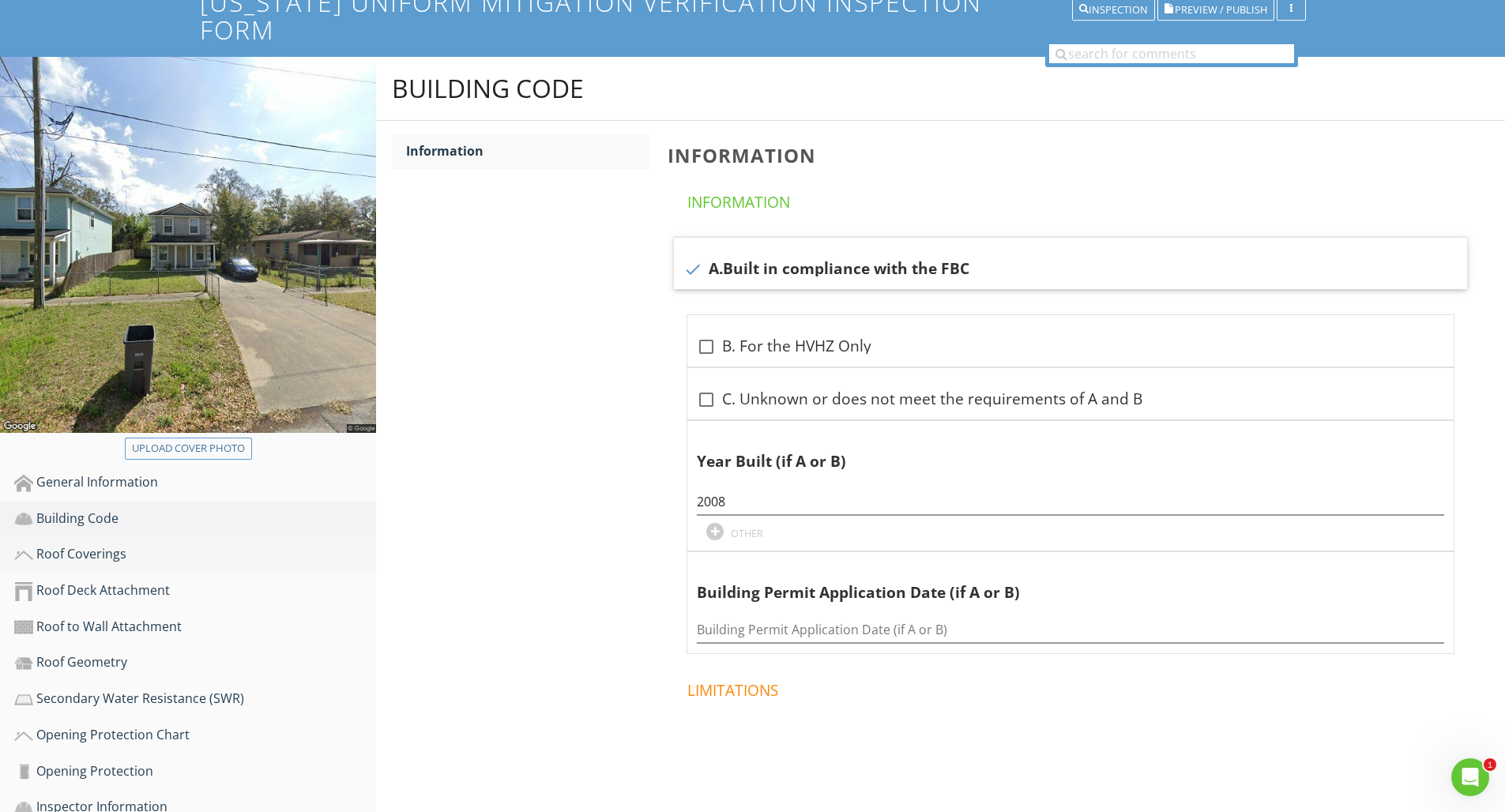 click on "Roof Coverings" at bounding box center (195, 554) 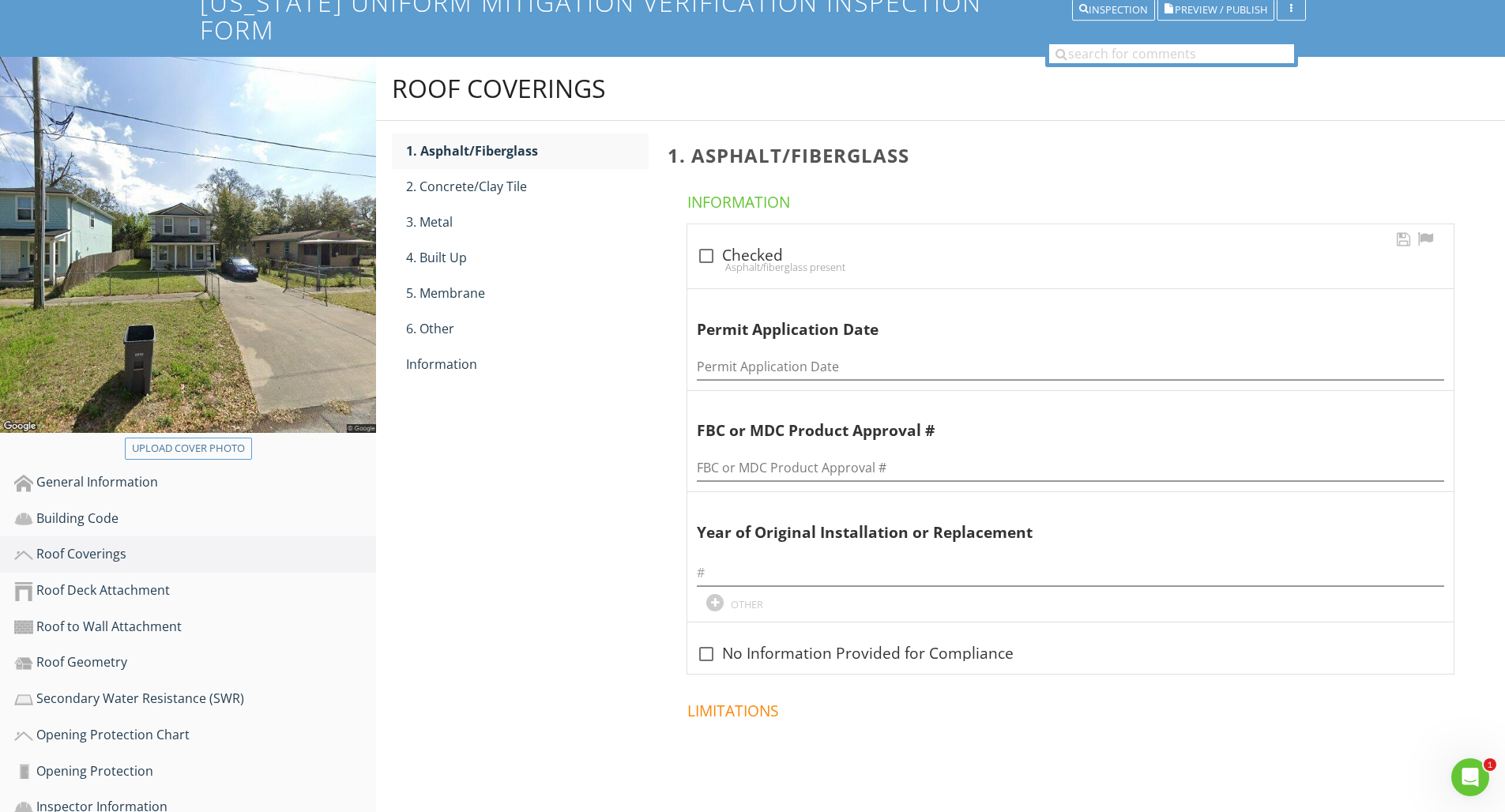 click on "Asphalt/fiberglass present" at bounding box center [1070, 267] 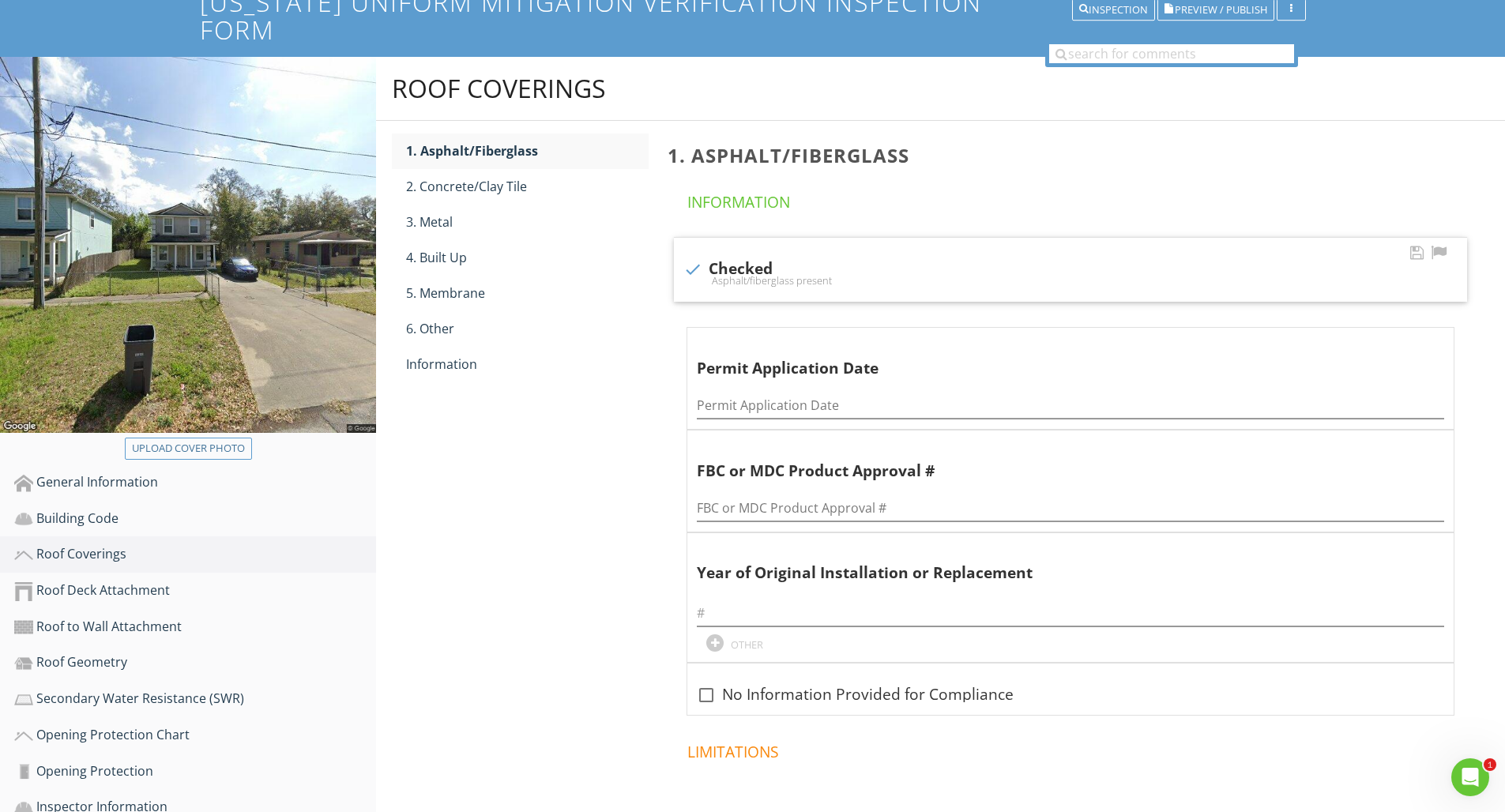 checkbox on "true" 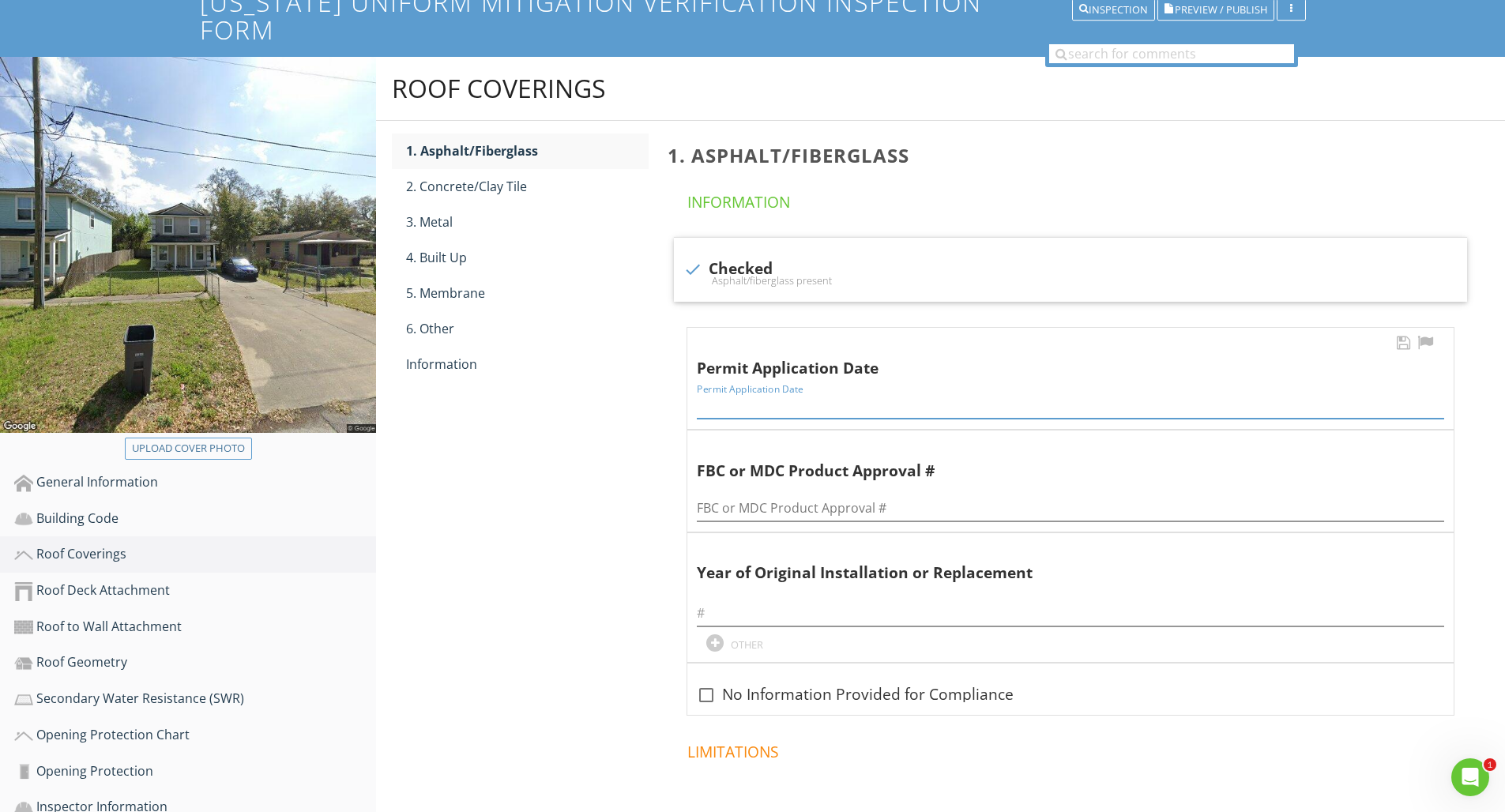 click at bounding box center (1070, 405) 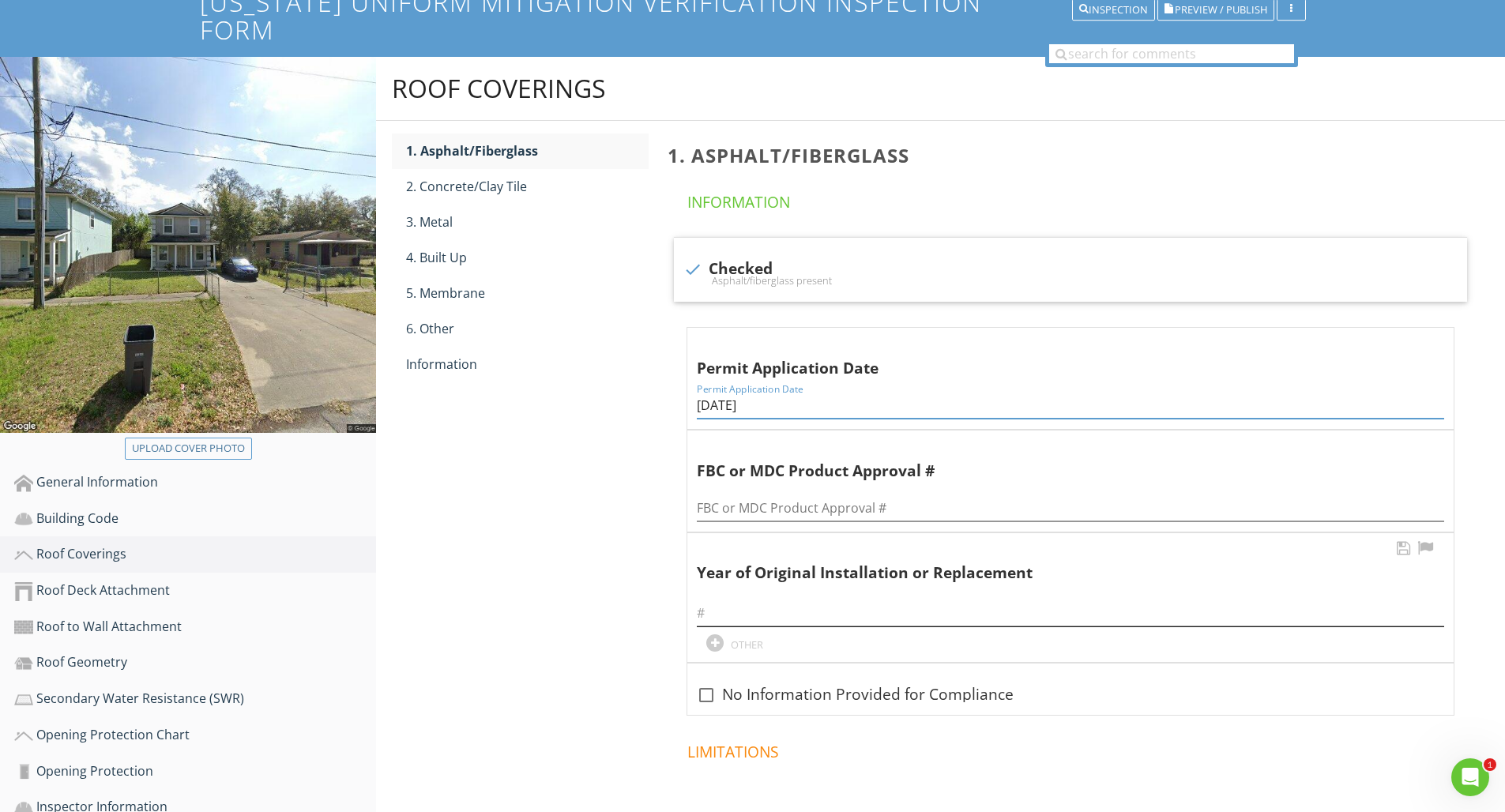 type on "06/18/25" 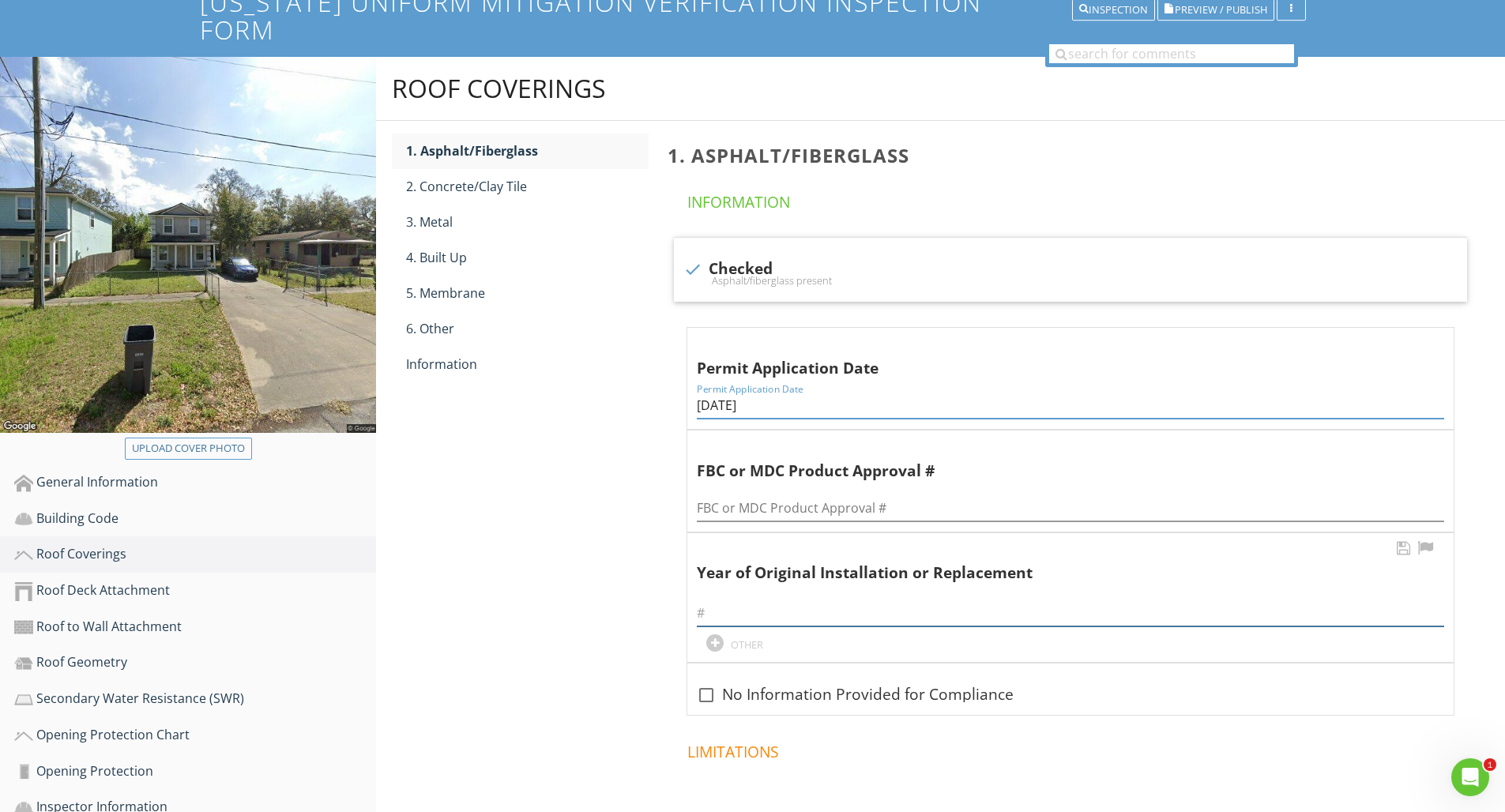 click at bounding box center (1070, 613) 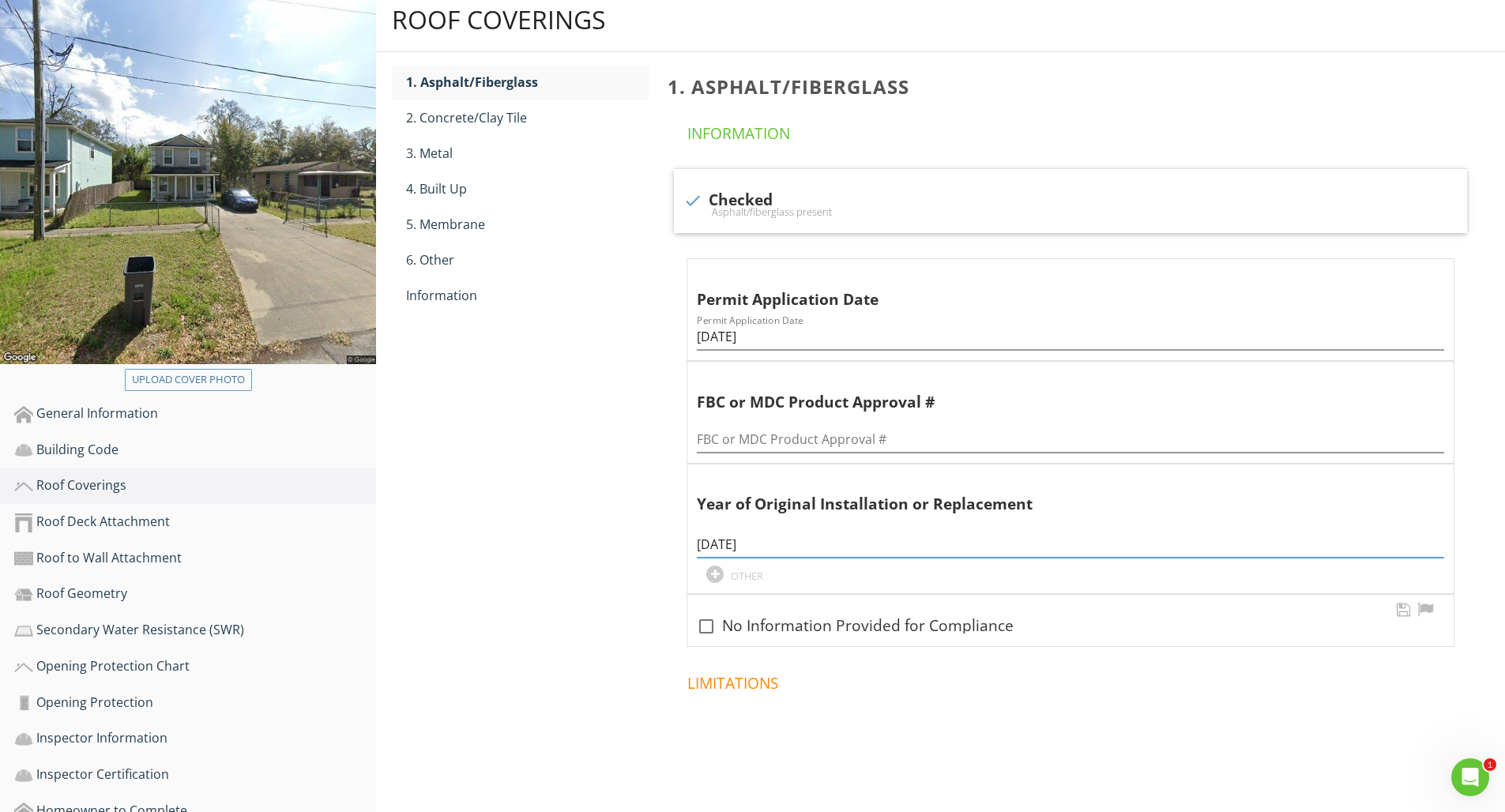 scroll, scrollTop: 213, scrollLeft: 0, axis: vertical 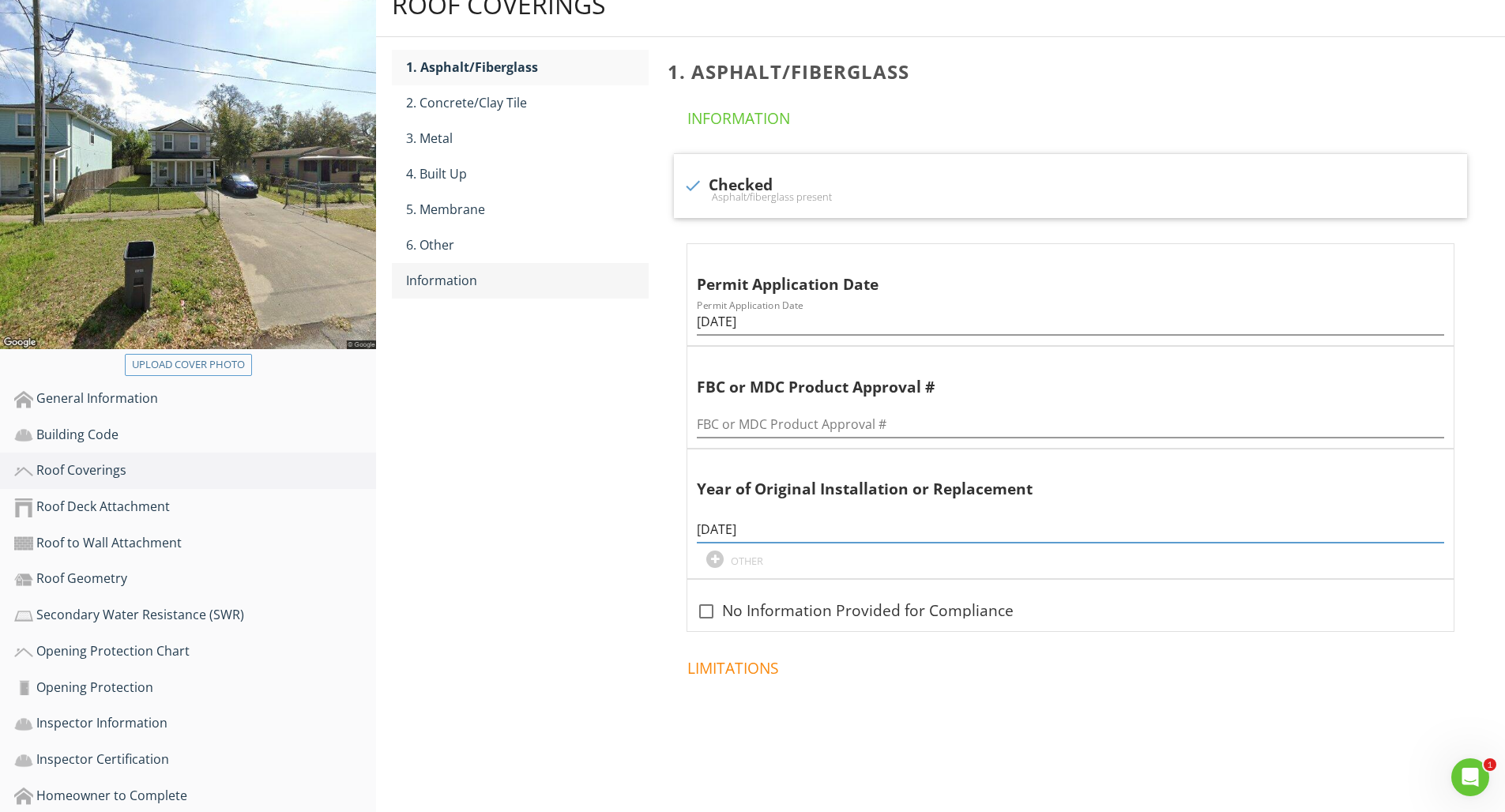 type on "06/18/2025" 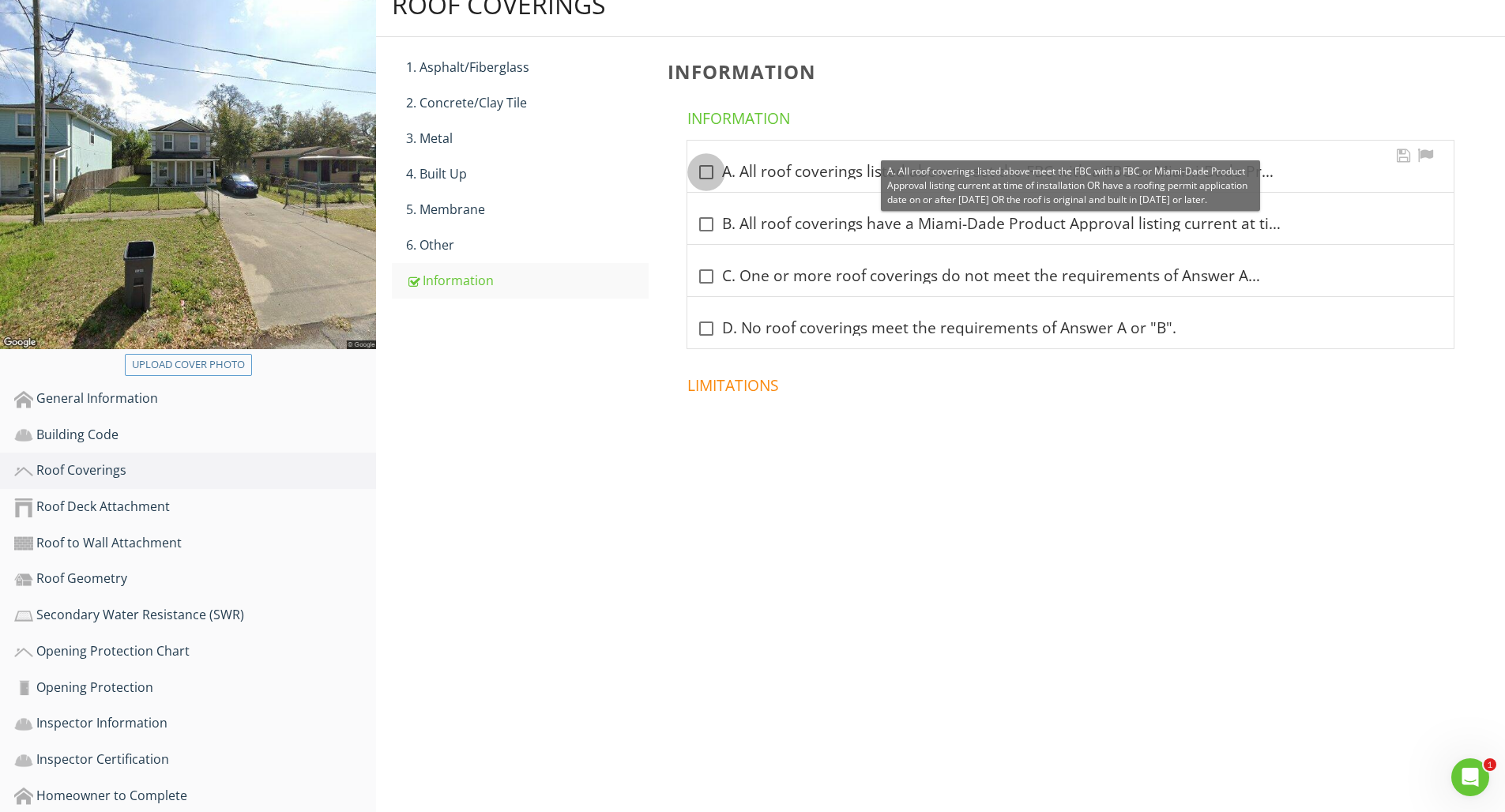 click at bounding box center [706, 172] 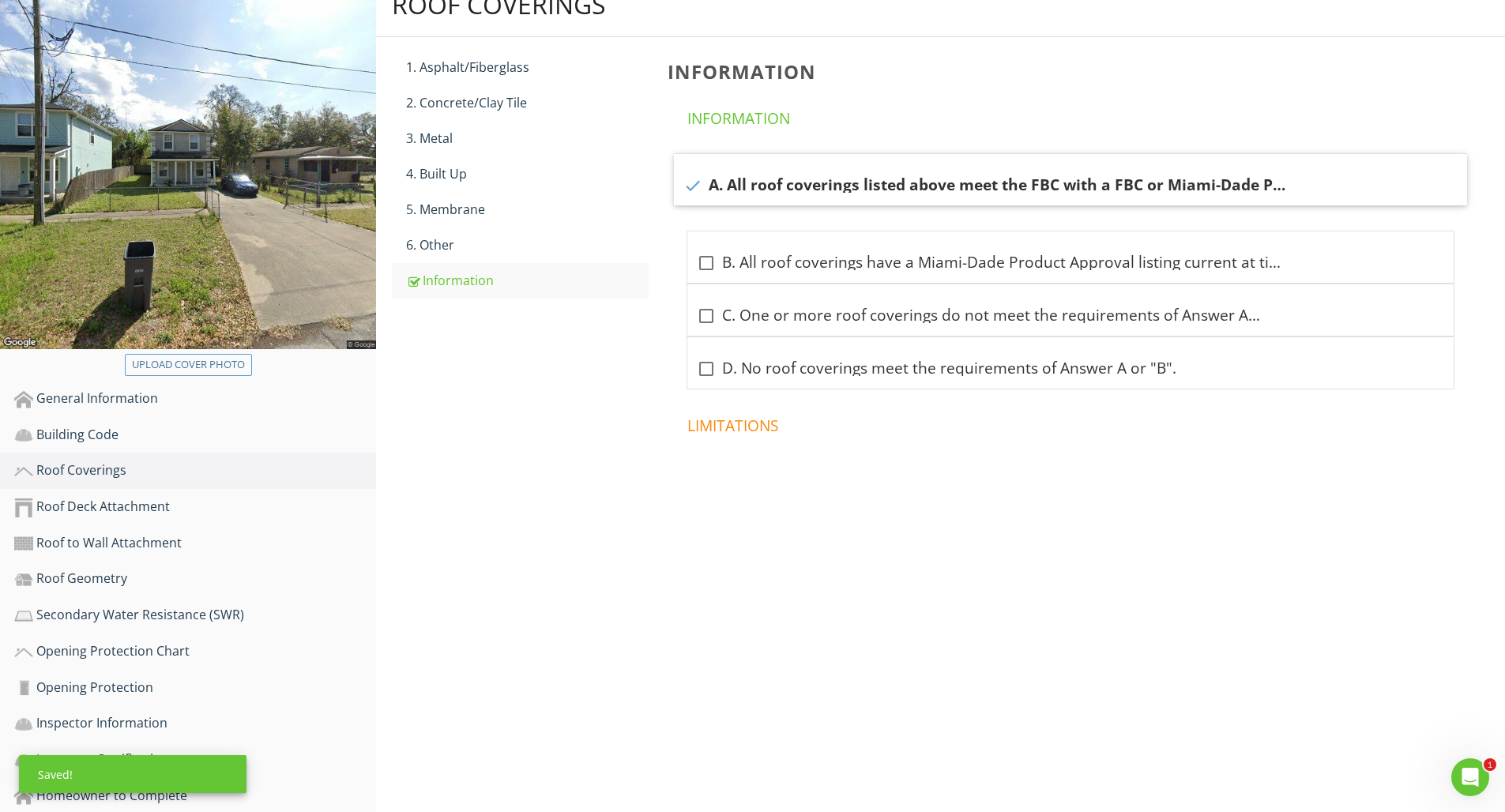 scroll, scrollTop: 238, scrollLeft: 0, axis: vertical 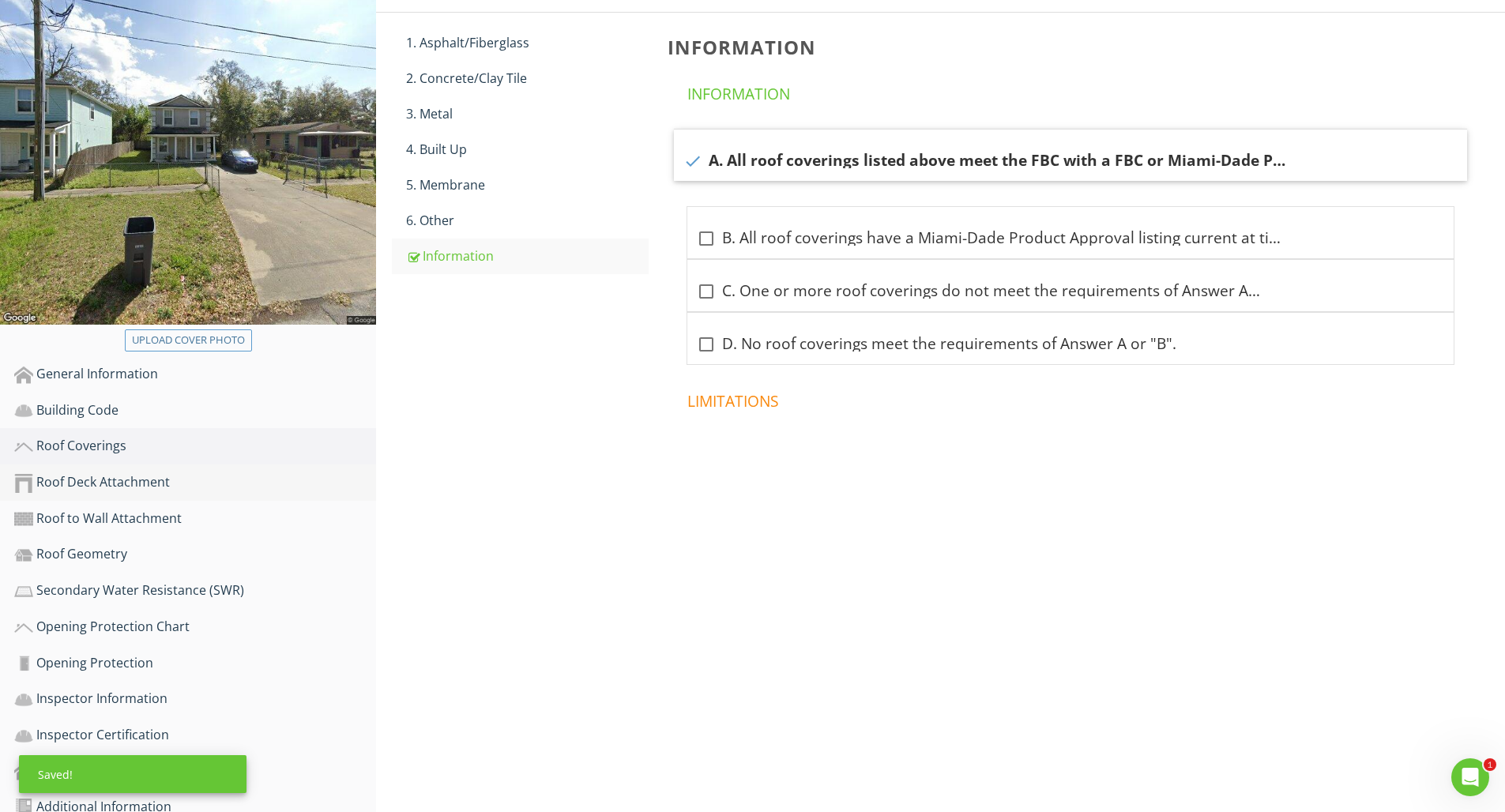 click on "Roof Deck Attachment" at bounding box center [195, 483] 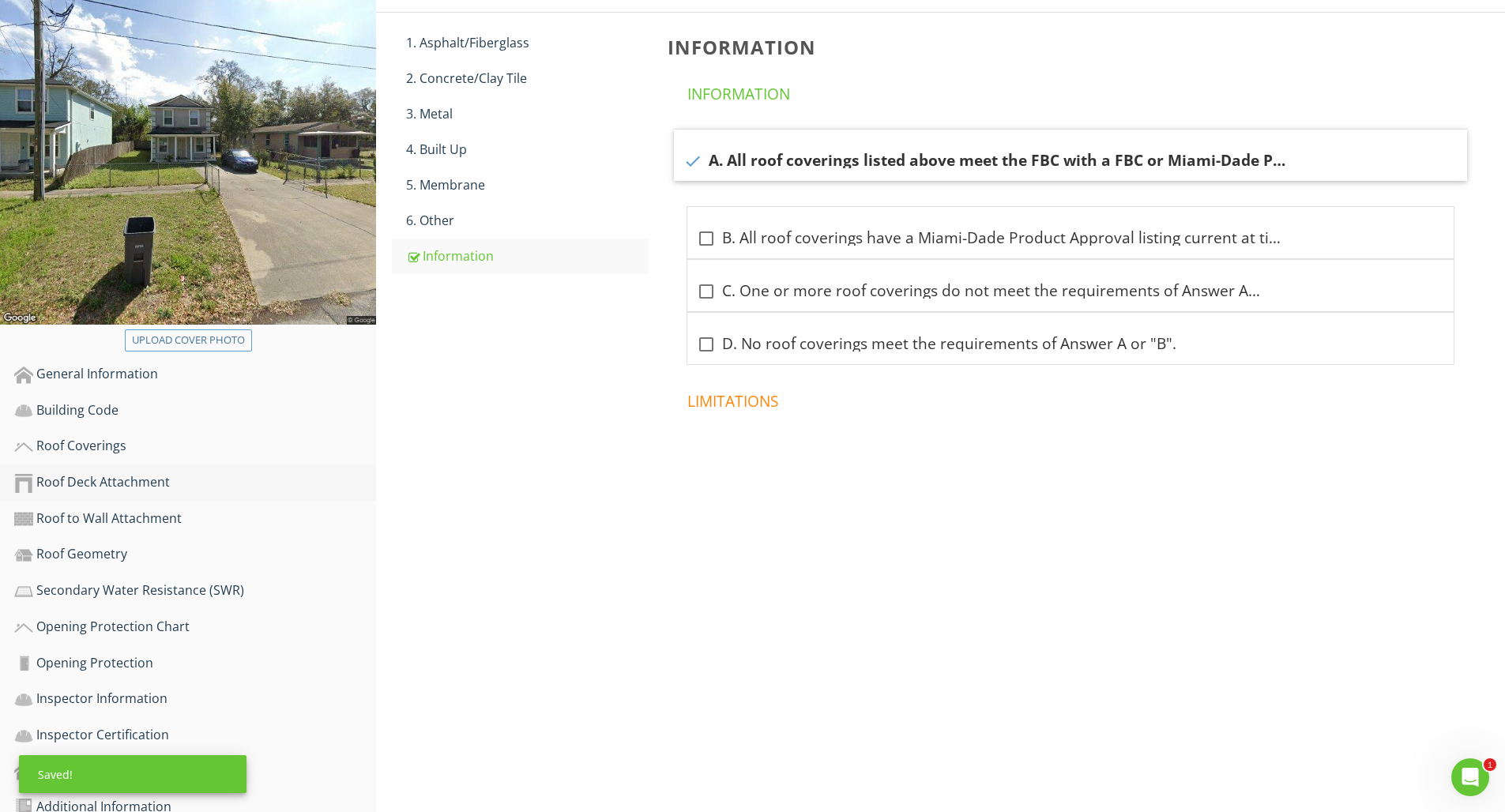 click on "Roof Deck Attachment" at bounding box center [195, 483] 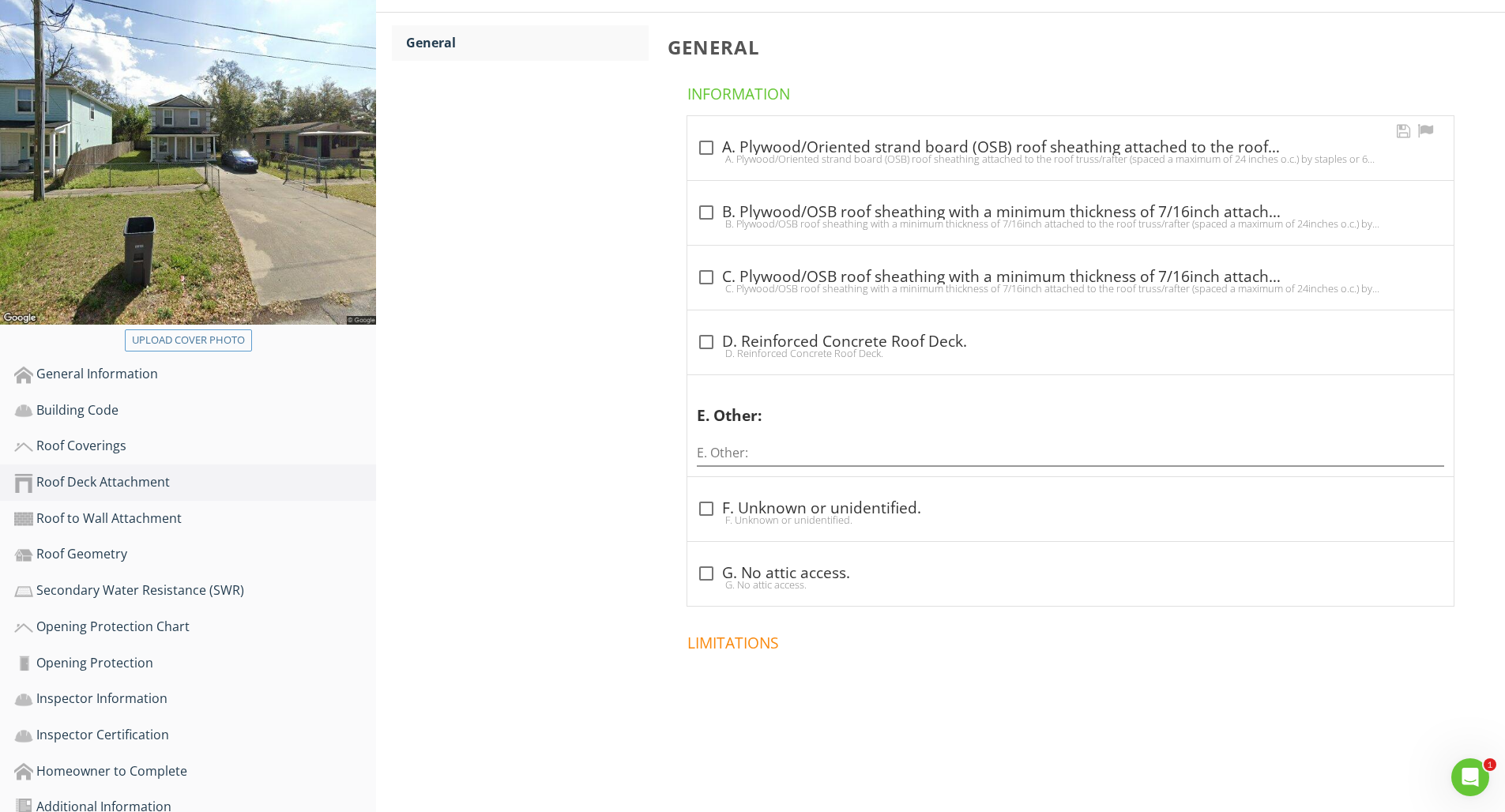 click on "A. Plywood/Oriented strand board (OSB) roof sheathing attached to the roof truss/rafter (spaced a maximum of 24 inches o.c.) by staples or 6d nails spaced at 6 along the edge and 12 in the field. -OR- Batten decking supporting wood shakes or wood shingles. -OR- Any system of screws, nails, adhesives, other deck fastening system or truss/rafter spacing that has an equivalent mean uplift less than that required for Options B or C below." at bounding box center [1070, 159] 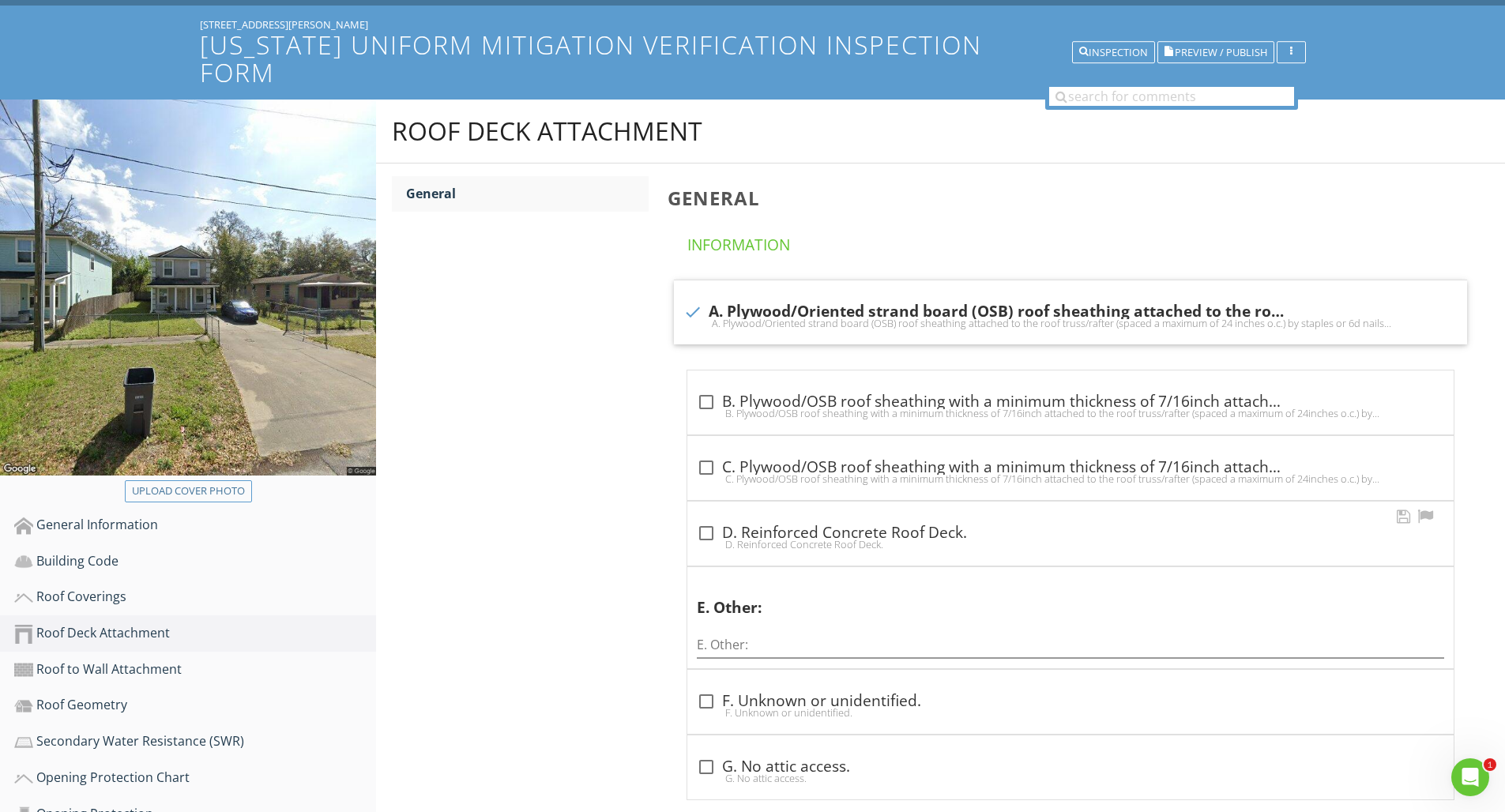 scroll, scrollTop: 238, scrollLeft: 0, axis: vertical 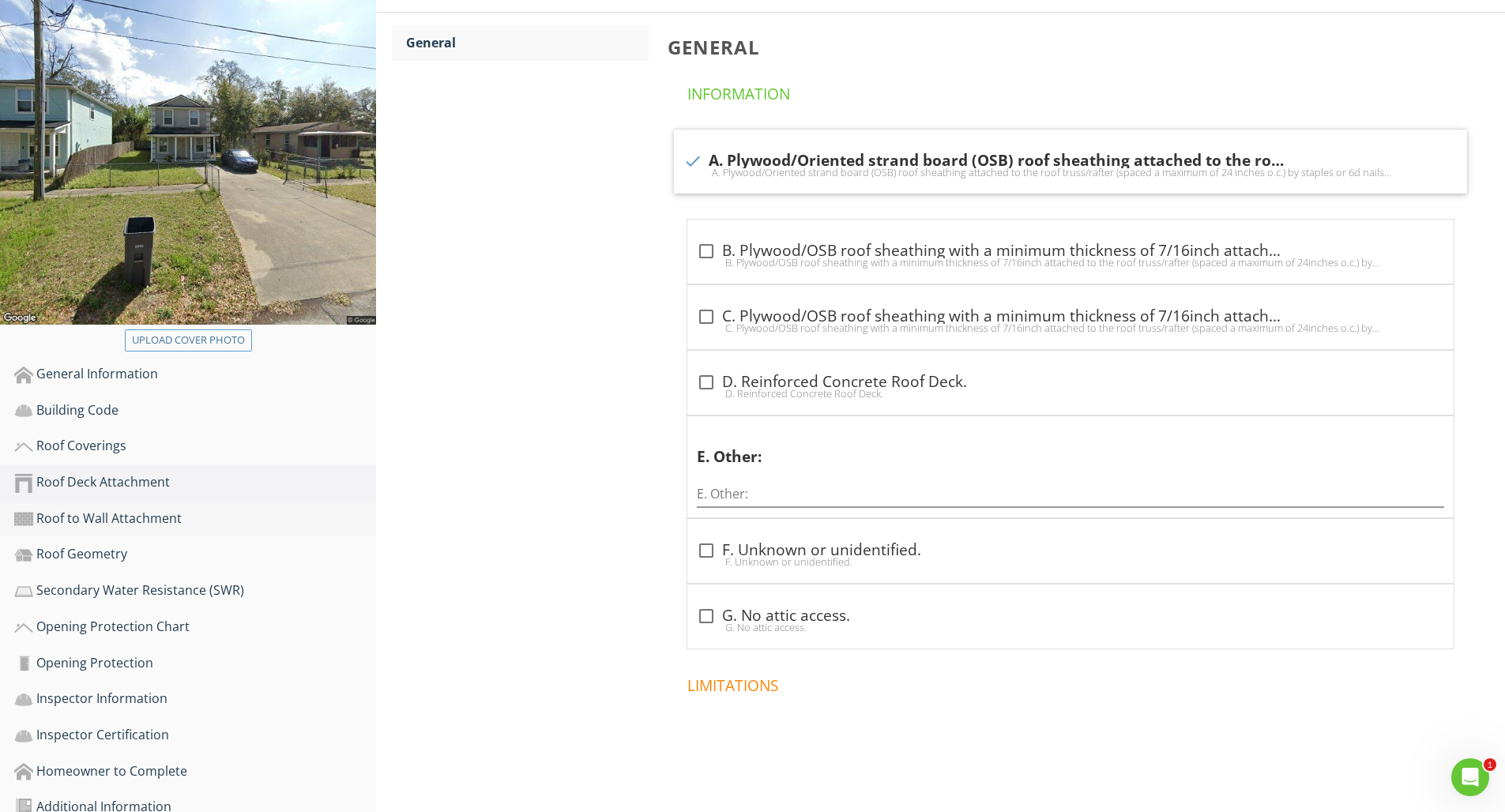click on "Roof to Wall Attachment" at bounding box center [195, 519] 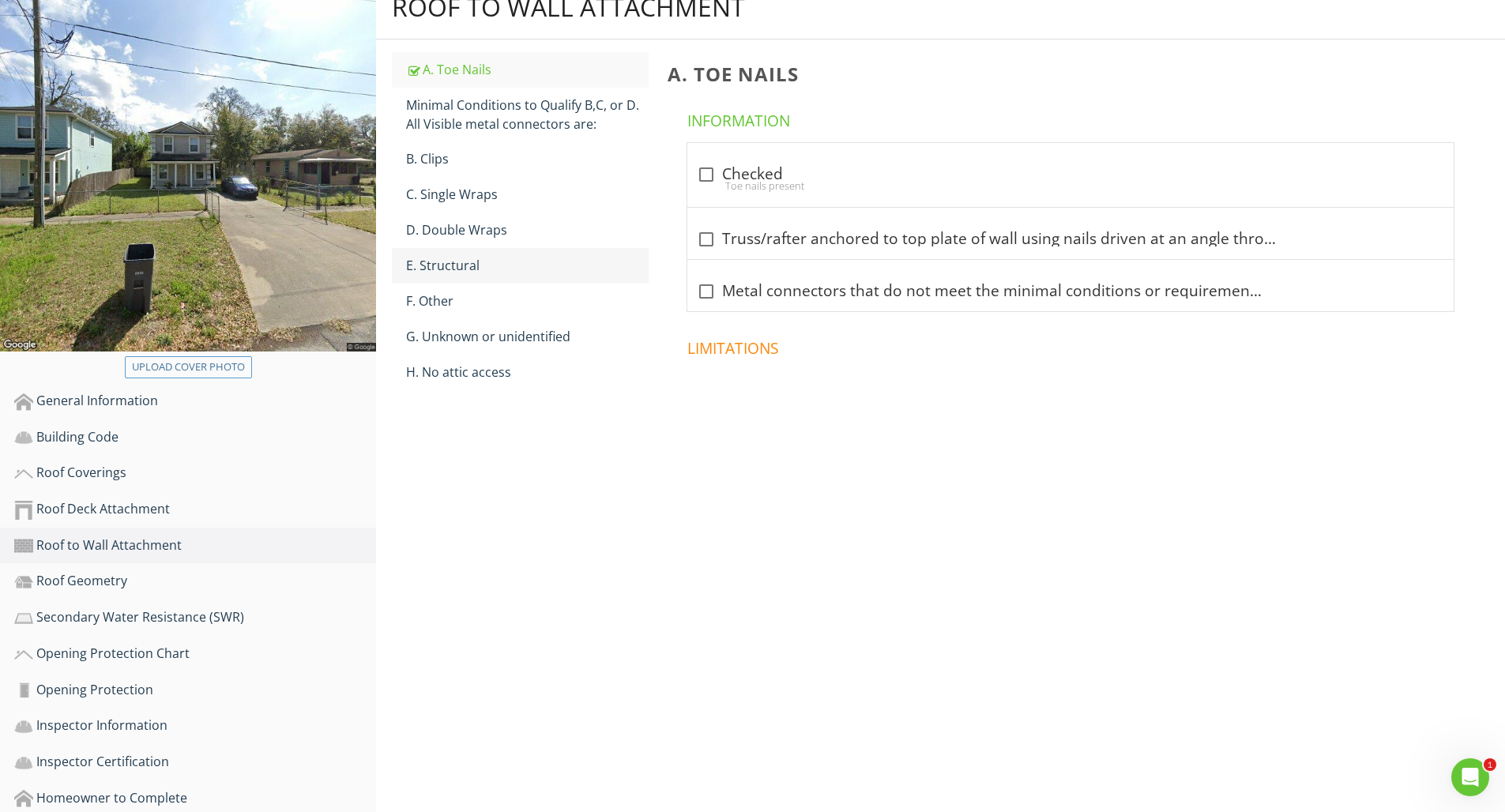 scroll, scrollTop: 85, scrollLeft: 0, axis: vertical 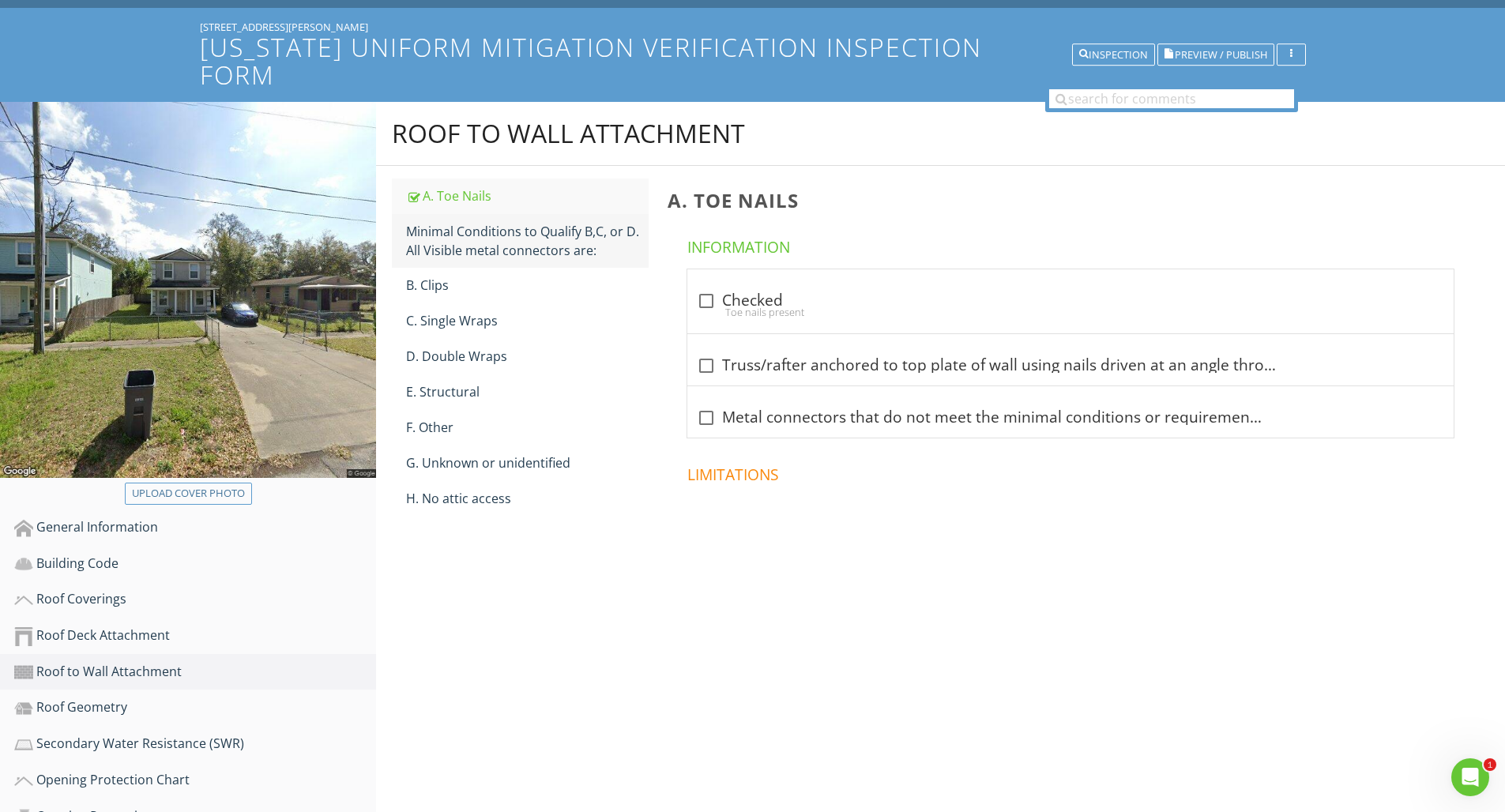 click on "Minimal Conditions to Qualify B,C, or D.  All Visible metal connectors are:" at bounding box center [527, 241] 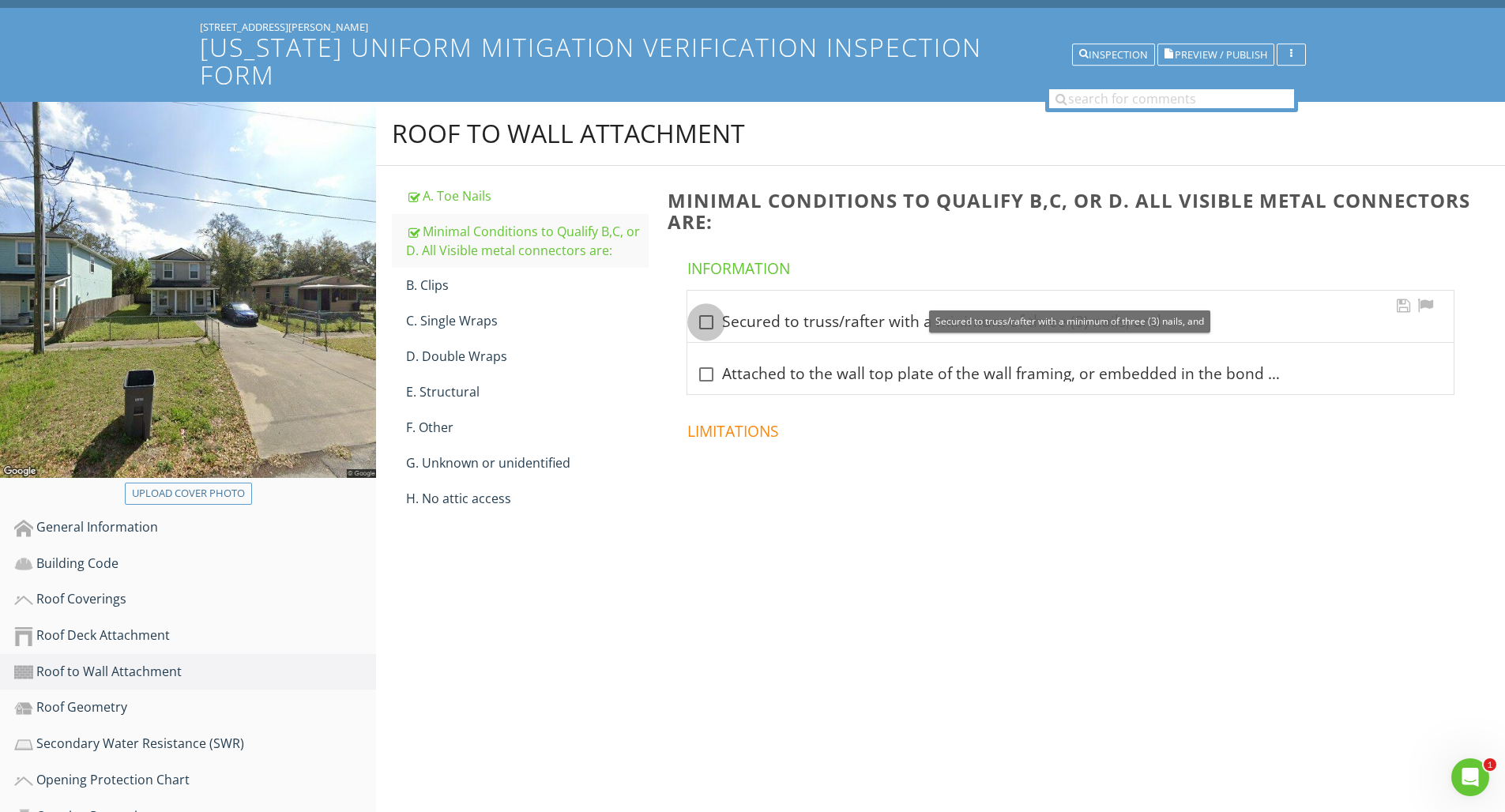 click at bounding box center (706, 322) 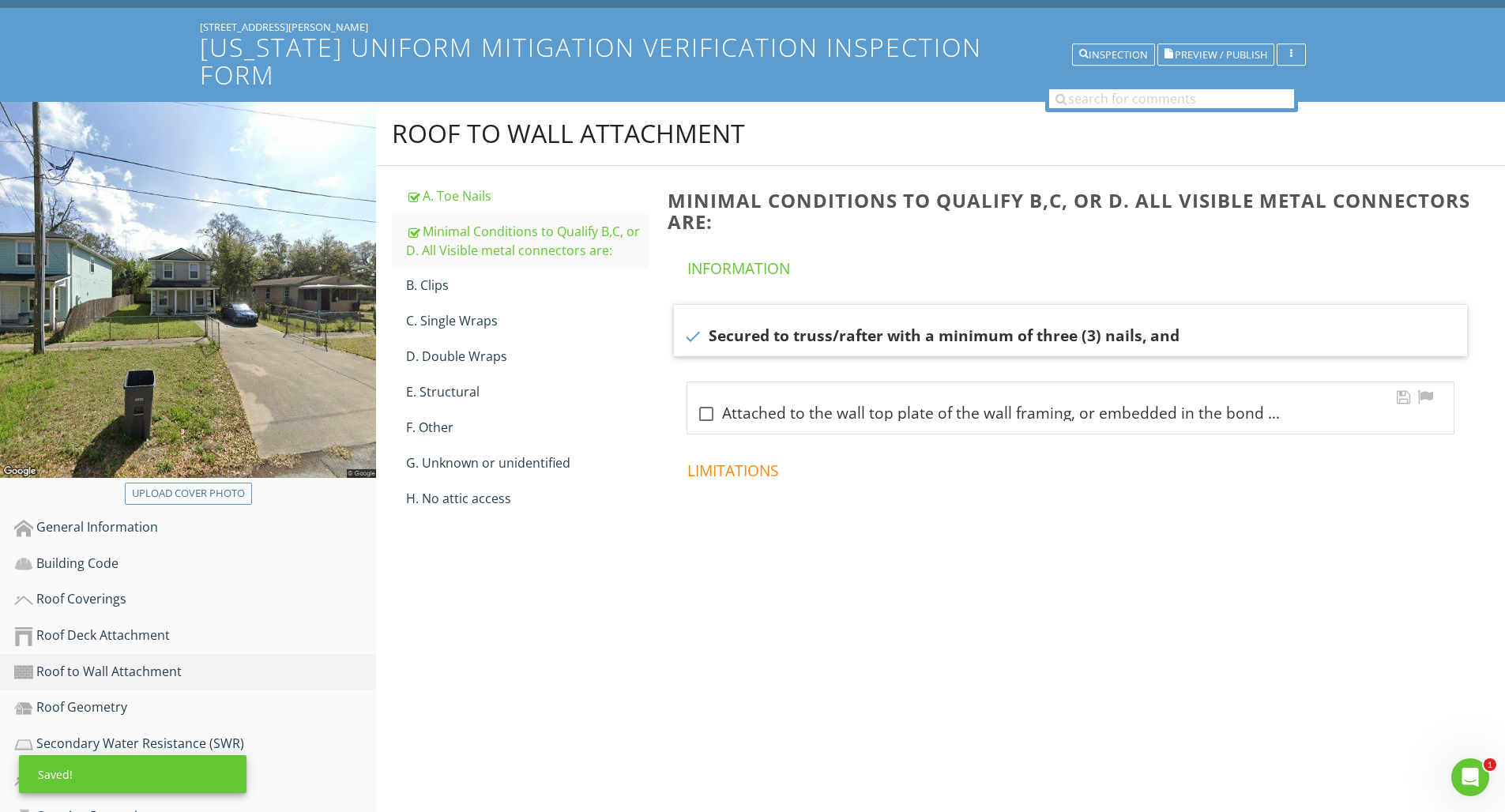 click at bounding box center [706, 414] 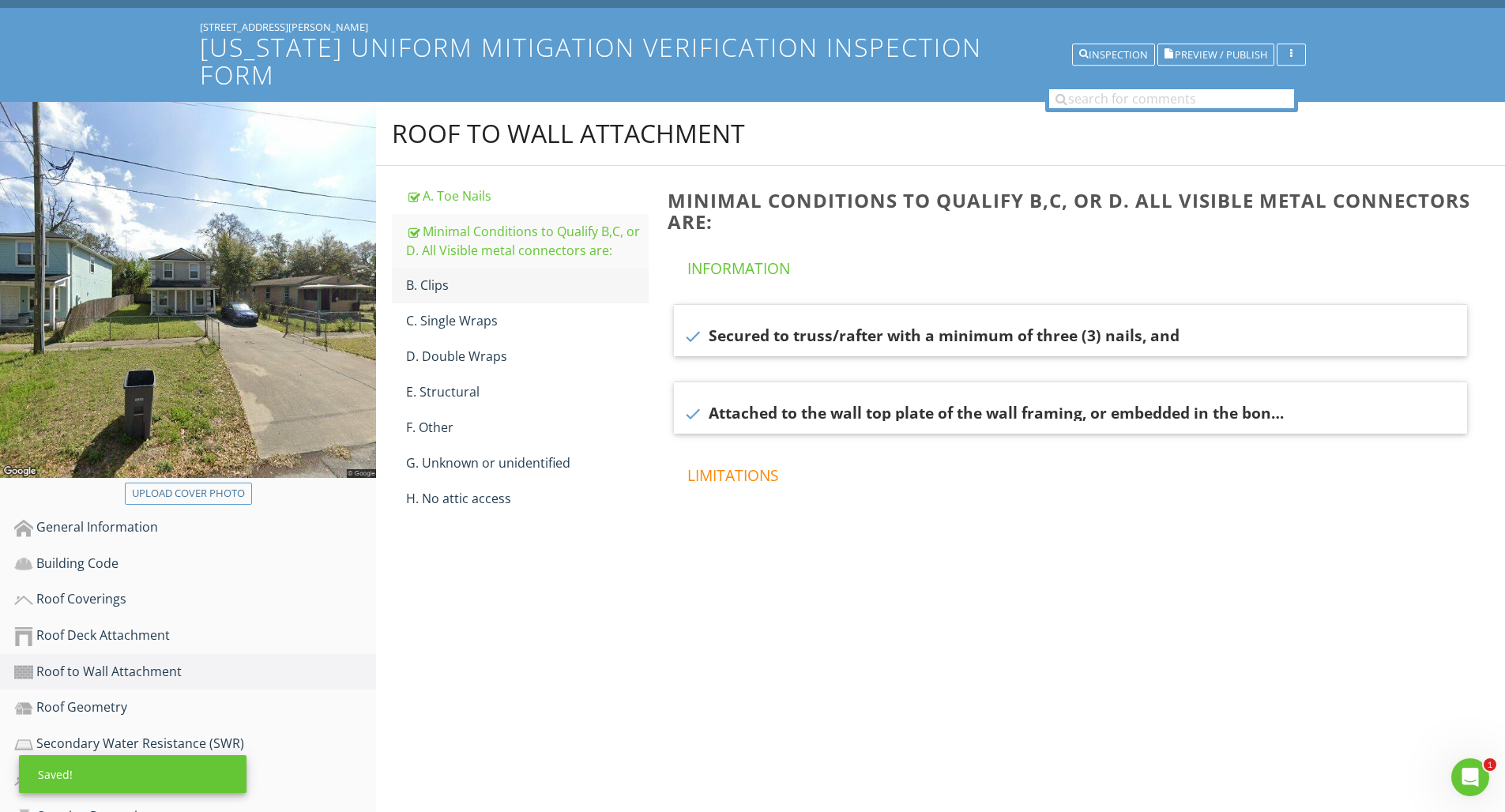 click on "B. Clips" at bounding box center (527, 285) 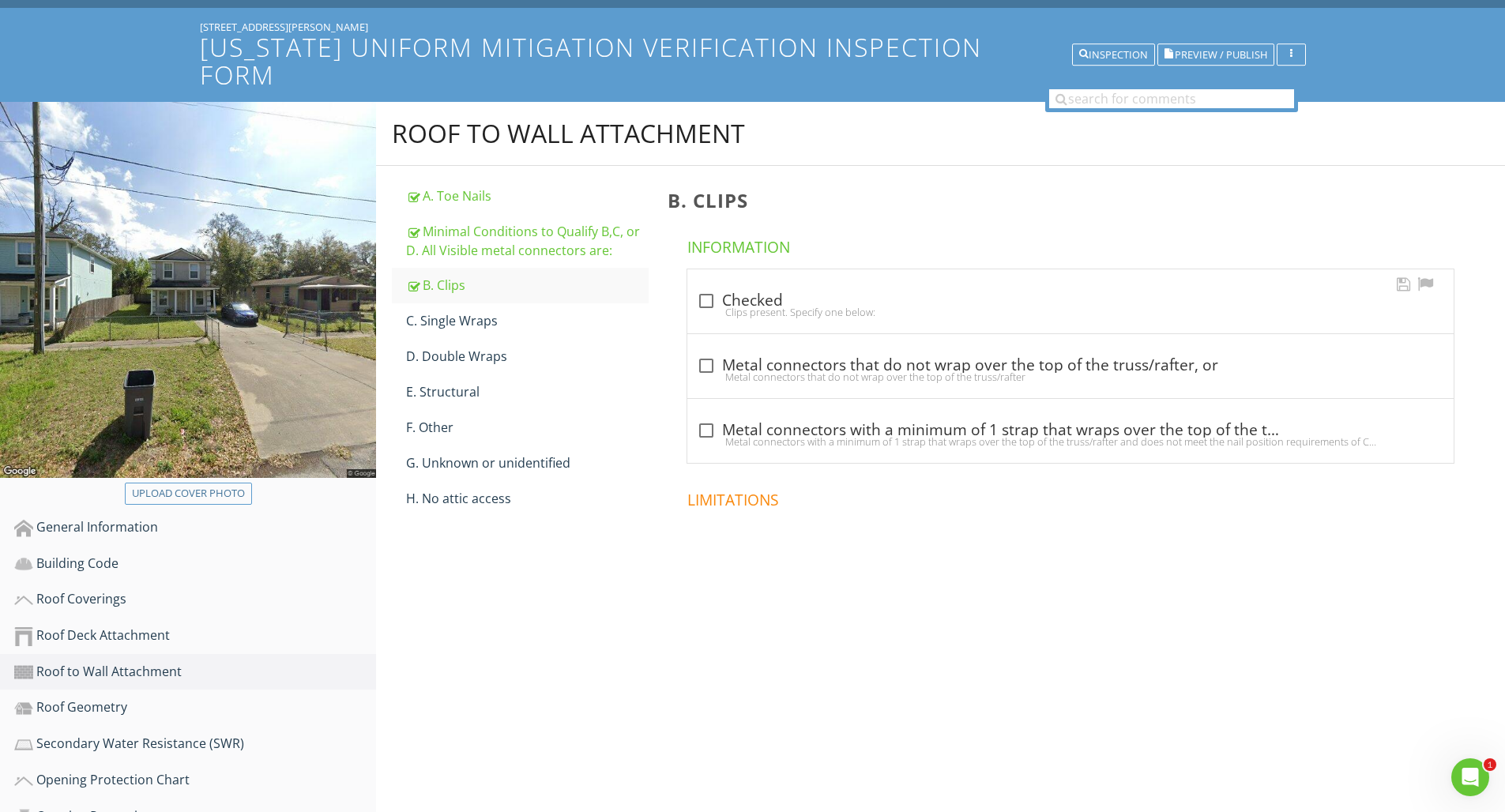 click on "Clips present. Specify one below:" at bounding box center [1070, 312] 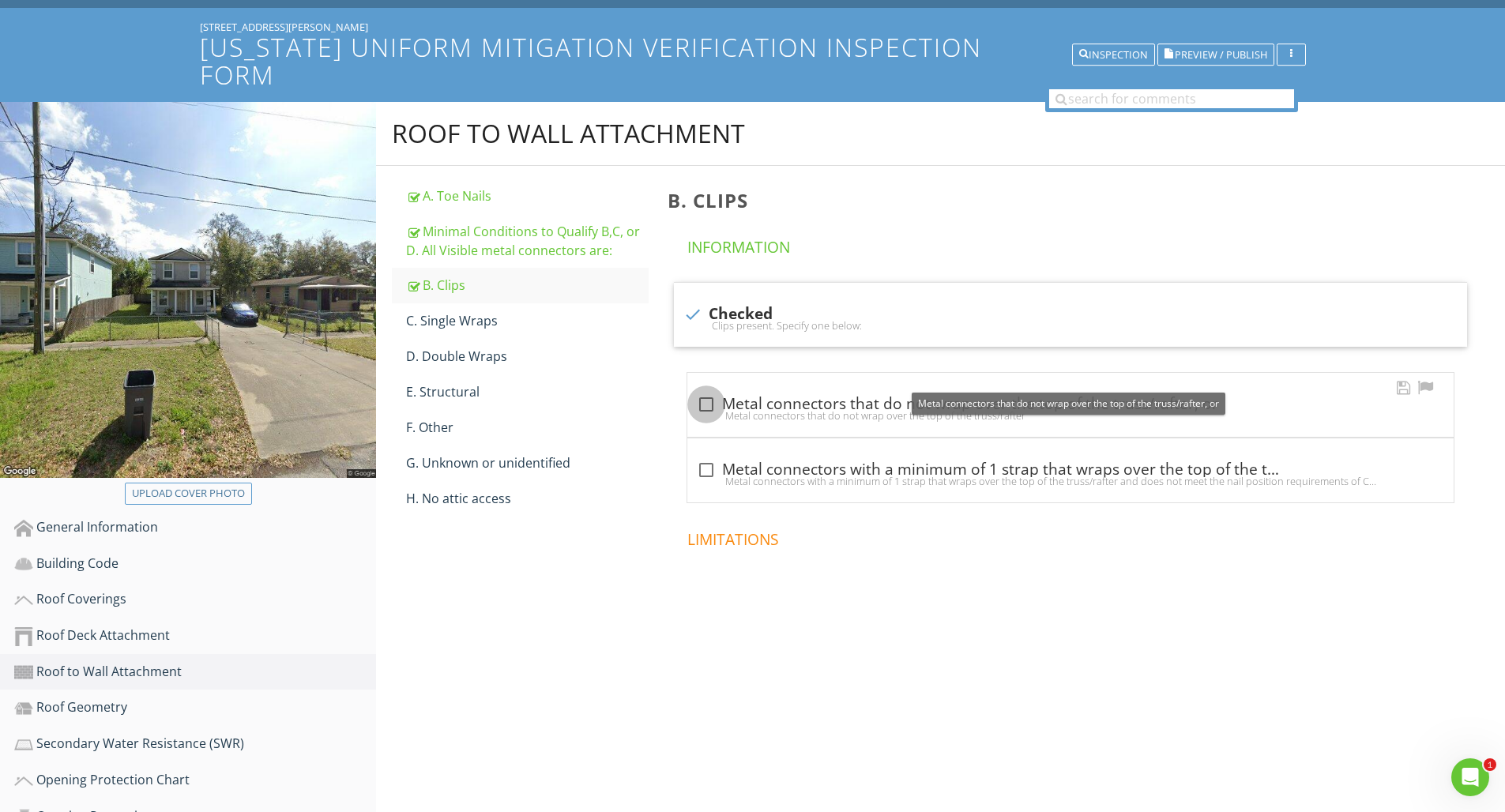 click at bounding box center [706, 404] 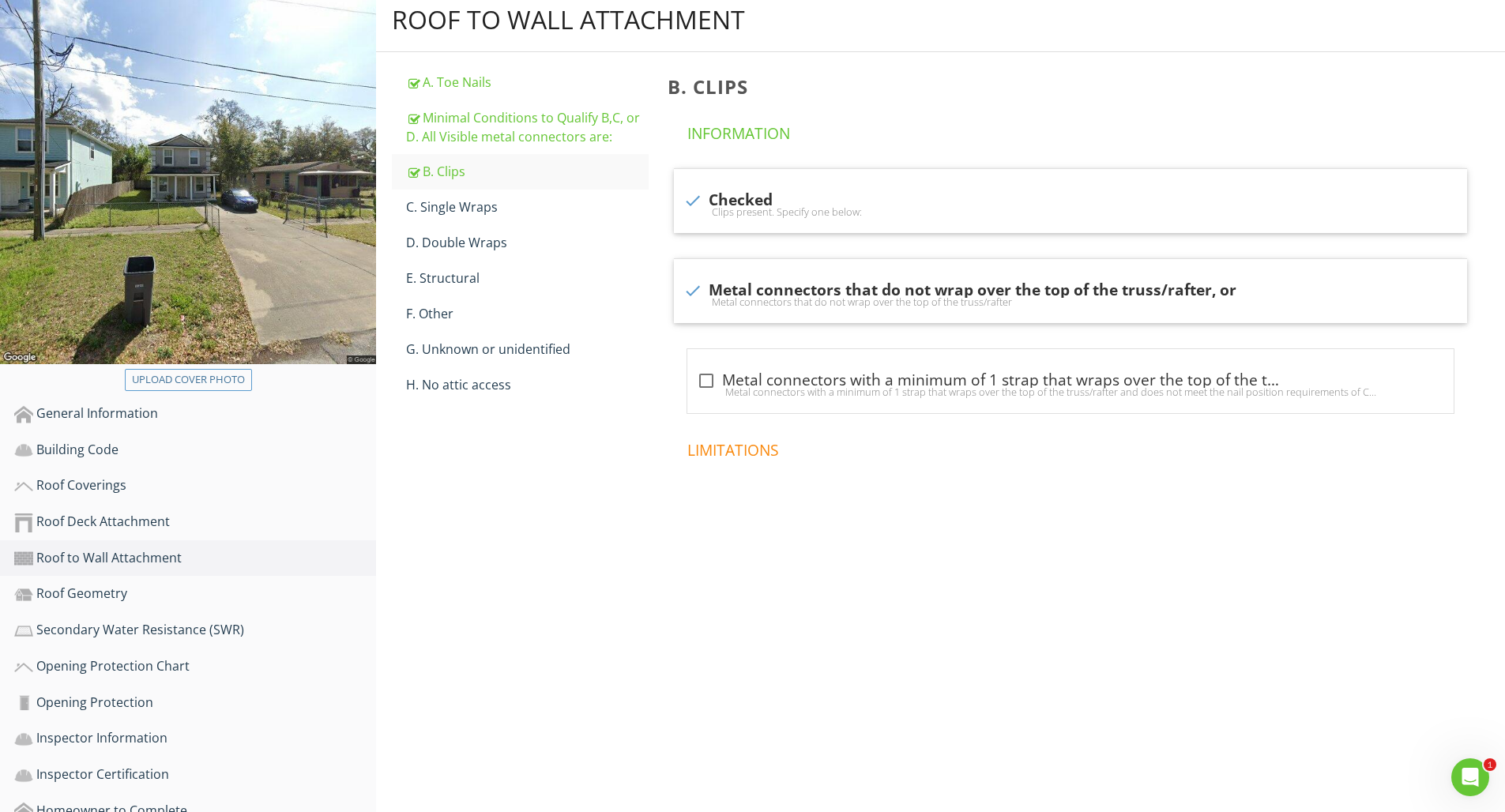 scroll, scrollTop: 238, scrollLeft: 0, axis: vertical 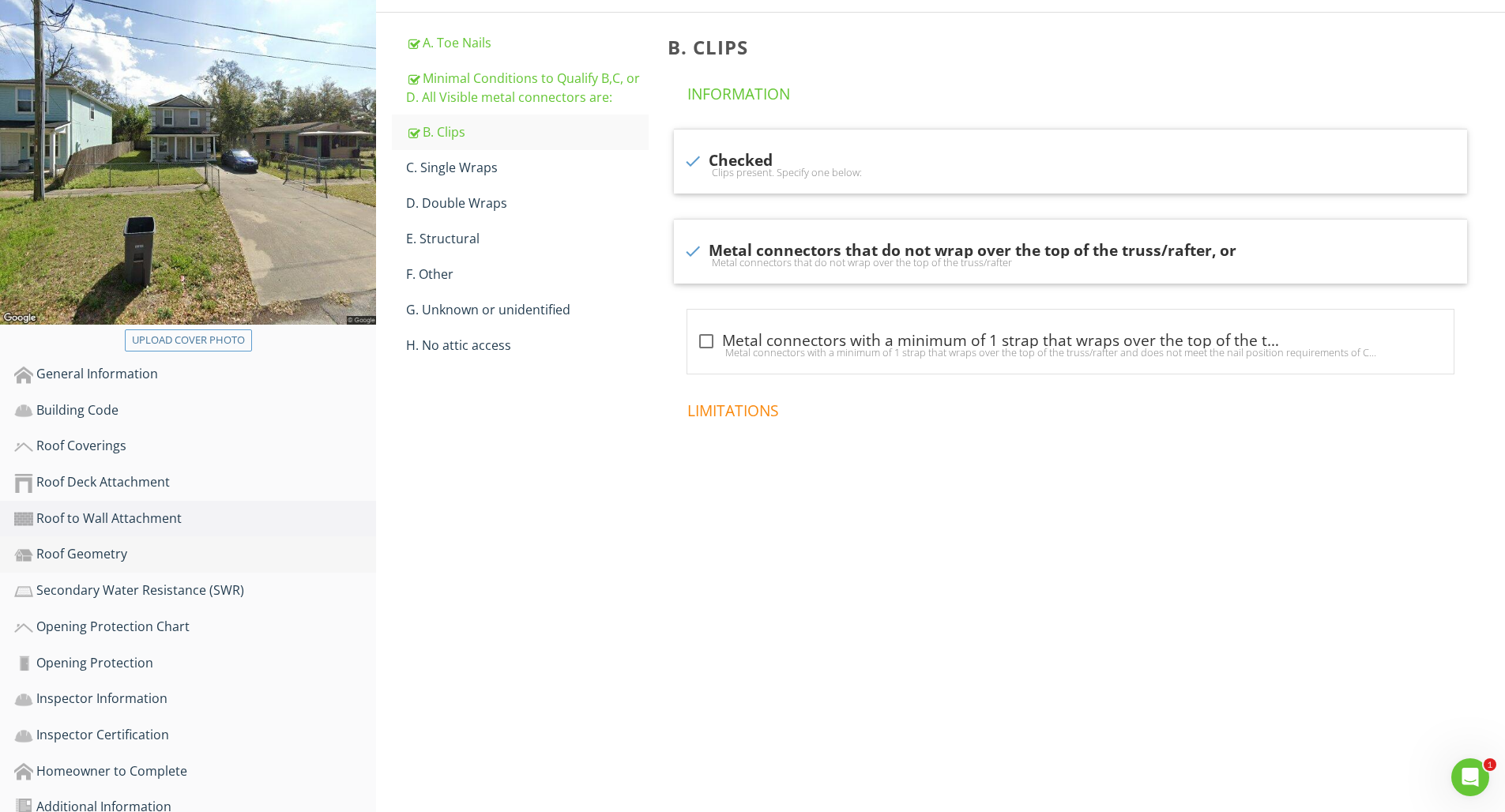 click on "Roof Geometry" at bounding box center (195, 554) 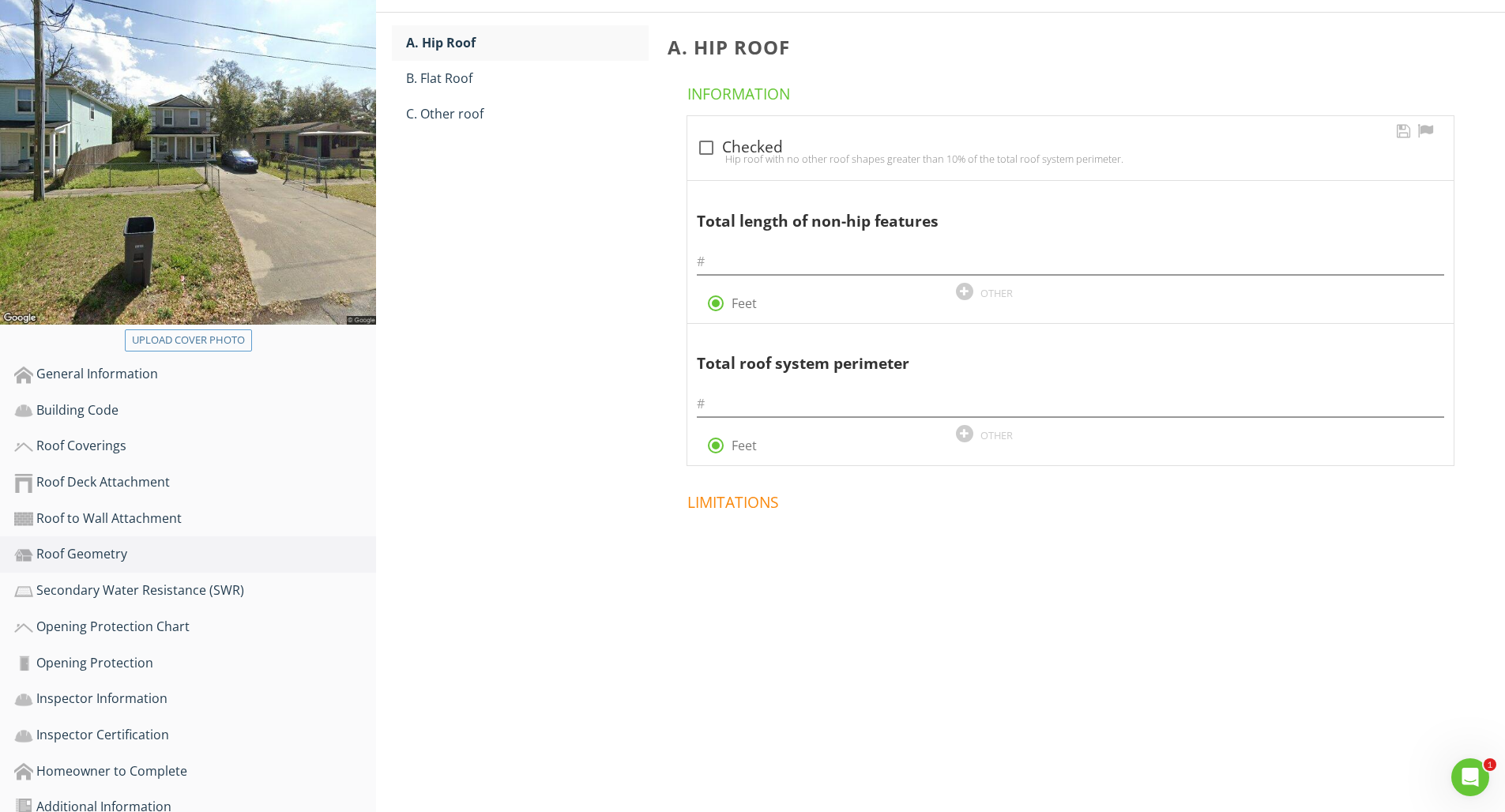 click at bounding box center (706, 148) 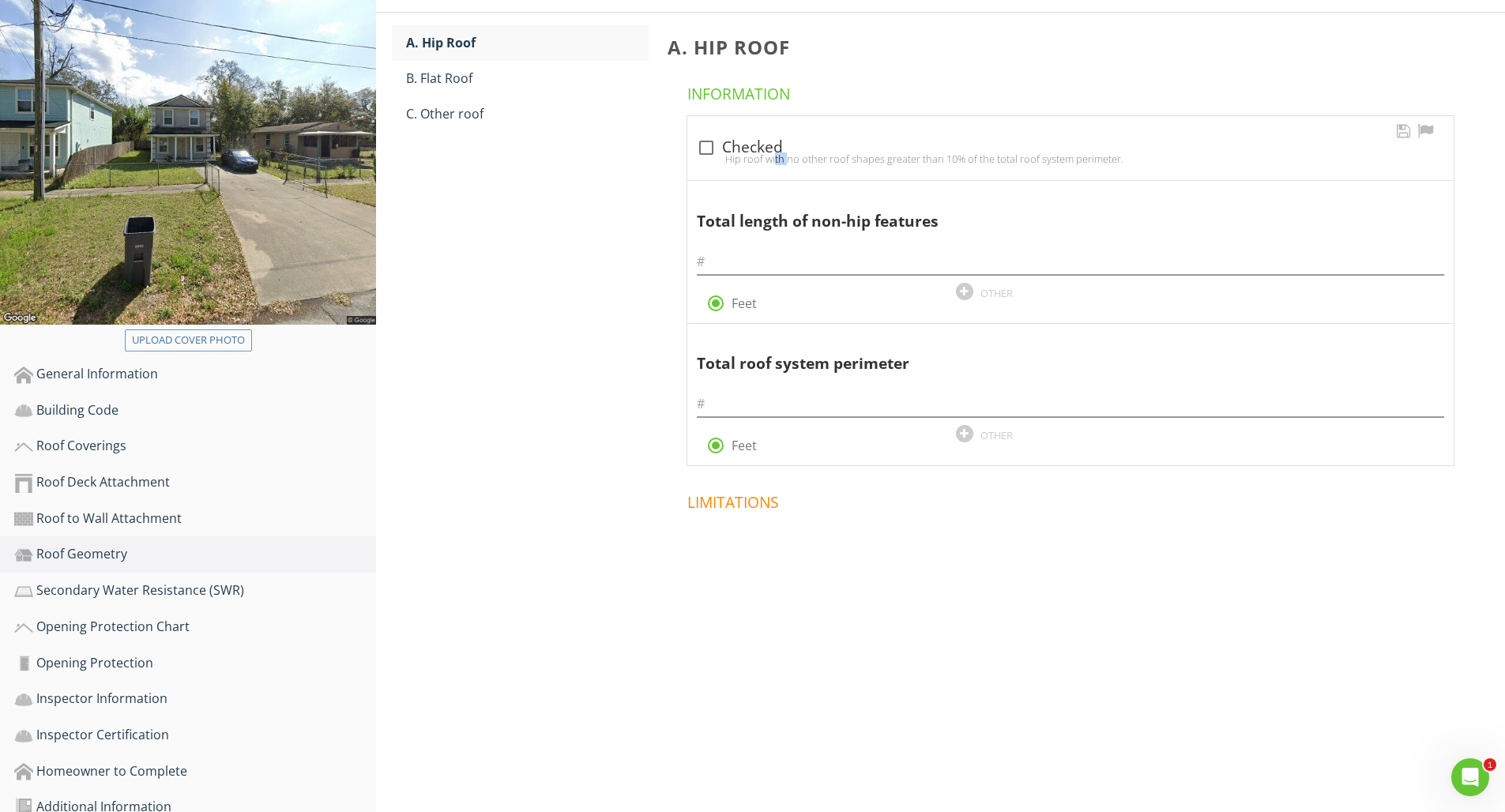 click on "check_box_outline_blank
Checked" at bounding box center (1070, 146) 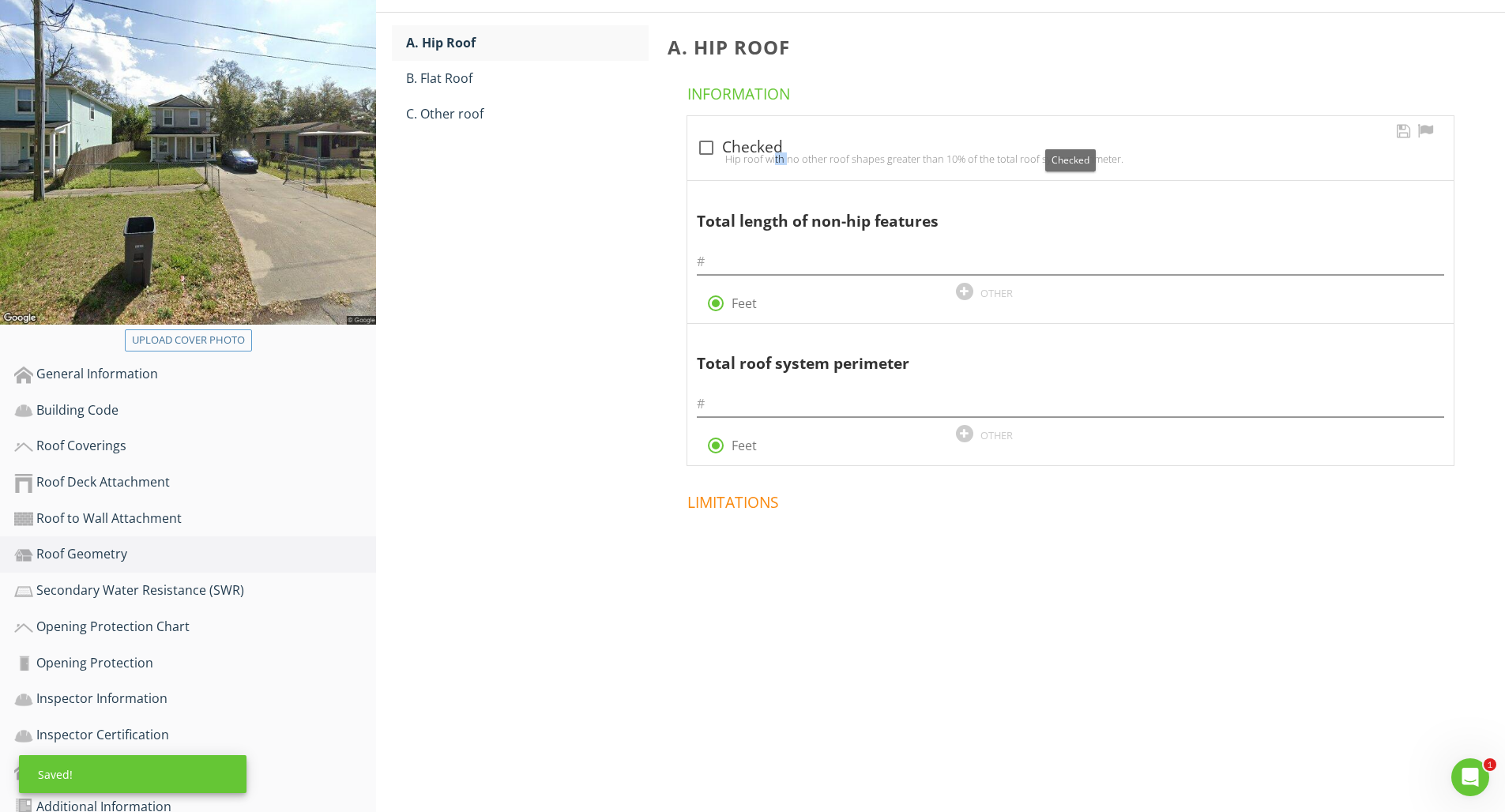click at bounding box center (706, 148) 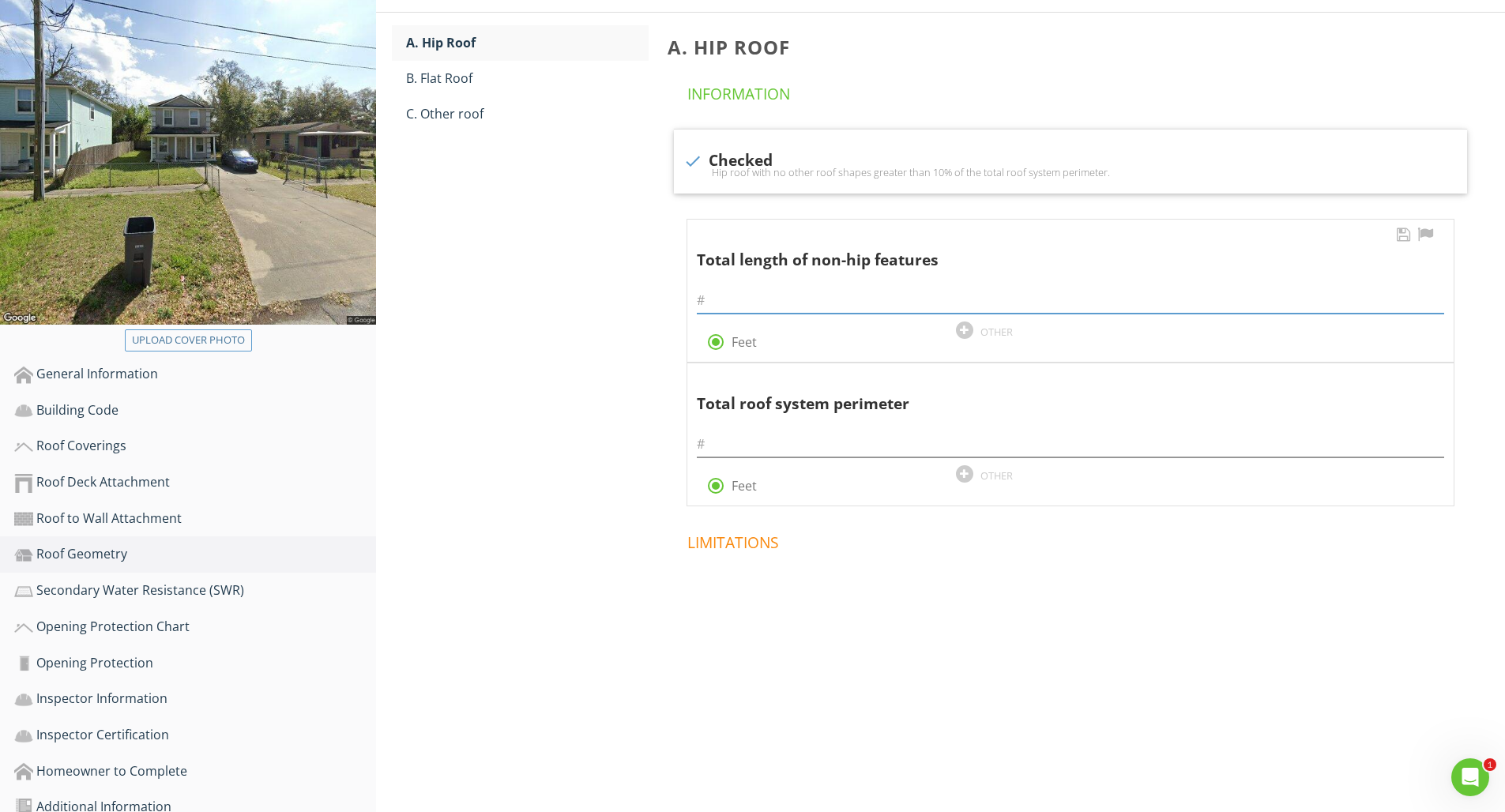click at bounding box center (1070, 300) 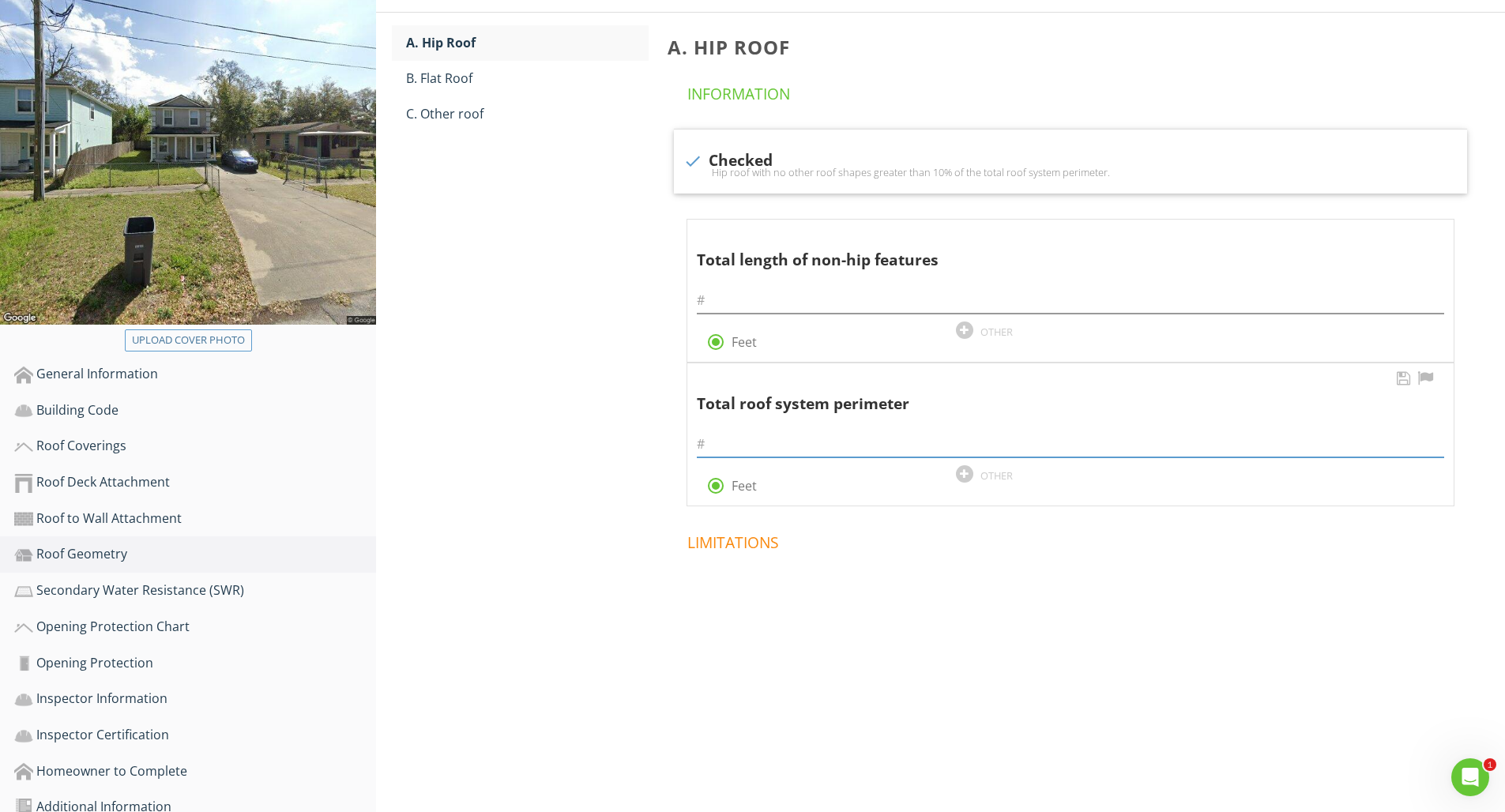 click at bounding box center (1070, 444) 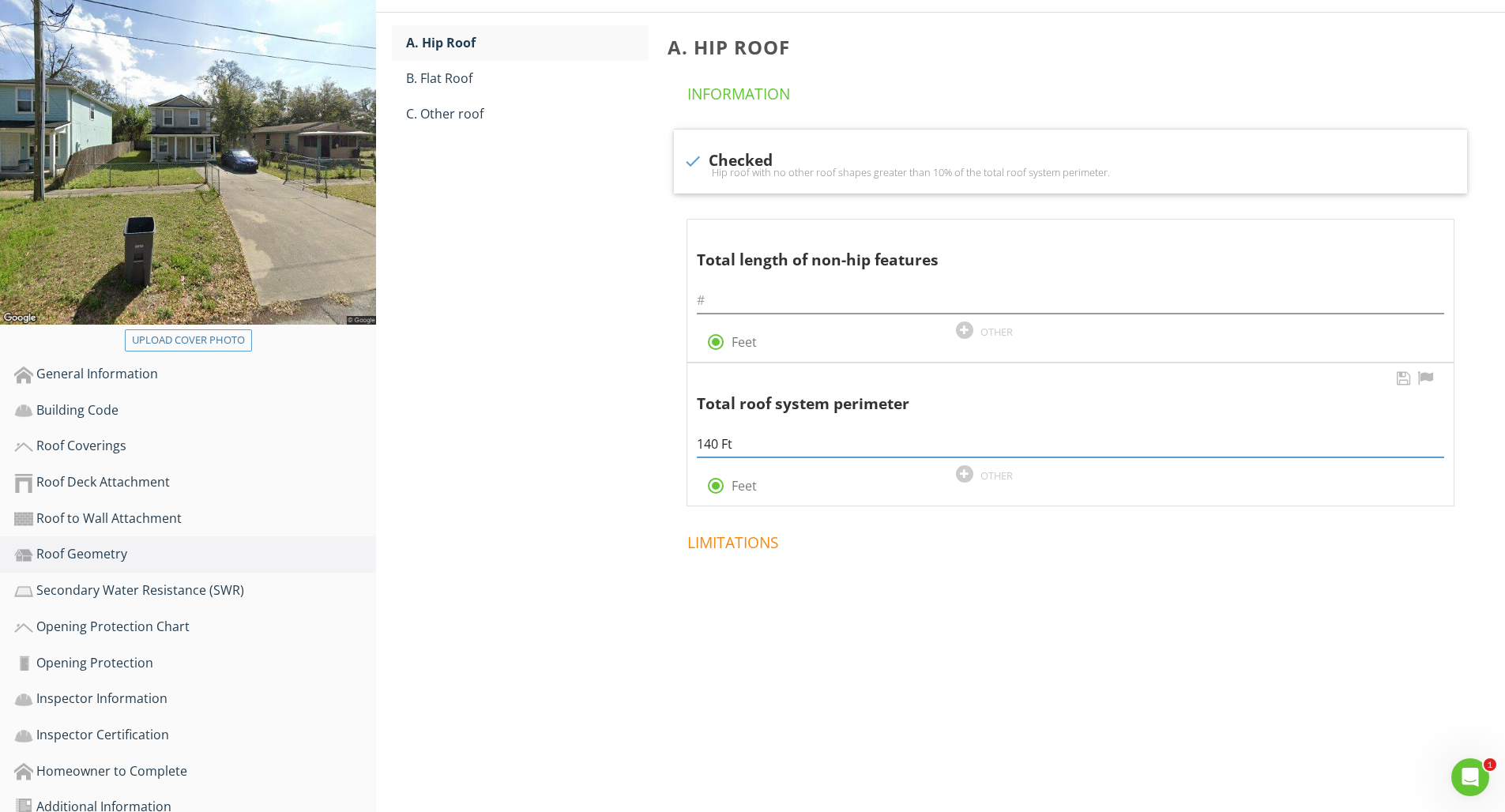 drag, startPoint x: 717, startPoint y: 415, endPoint x: 706, endPoint y: 412, distance: 11.40175 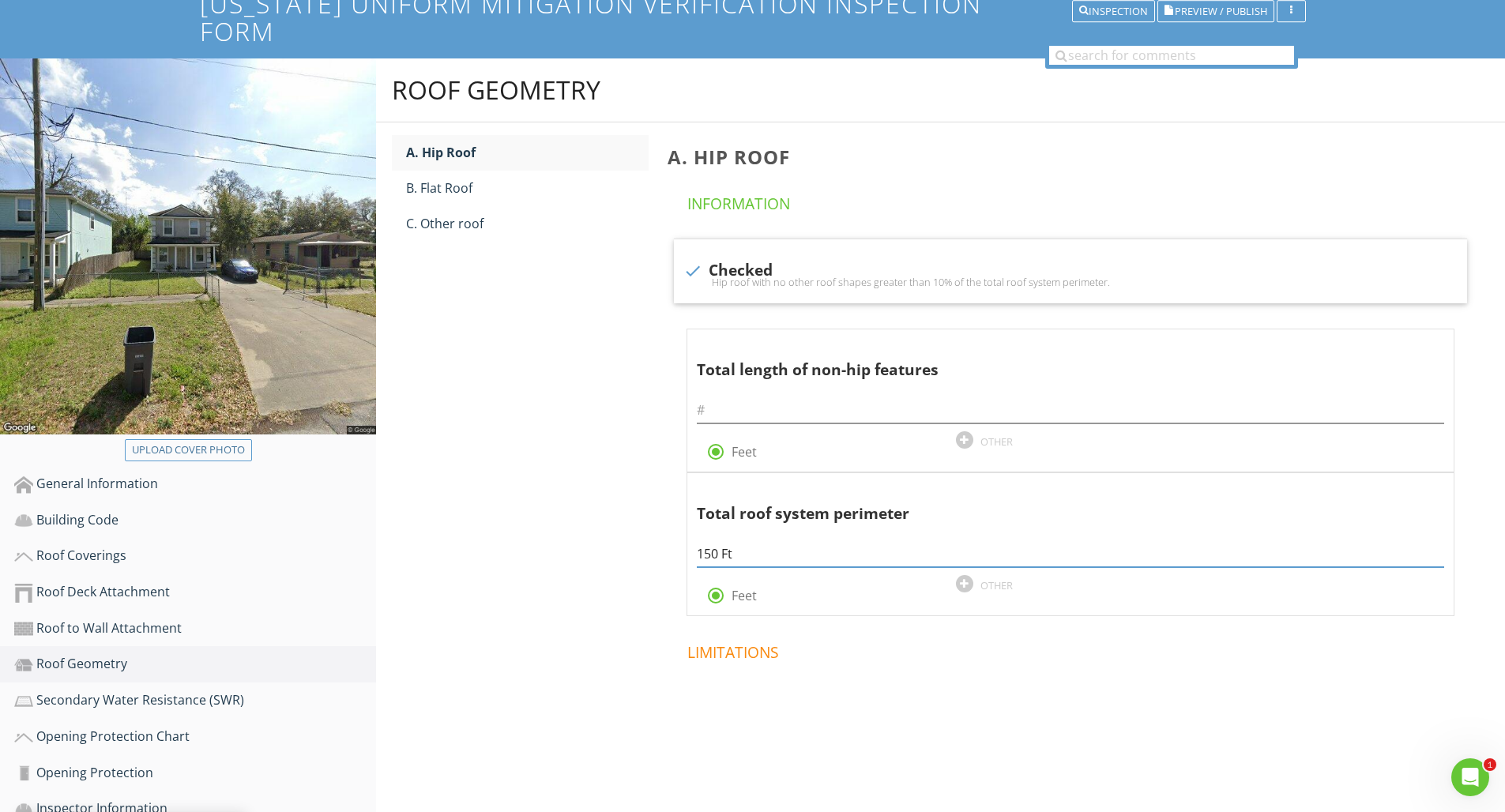 scroll, scrollTop: 143, scrollLeft: 0, axis: vertical 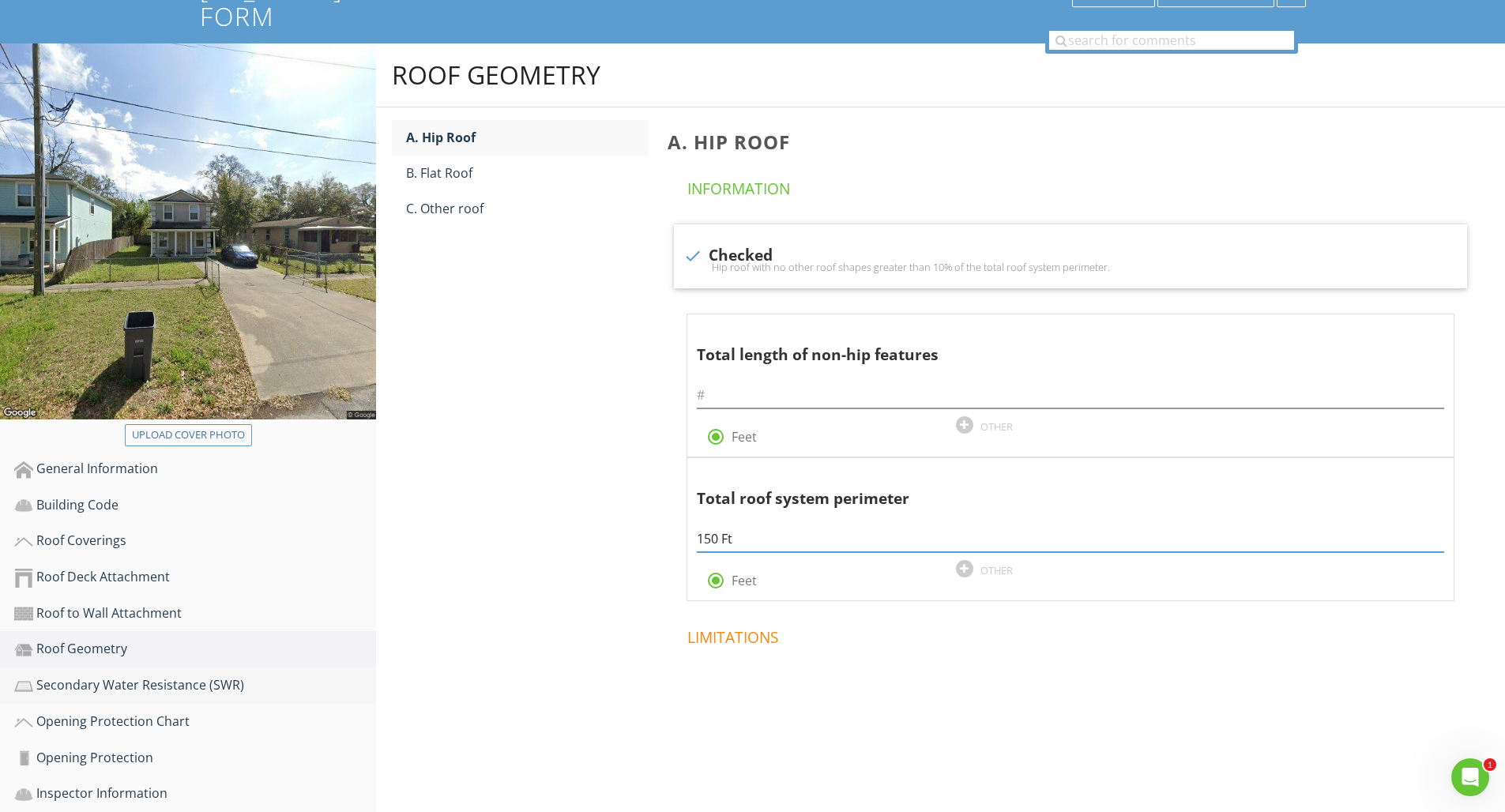 type on "150 Ft" 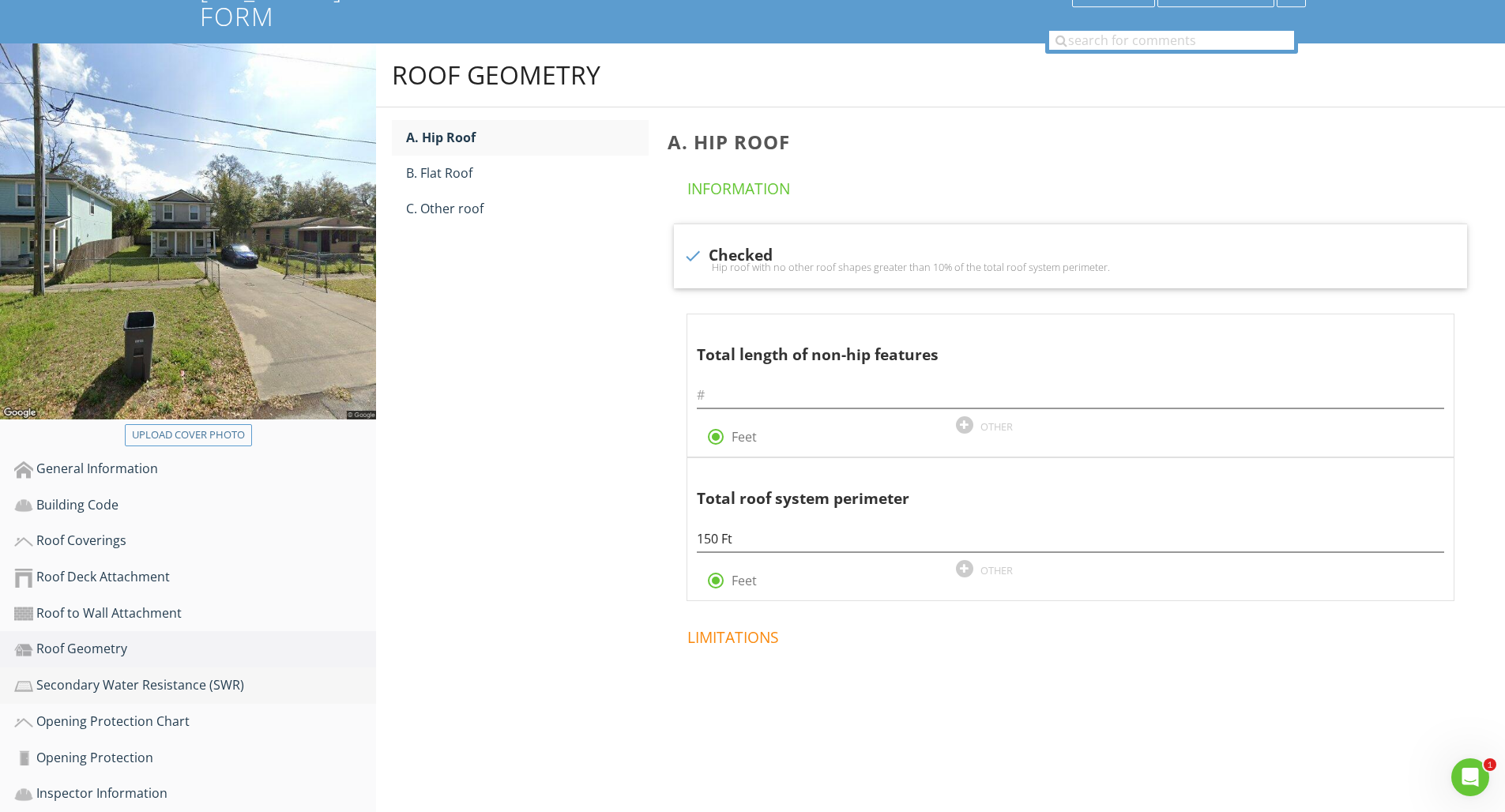 click on "Secondary Water Resistance (SWR)" at bounding box center [195, 686] 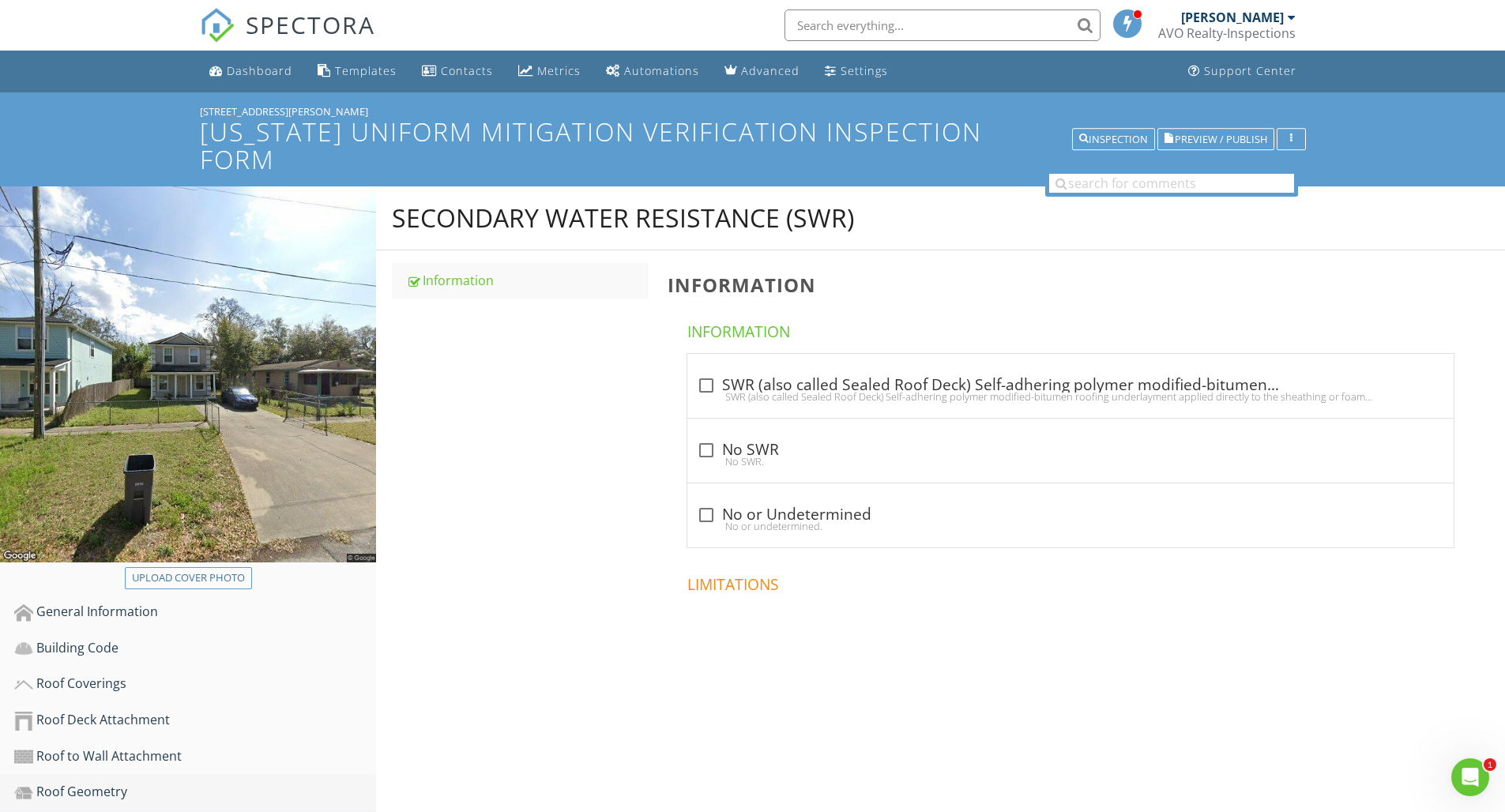 scroll, scrollTop: 238, scrollLeft: 0, axis: vertical 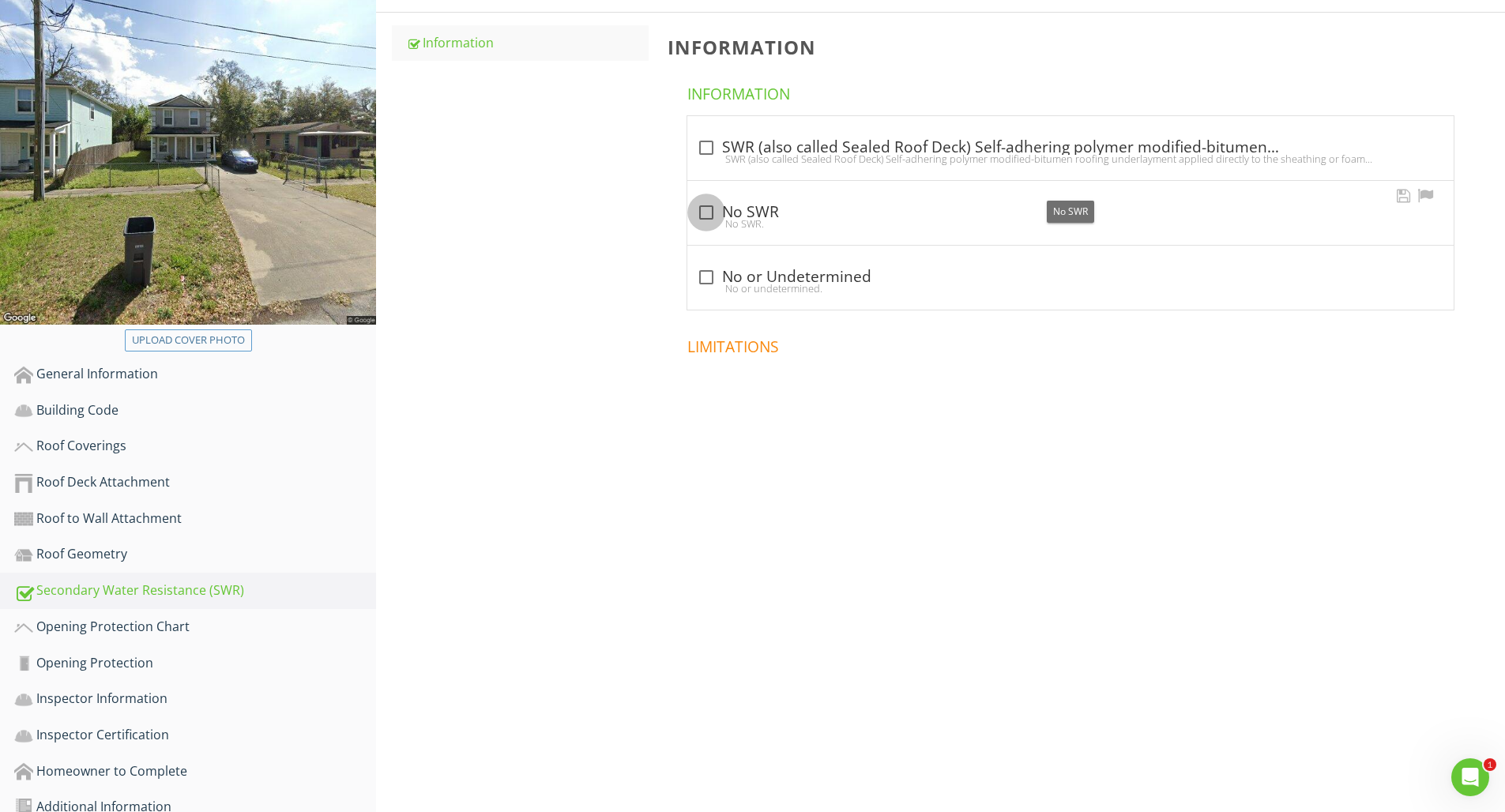 click at bounding box center (706, 212) 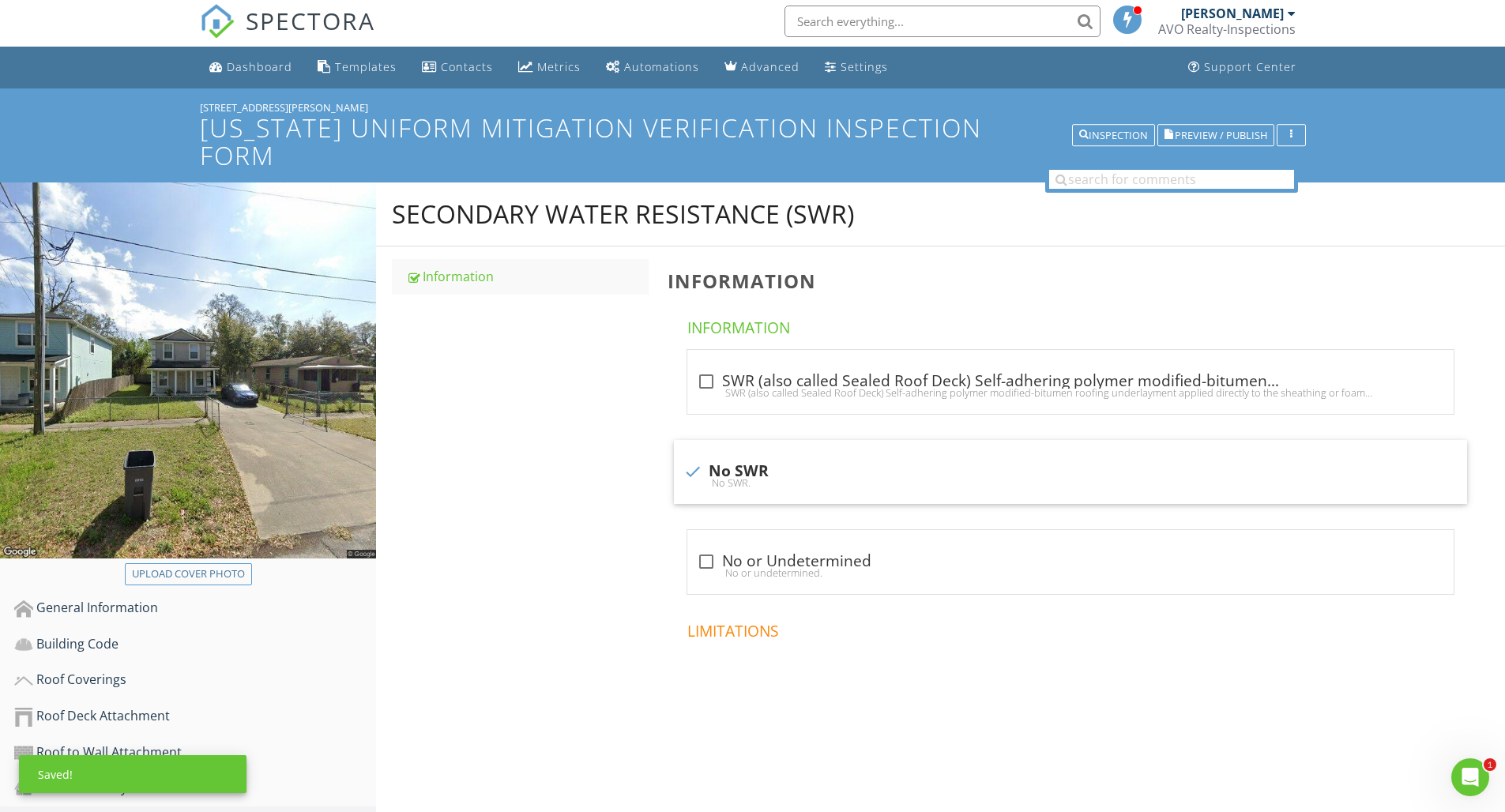scroll, scrollTop: 238, scrollLeft: 0, axis: vertical 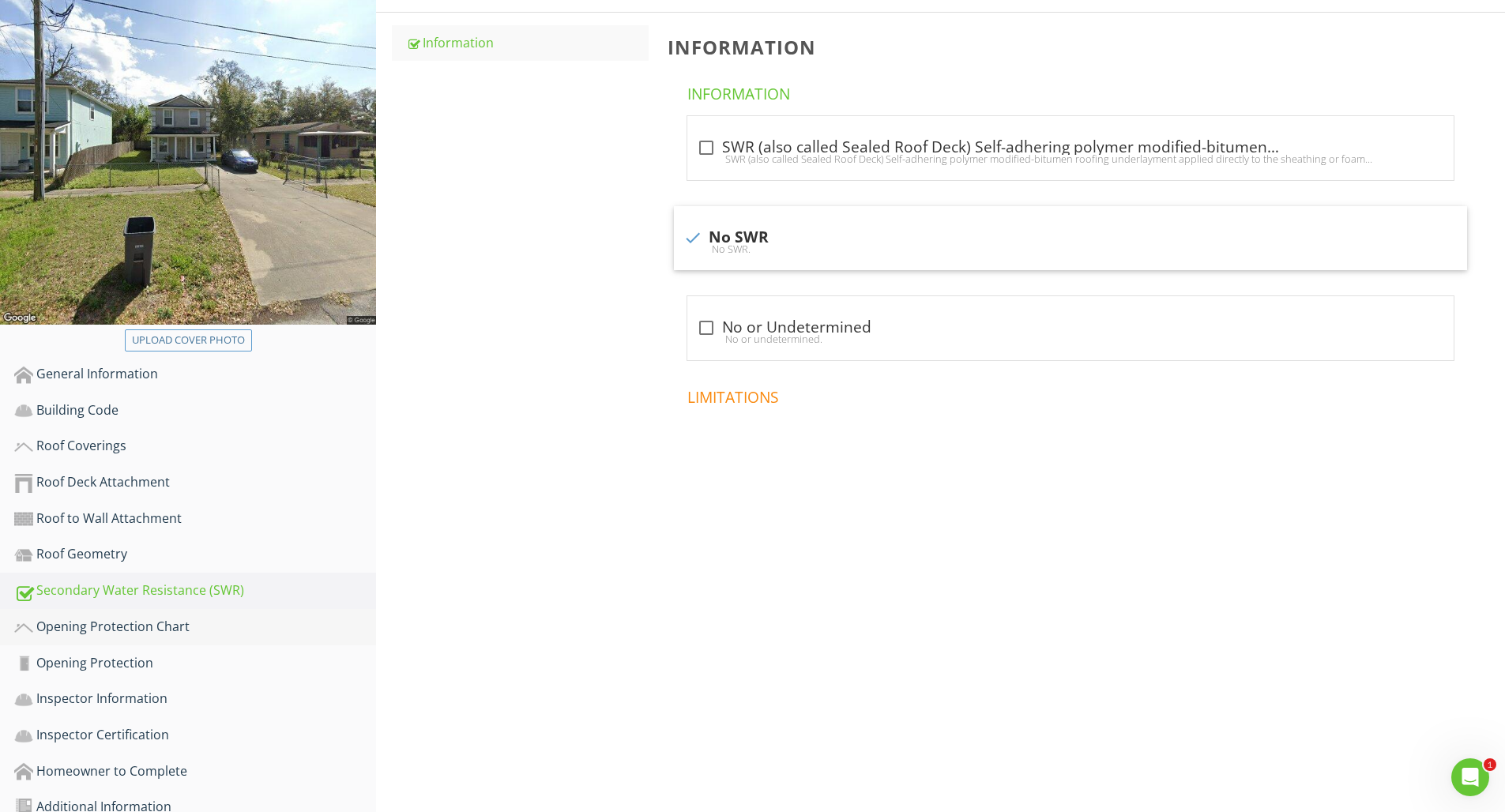 click on "Opening Protection Chart" at bounding box center [195, 627] 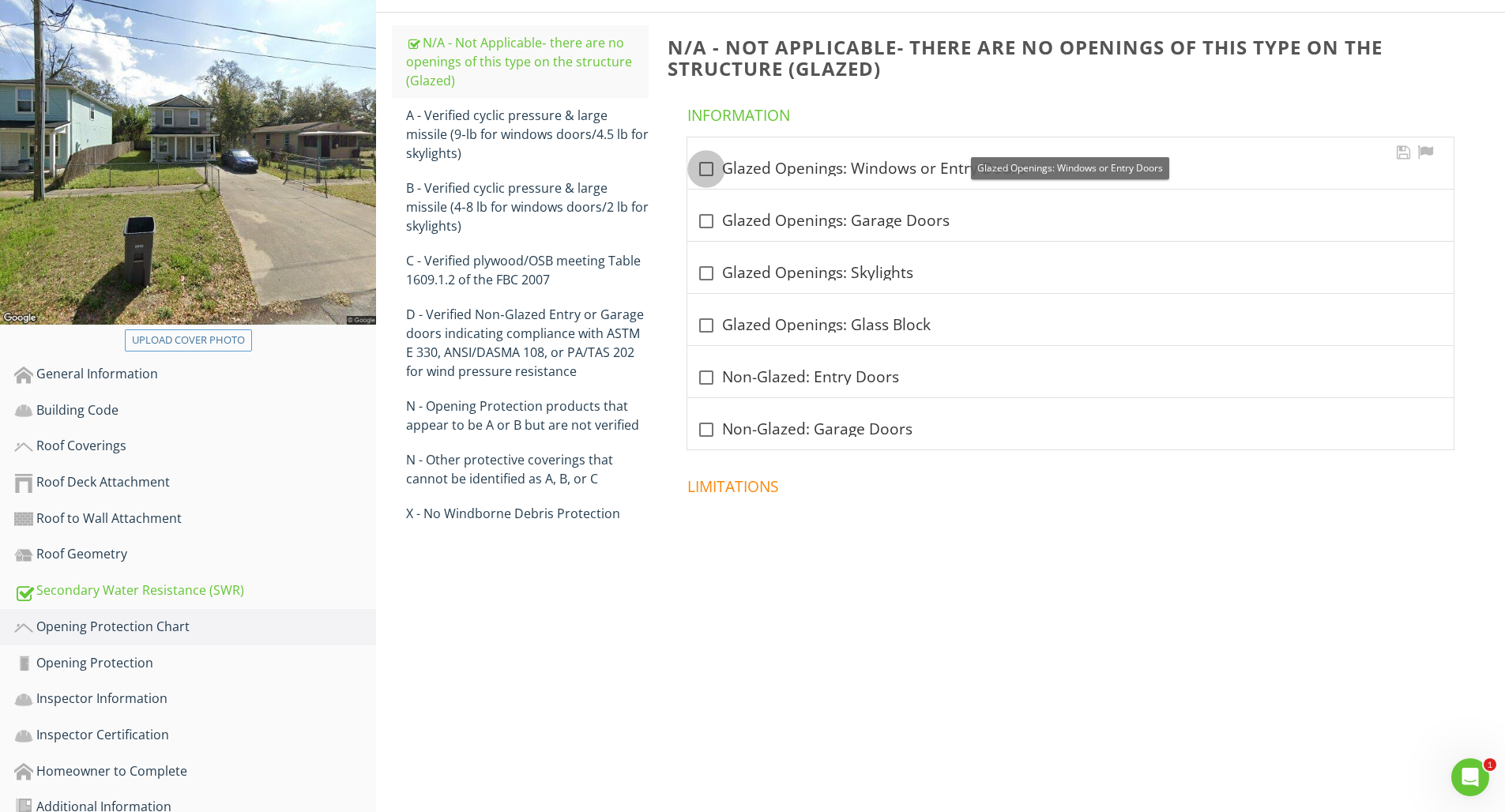 click at bounding box center (706, 169) 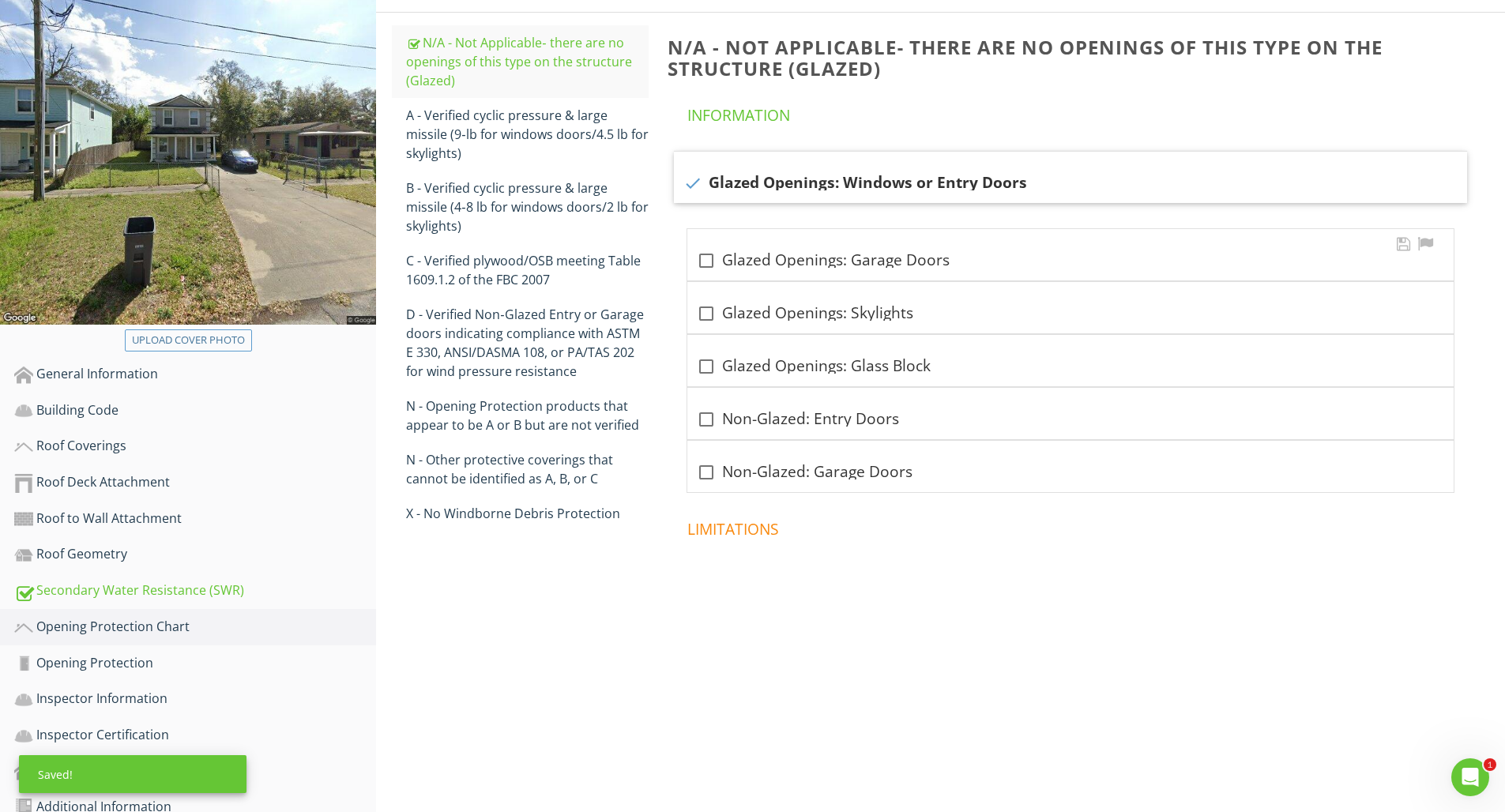 click at bounding box center [706, 261] 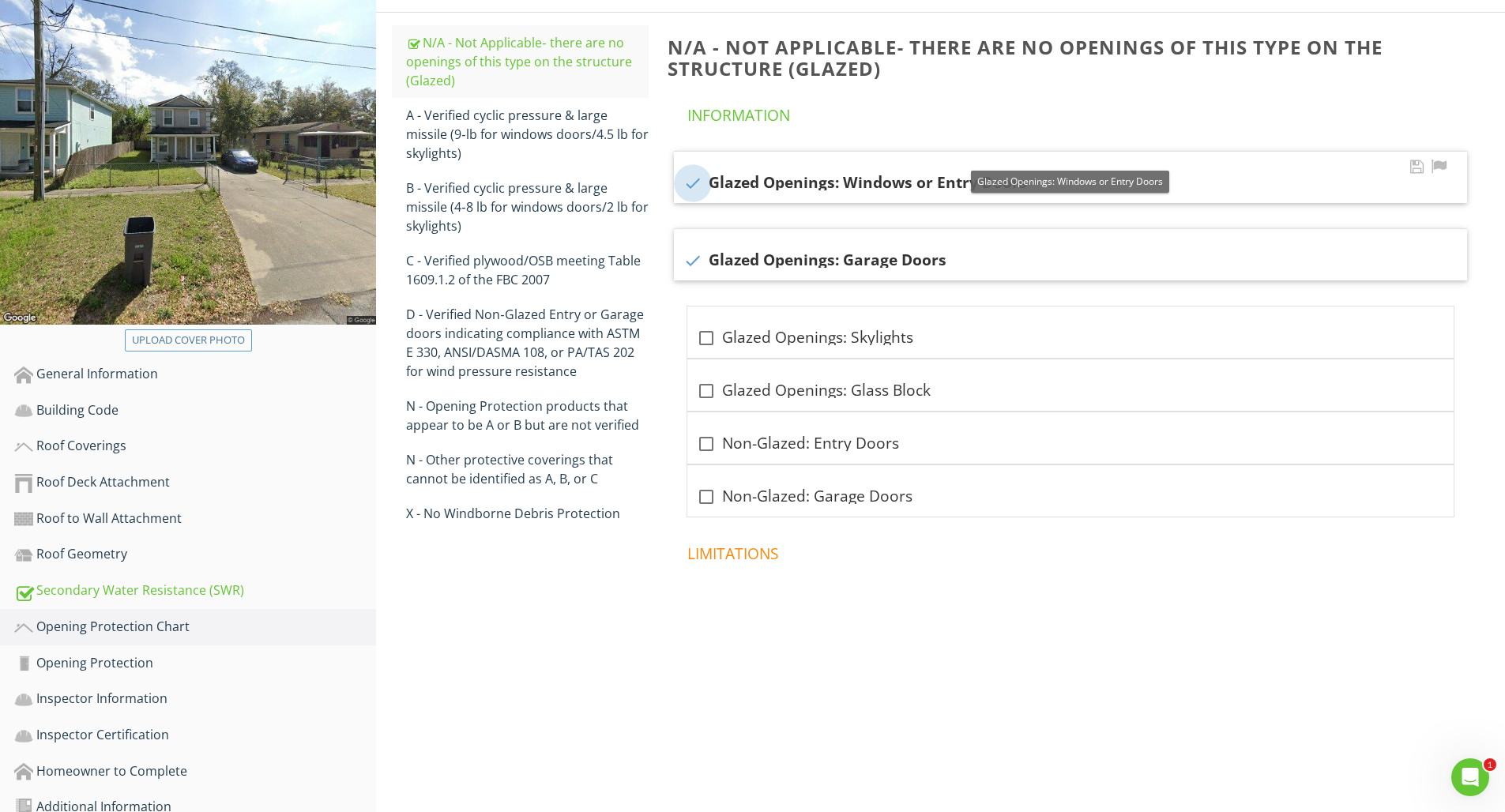 click at bounding box center [693, 183] 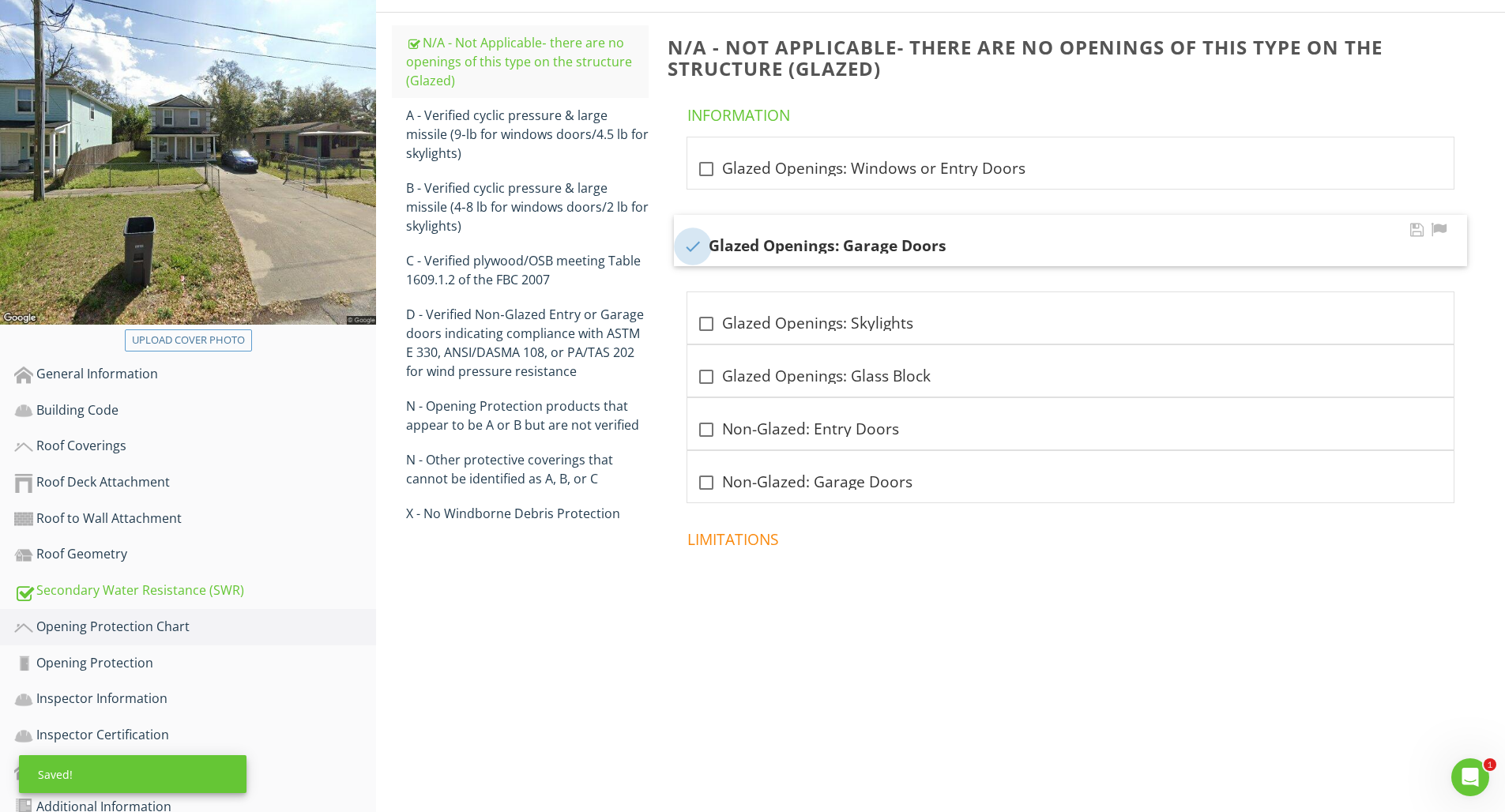 click at bounding box center [693, 246] 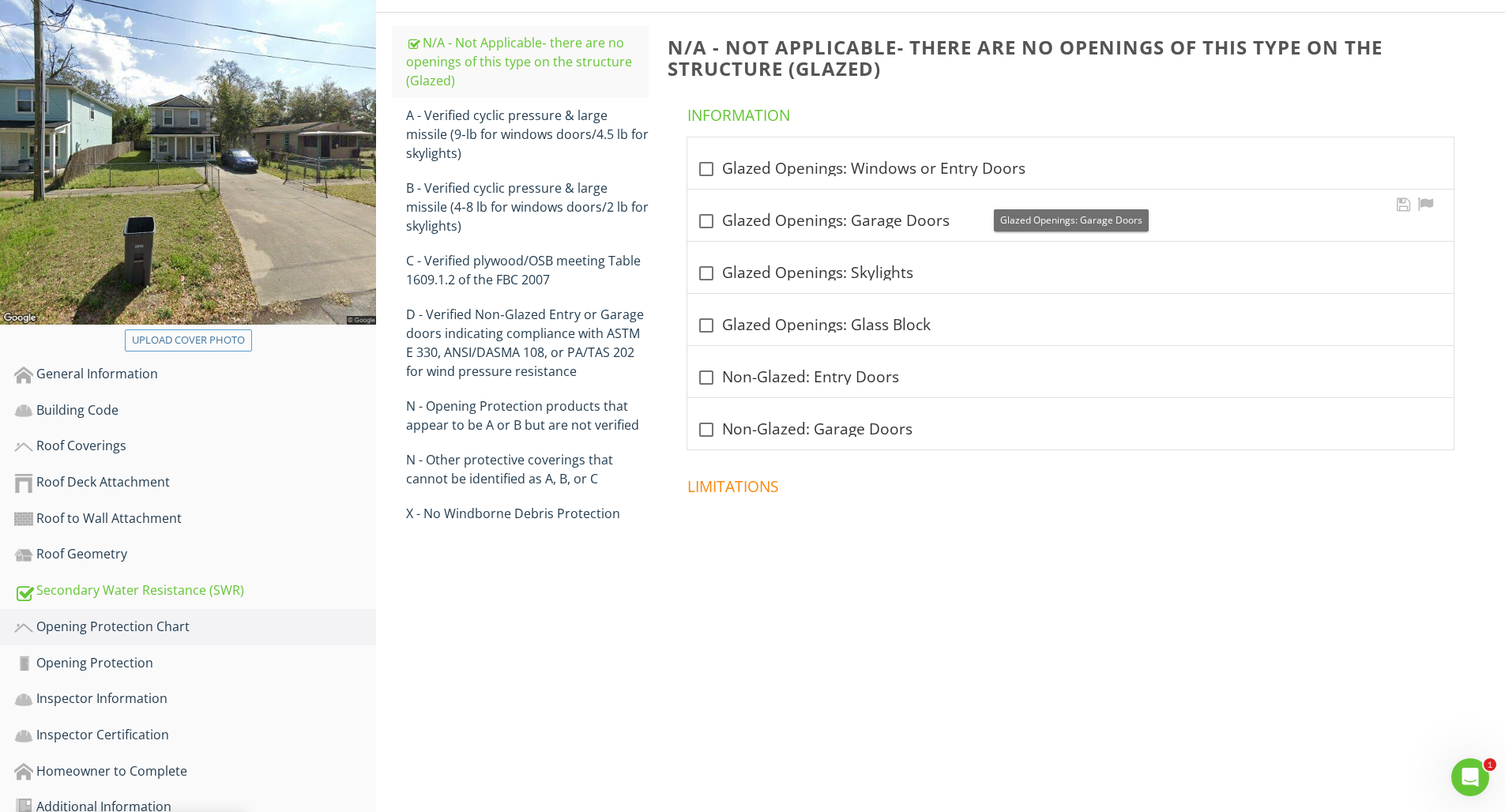 click at bounding box center [706, 221] 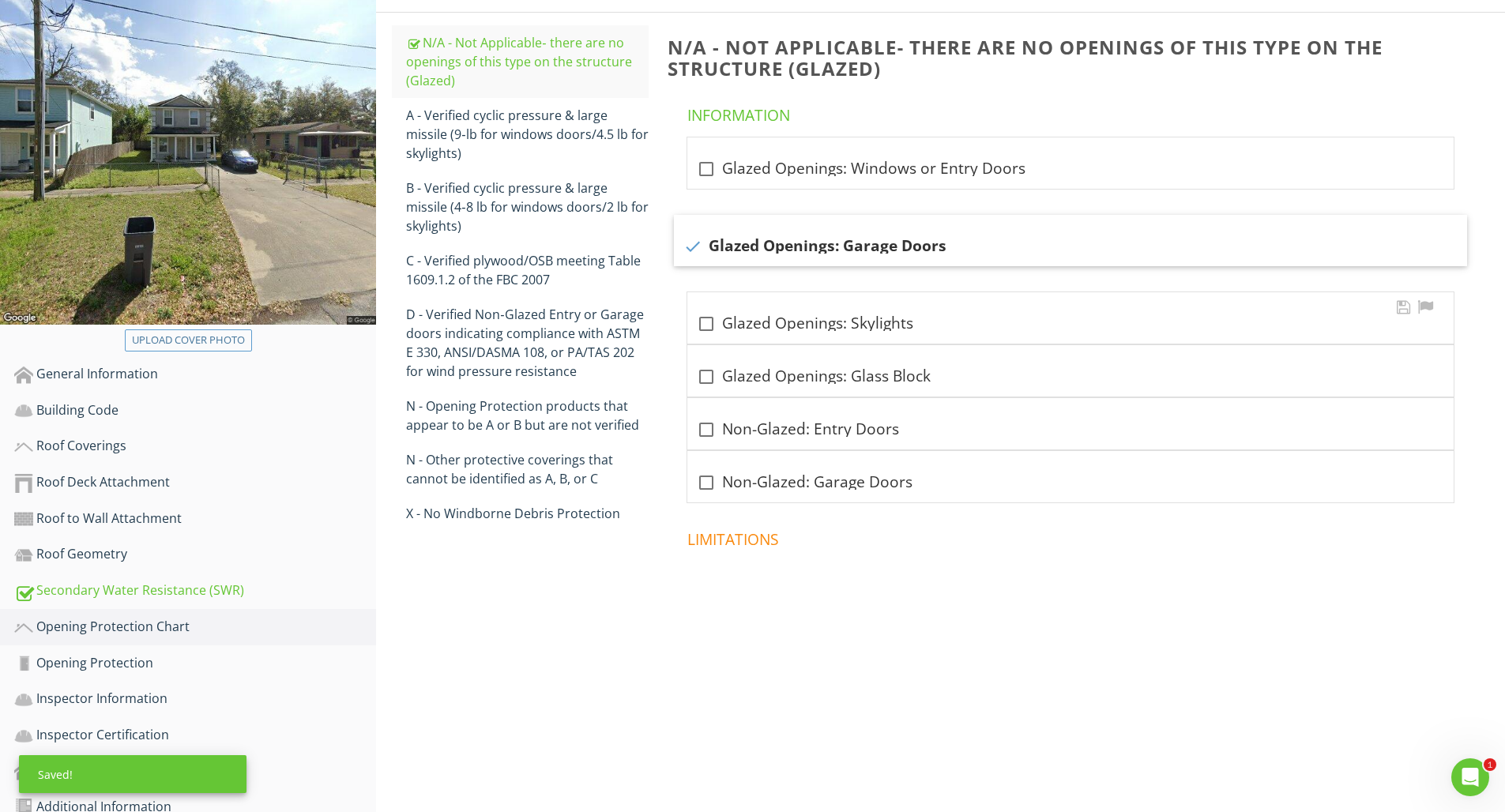 click at bounding box center [706, 324] 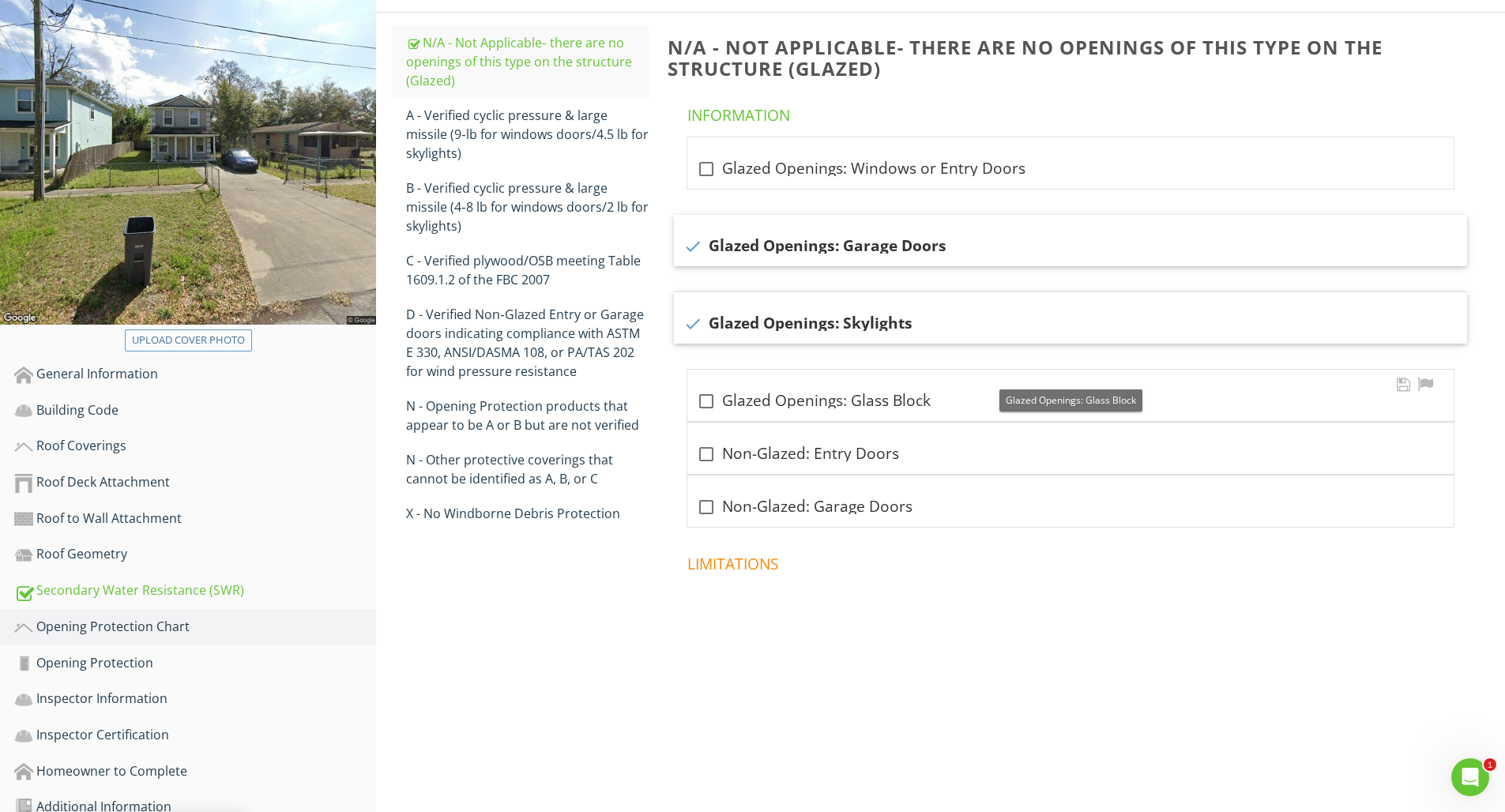 click at bounding box center [706, 401] 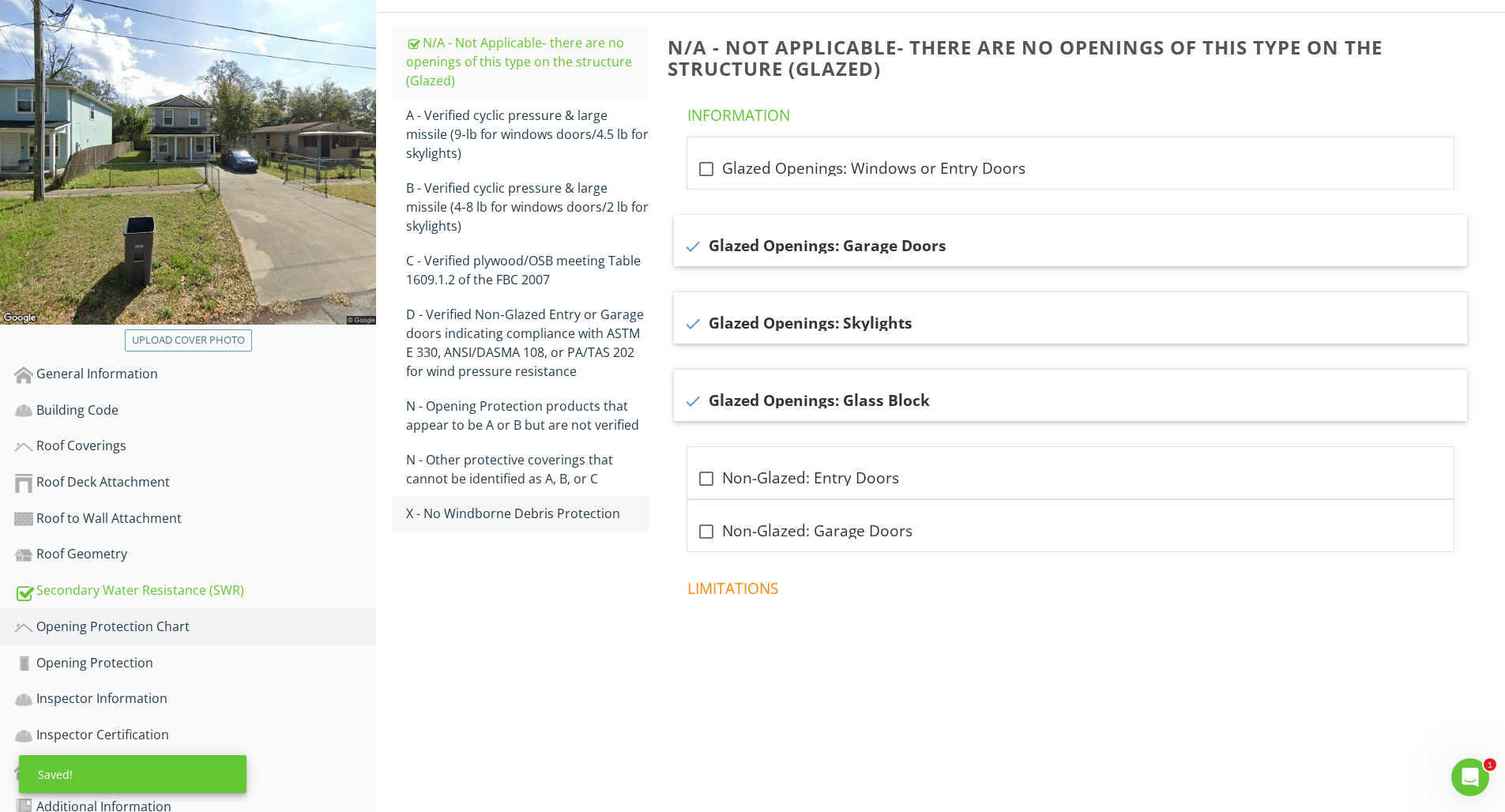 click on "X - No Windborne Debris Protection" at bounding box center (527, 513) 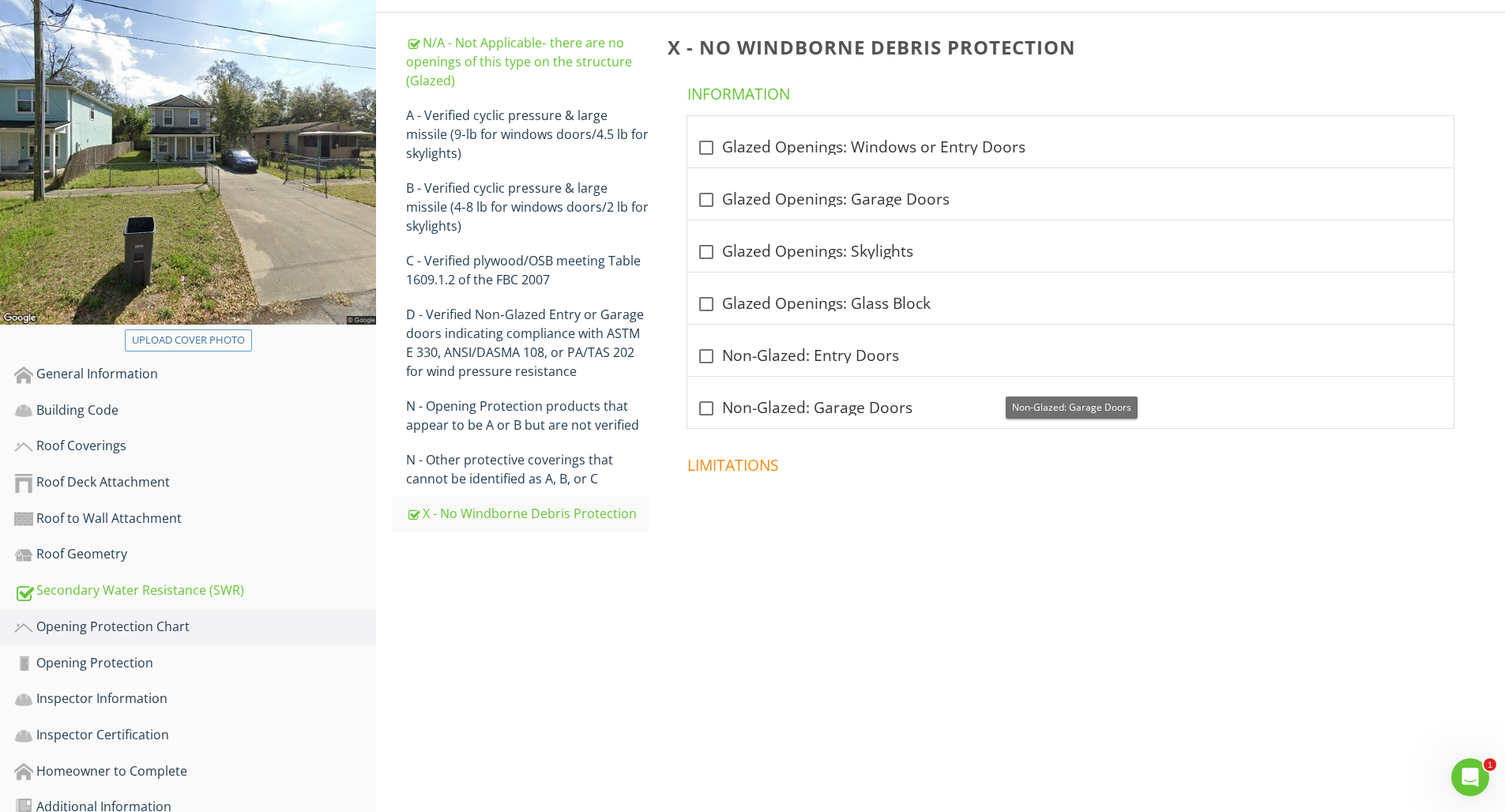drag, startPoint x: 716, startPoint y: 378, endPoint x: 713, endPoint y: 356, distance: 22.203603 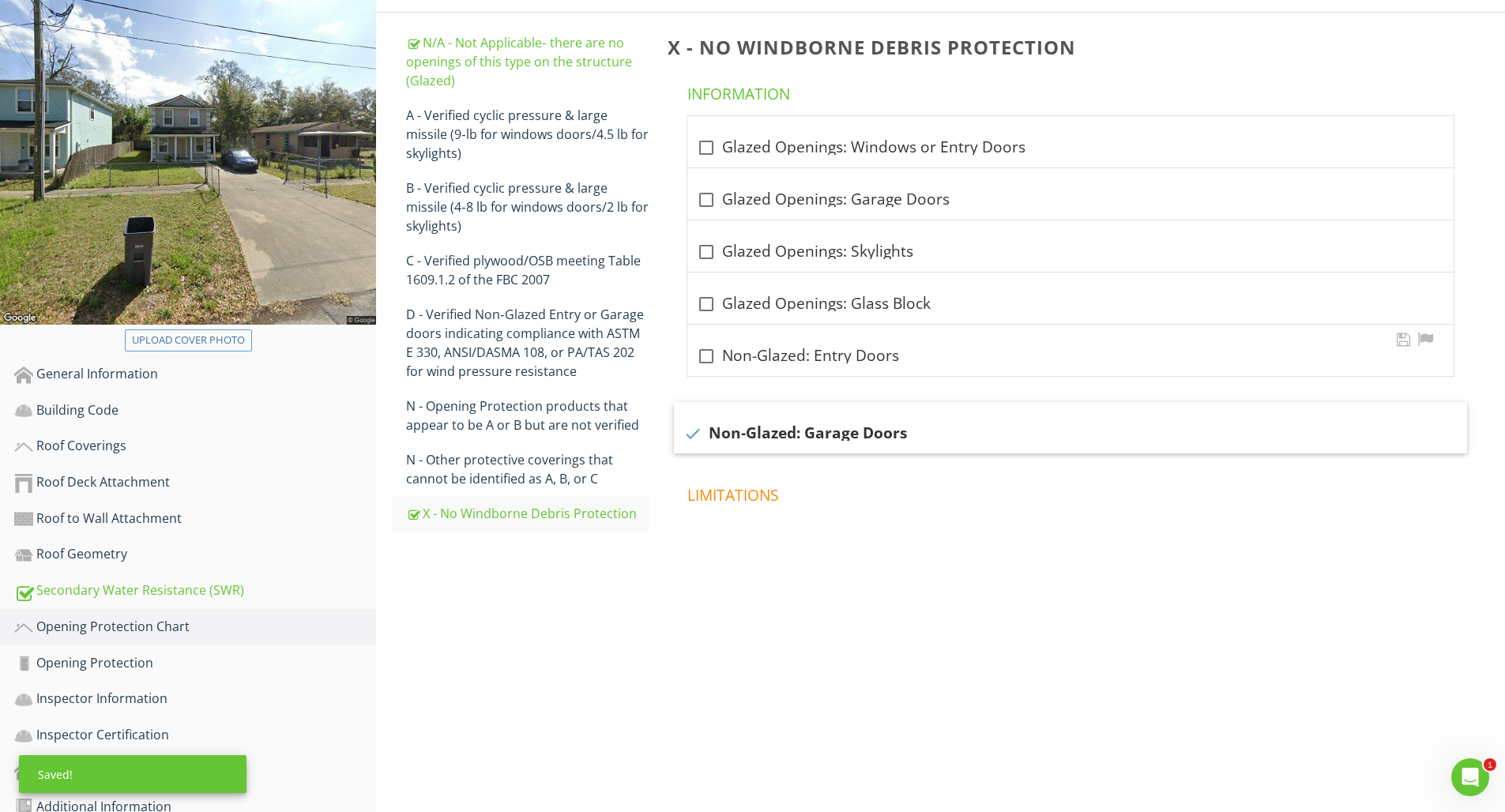 click at bounding box center (706, 356) 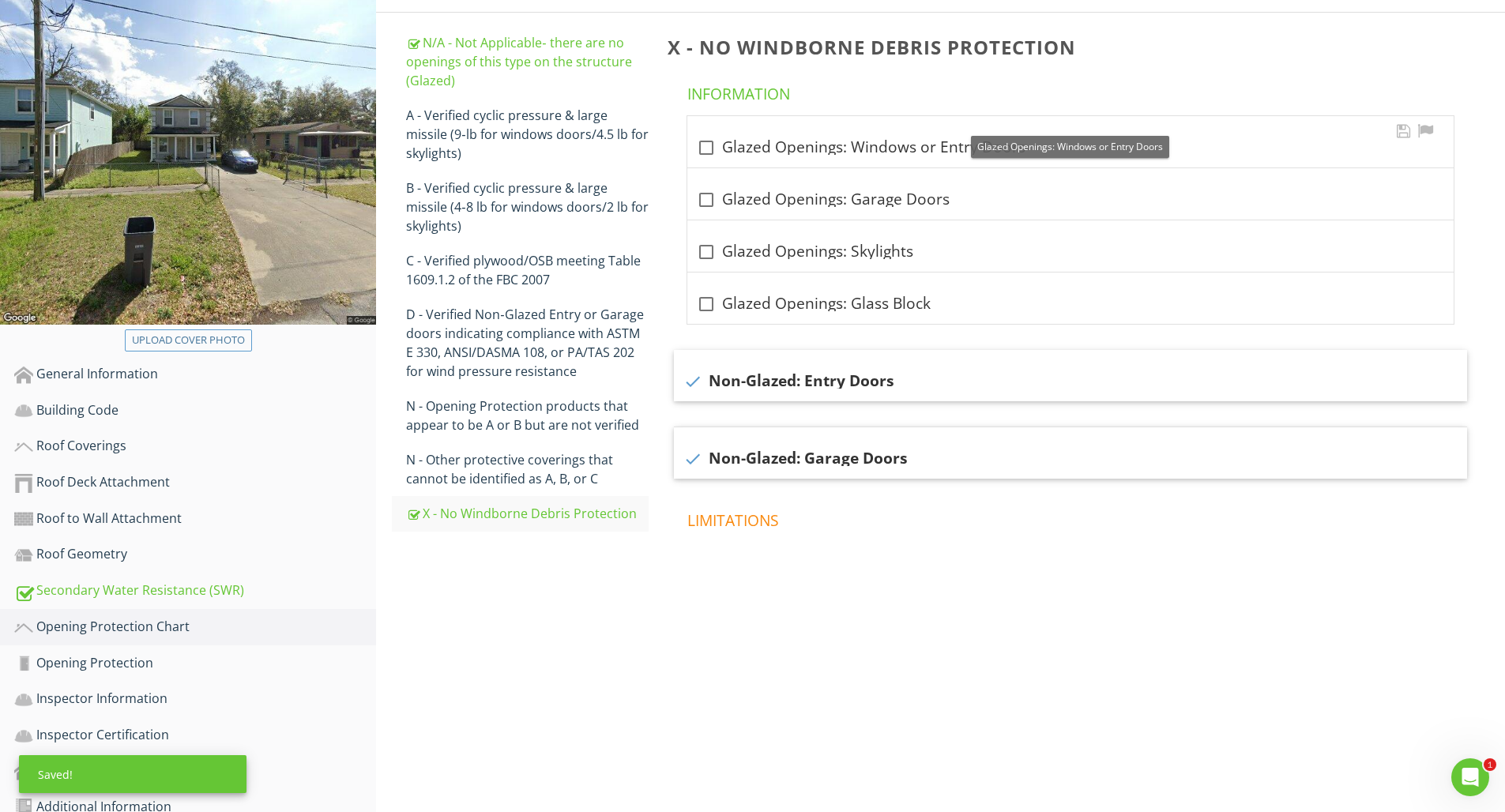 click at bounding box center [706, 148] 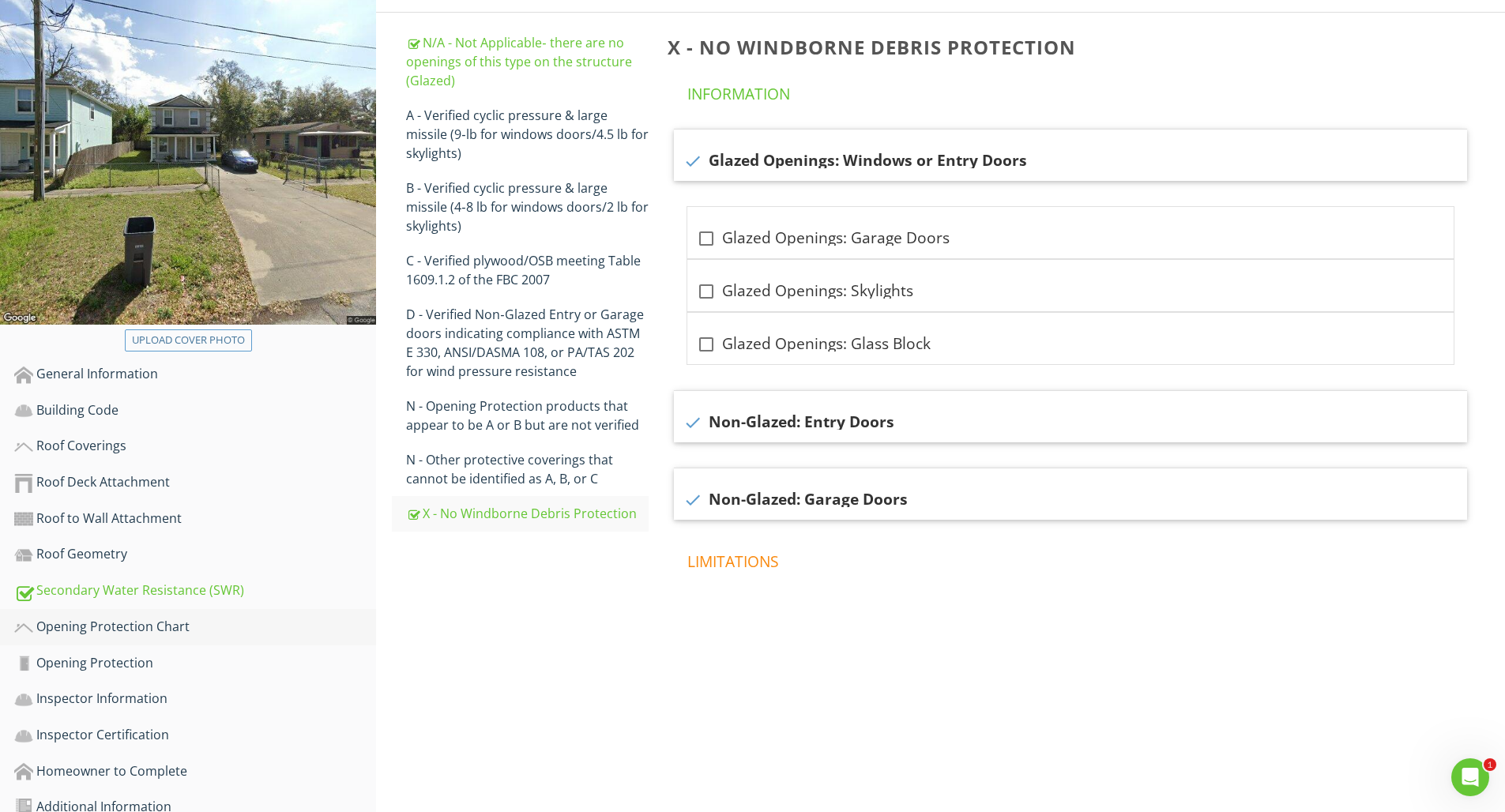 click on "Opening Protection Chart" at bounding box center (195, 627) 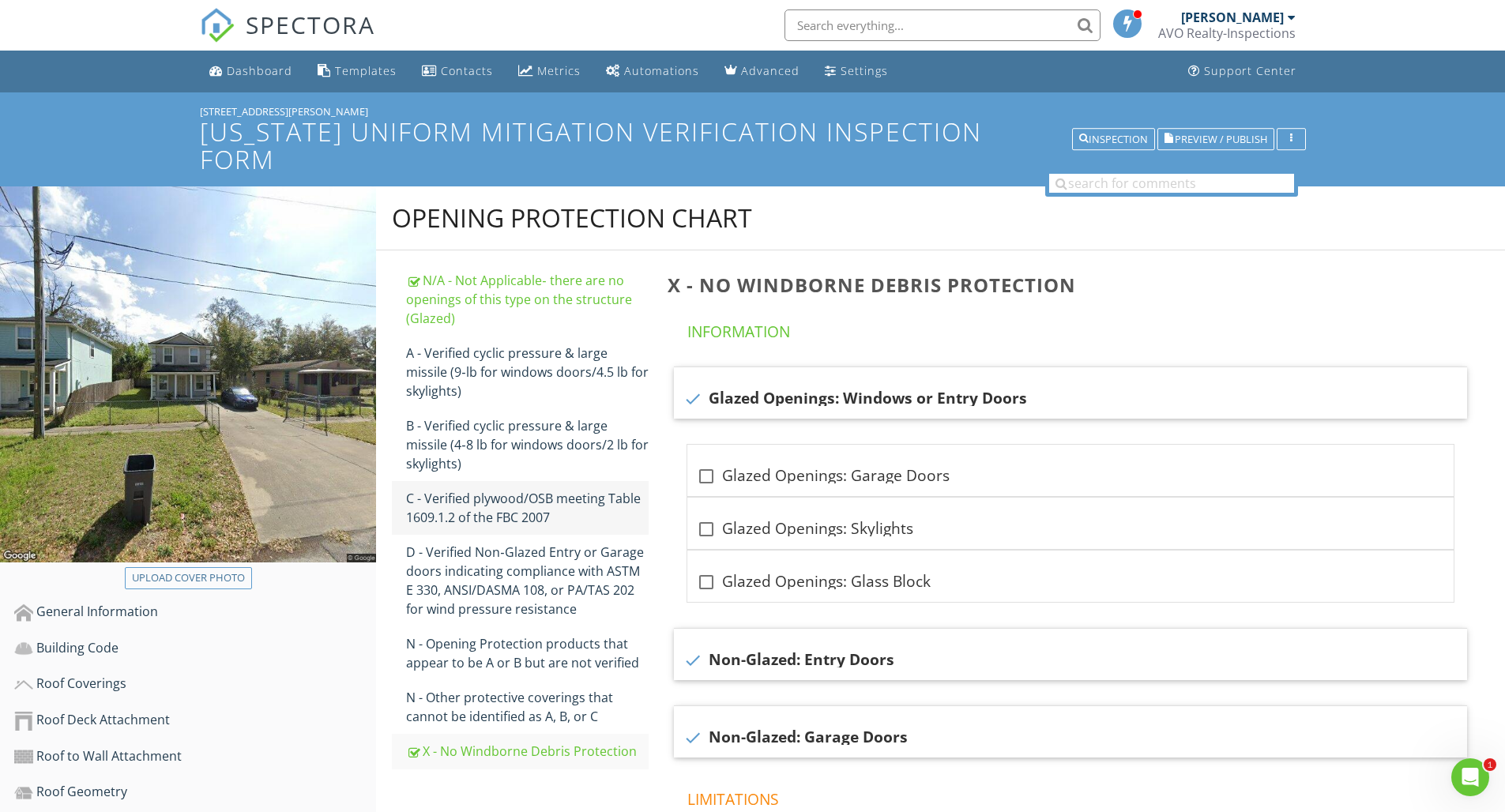 scroll, scrollTop: 238, scrollLeft: 0, axis: vertical 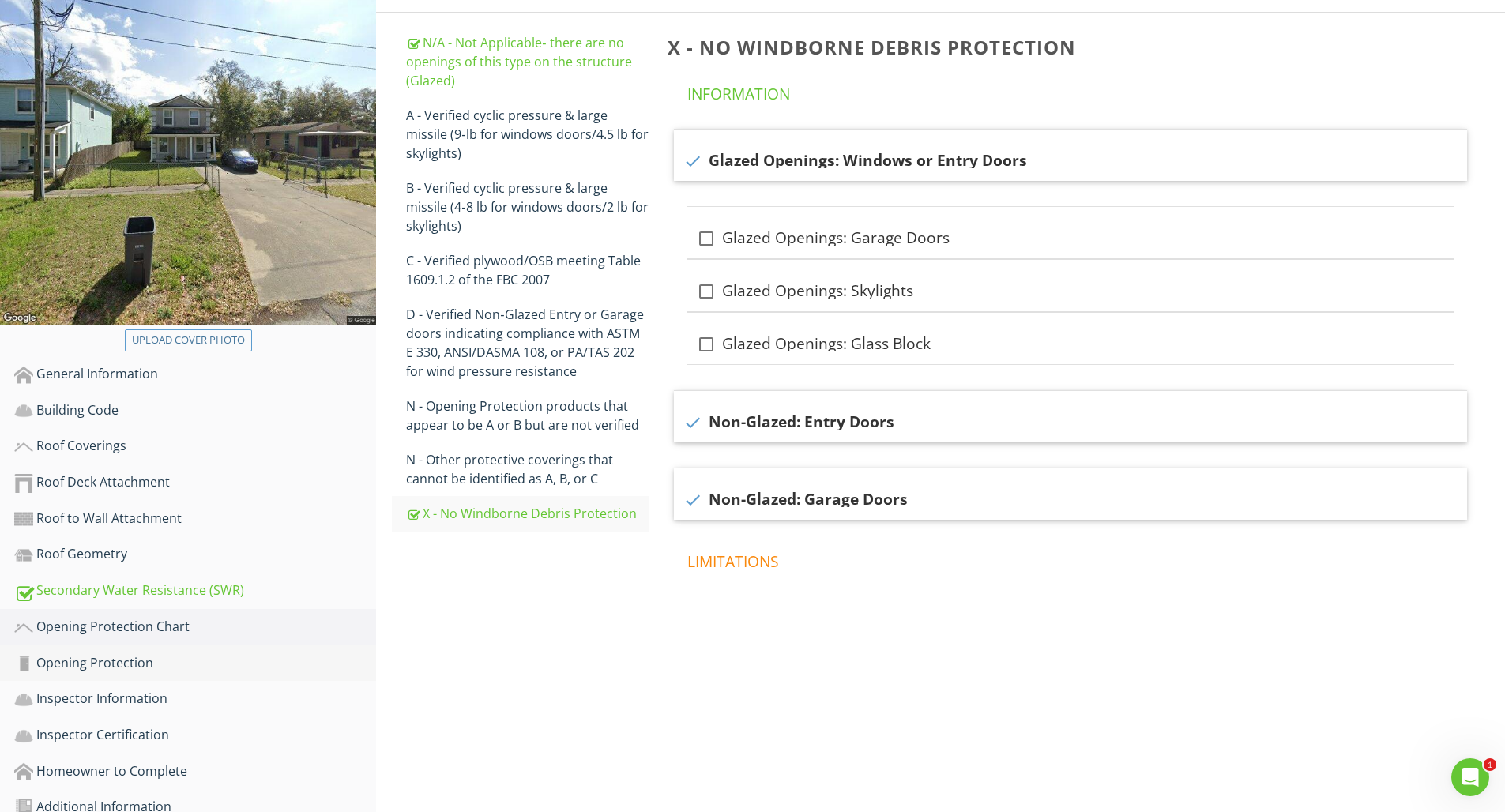 click on "Opening Protection" at bounding box center [195, 664] 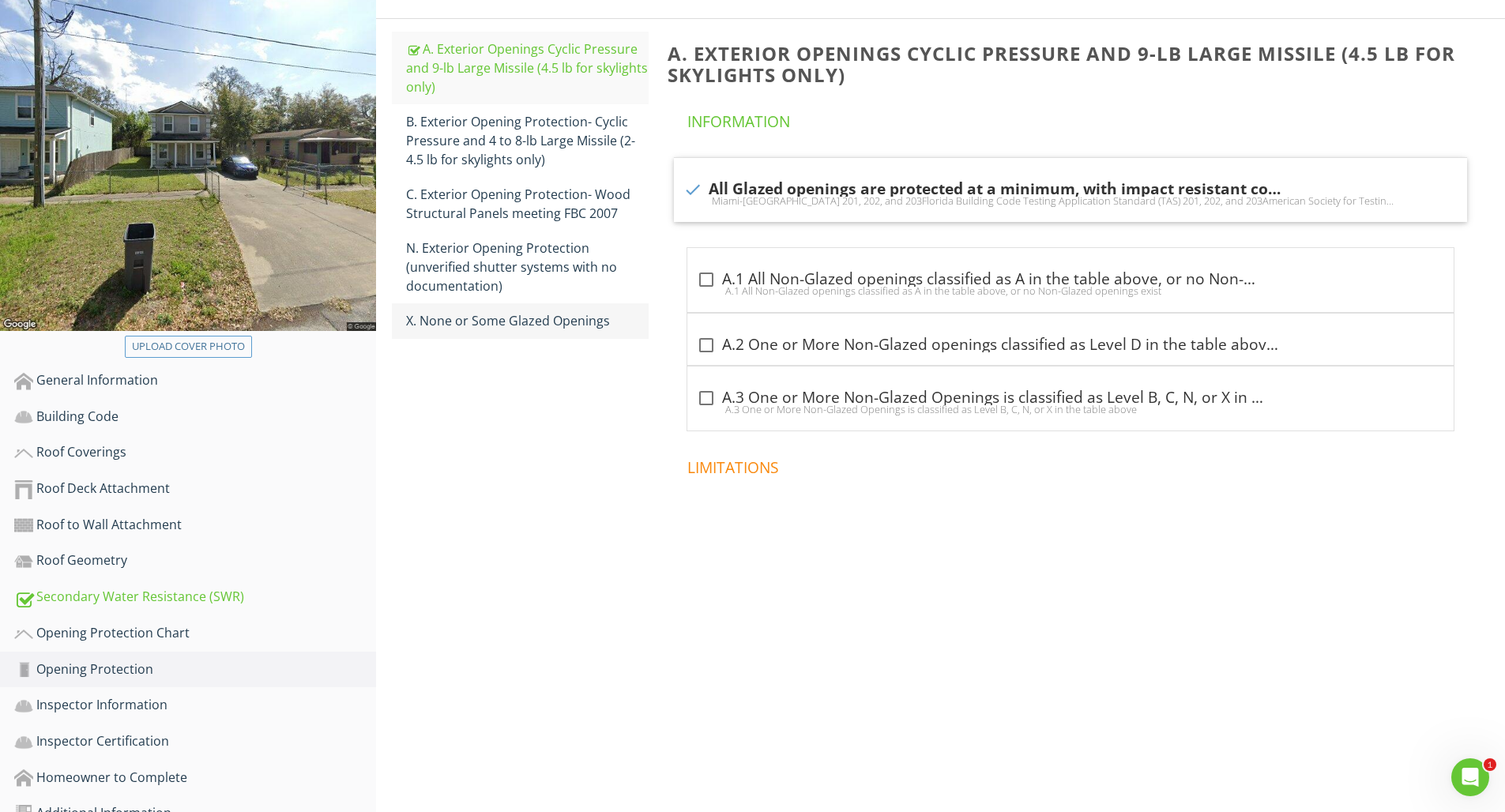 scroll, scrollTop: 238, scrollLeft: 0, axis: vertical 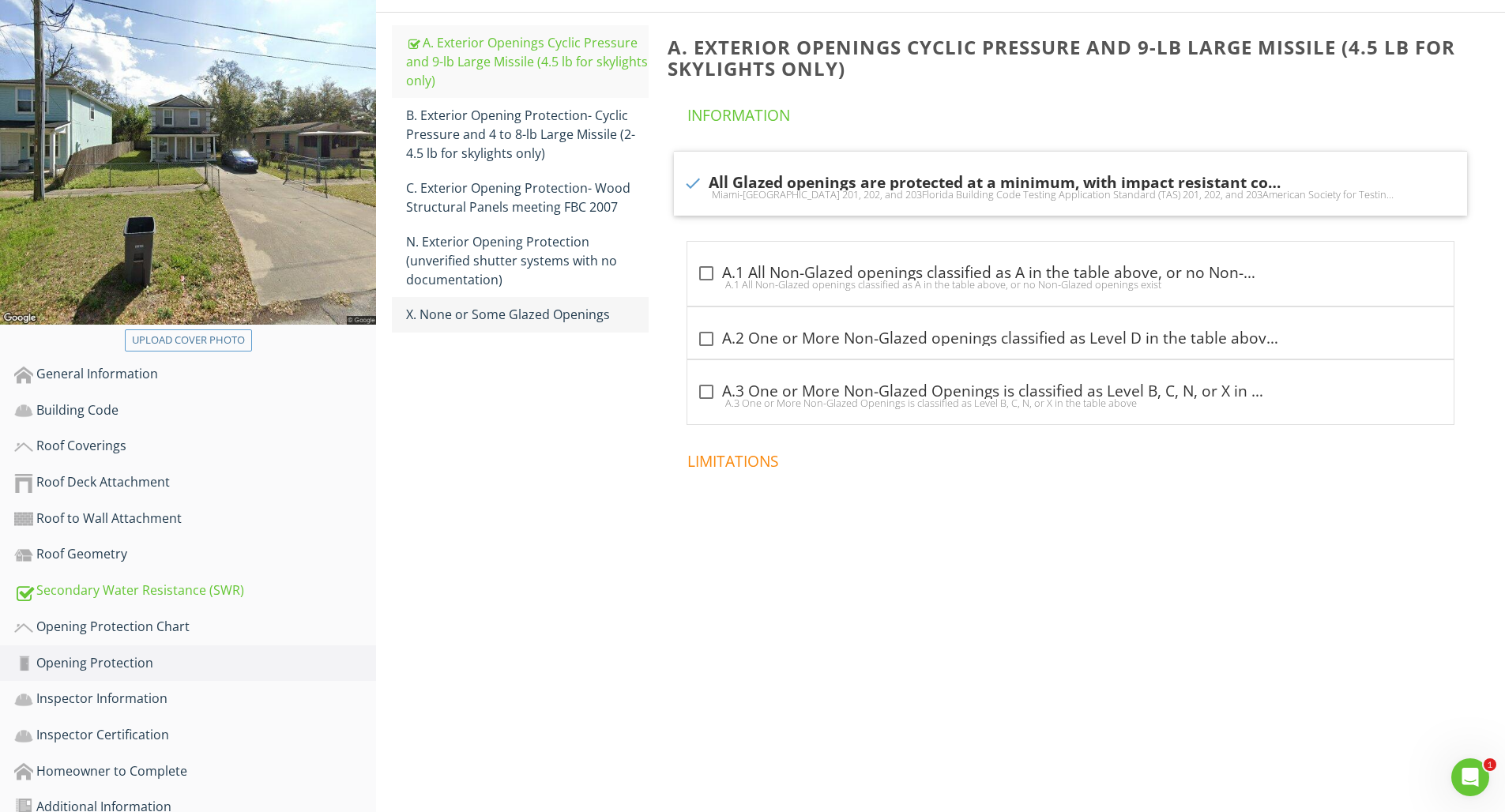 click on "X. None or Some Glazed Openings" at bounding box center [527, 314] 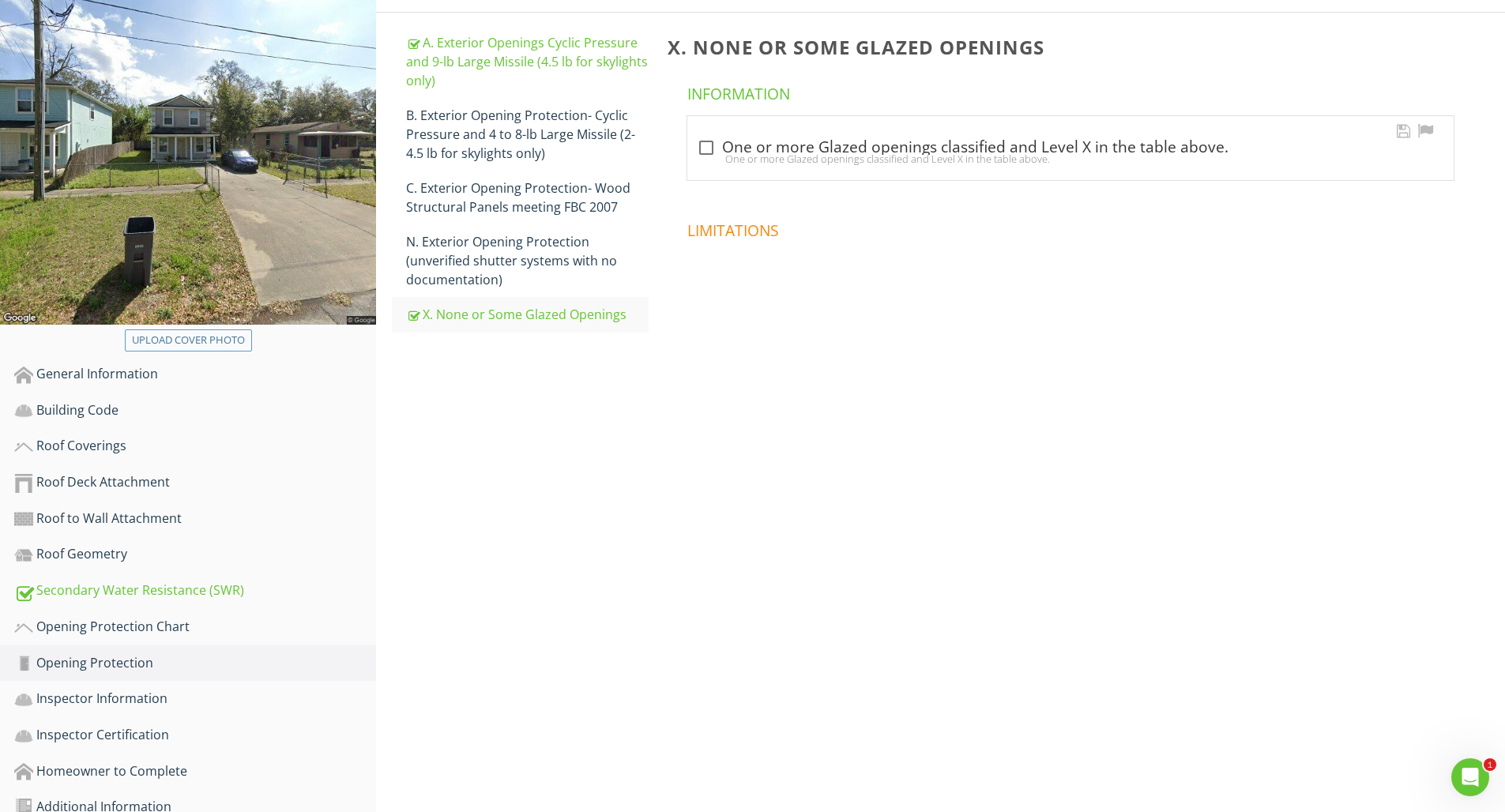 click on "One or more Glazed openings classified and Level X in the table above." at bounding box center [1070, 159] 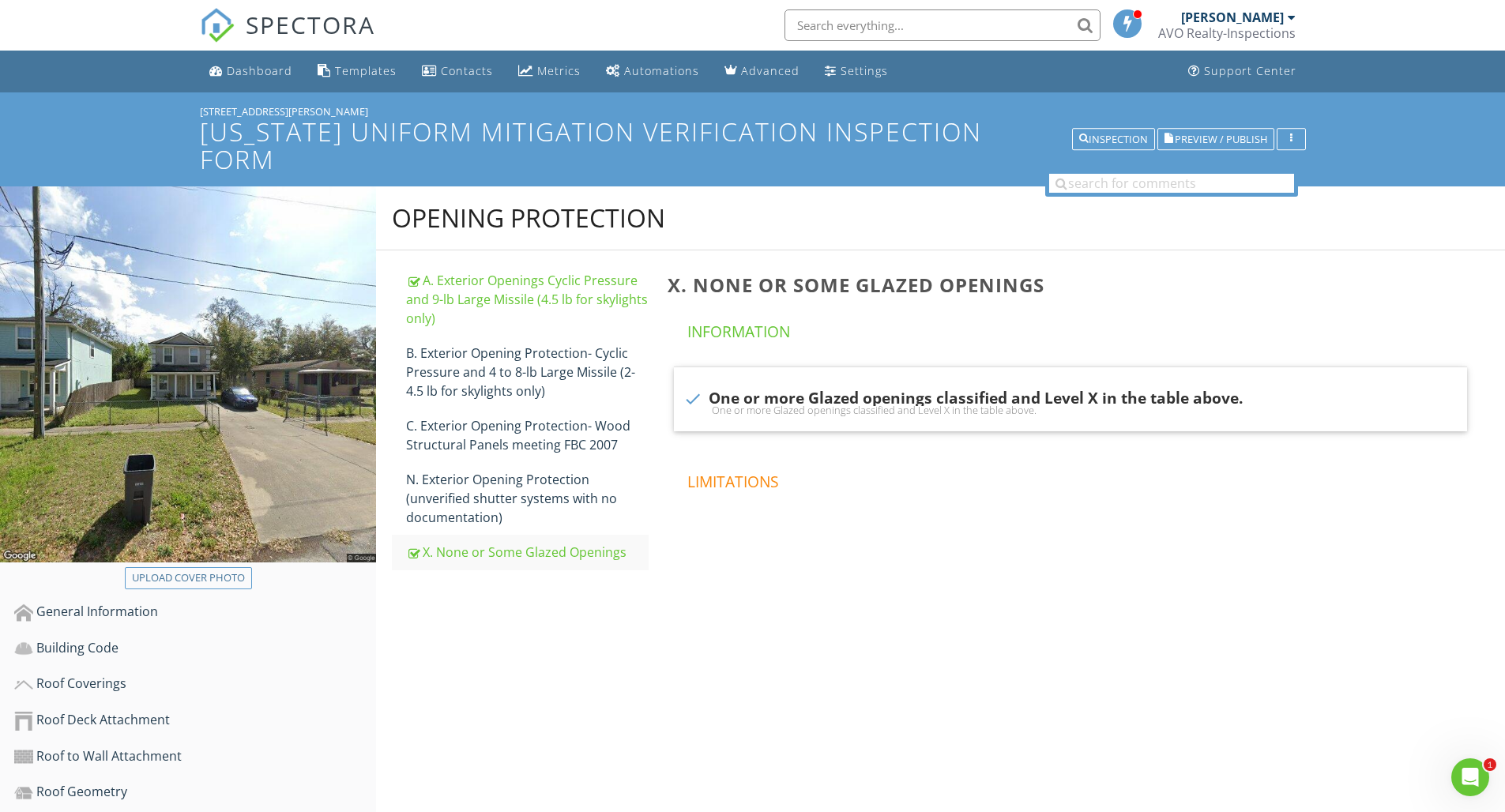 scroll, scrollTop: 238, scrollLeft: 0, axis: vertical 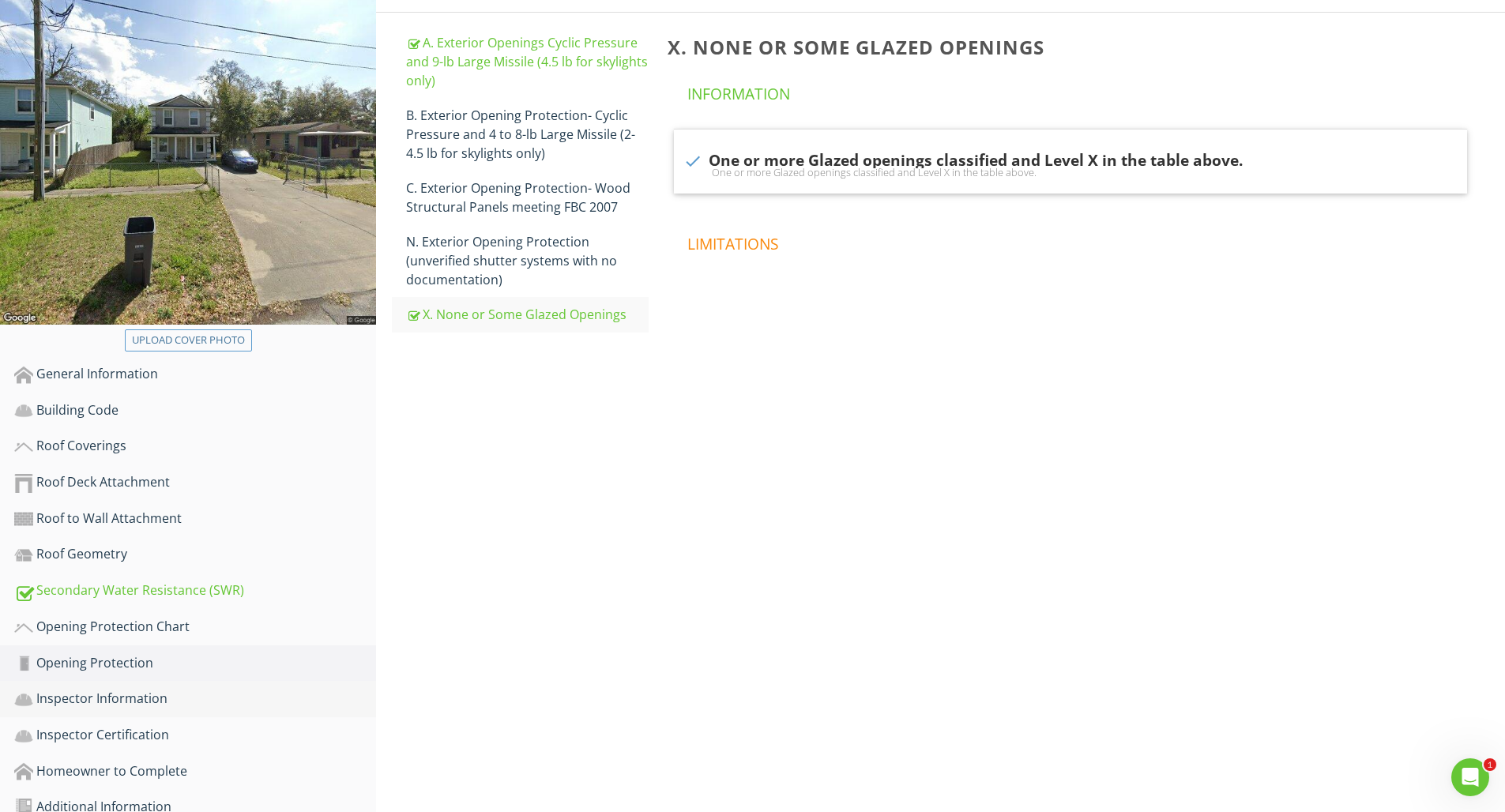 click on "Inspector Information" at bounding box center (195, 699) 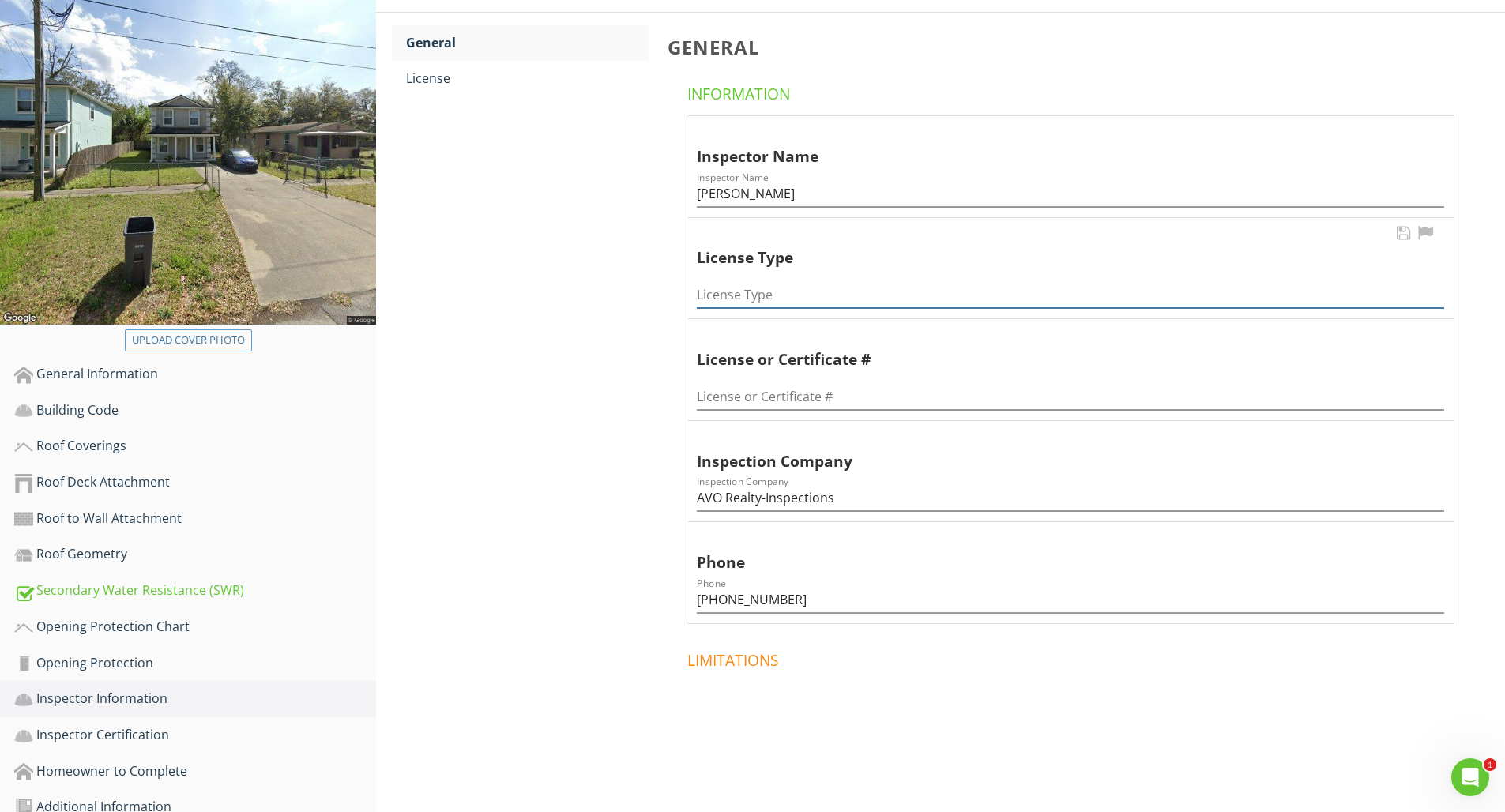 click at bounding box center (1070, 295) 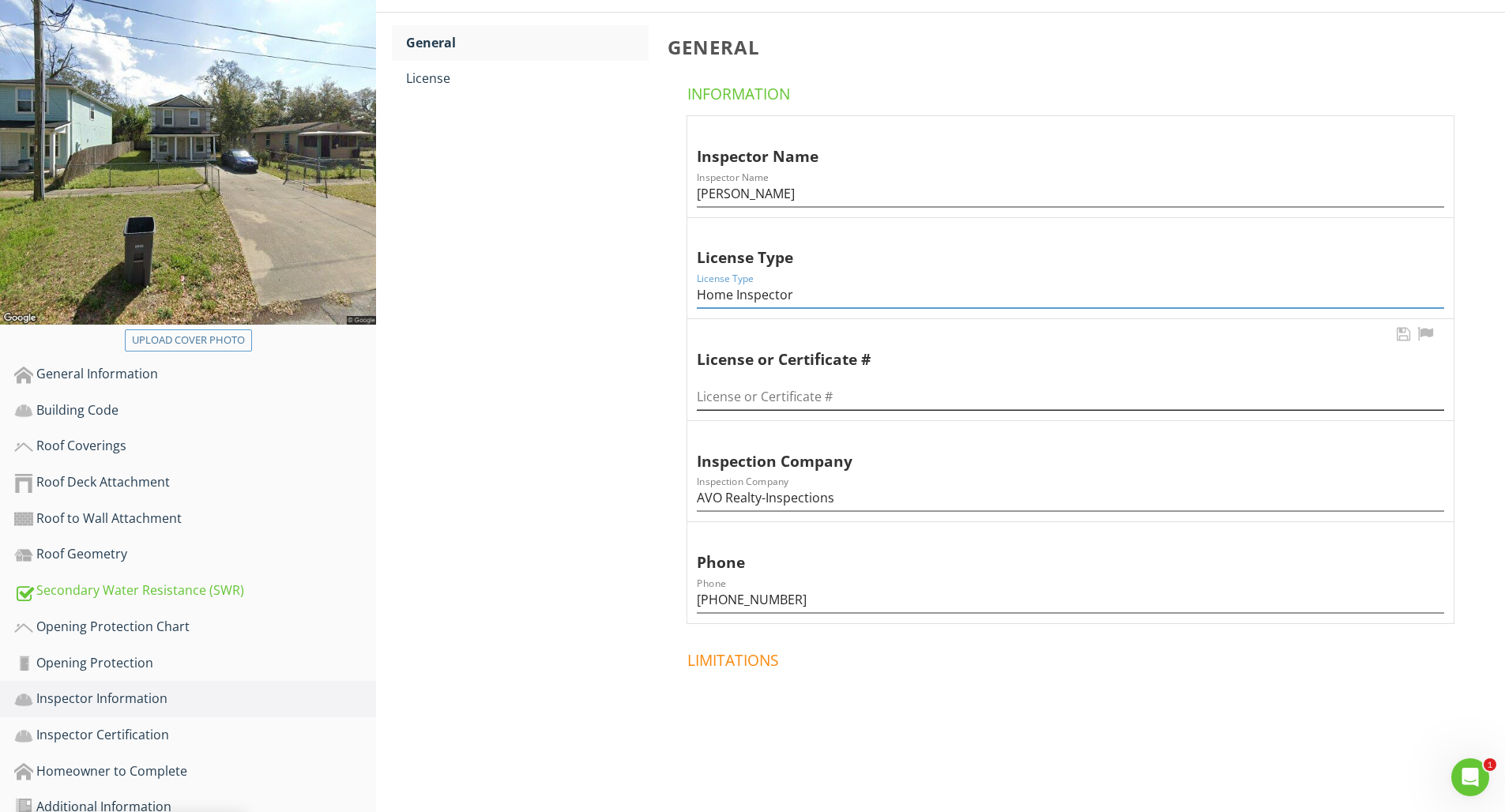 type on "Home Inspector" 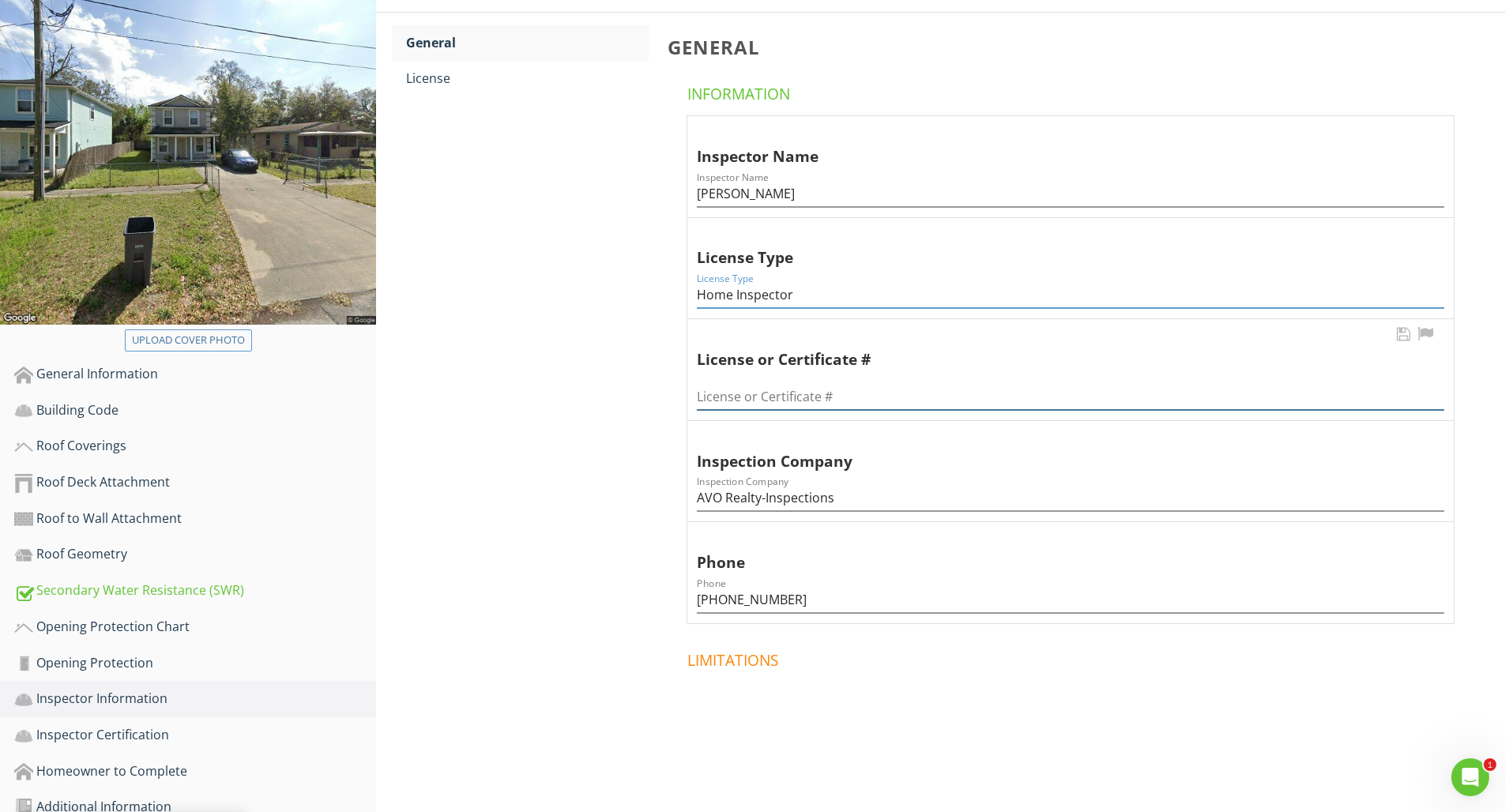 click at bounding box center [1070, 397] 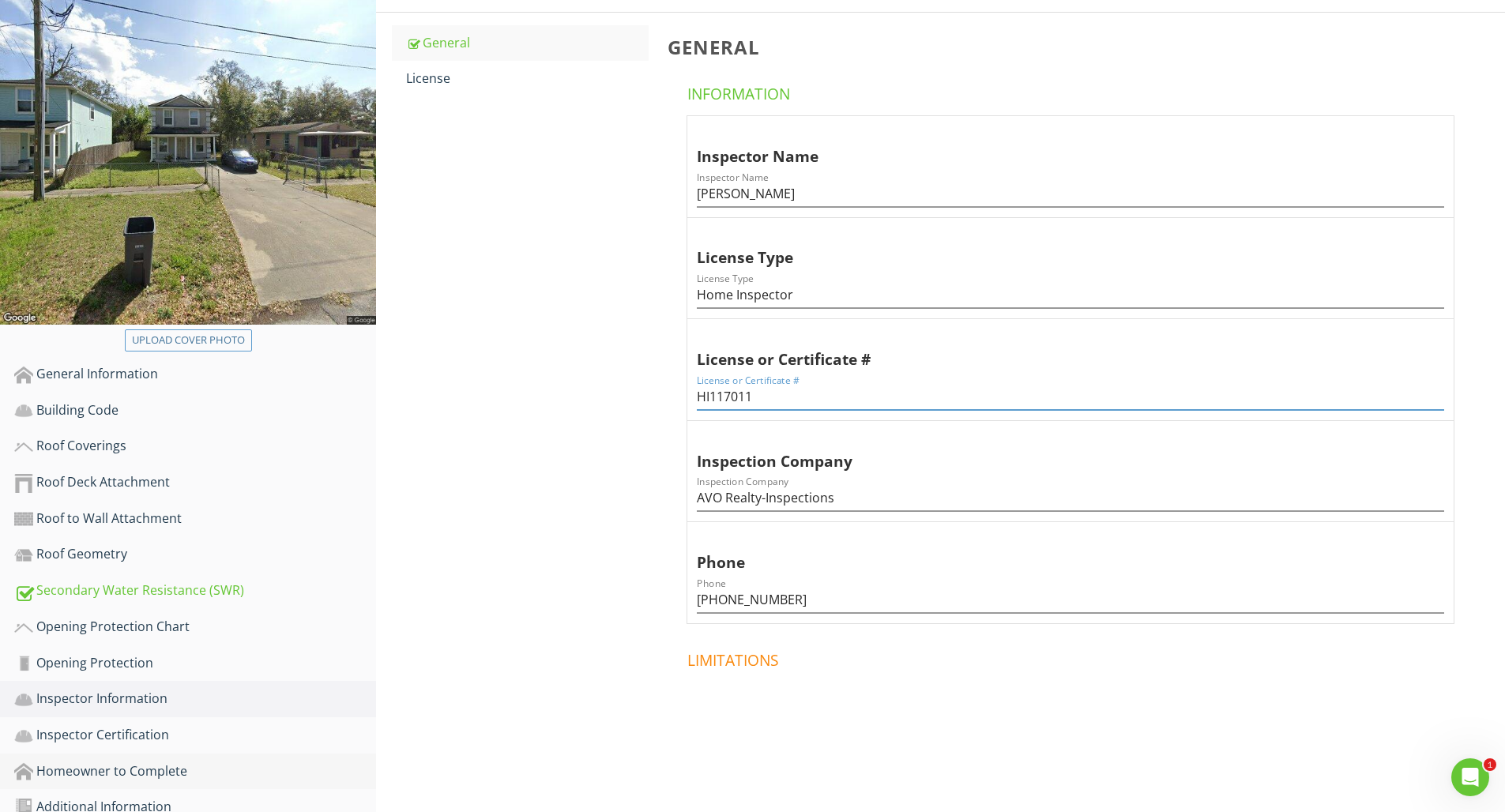 type on "HI117011" 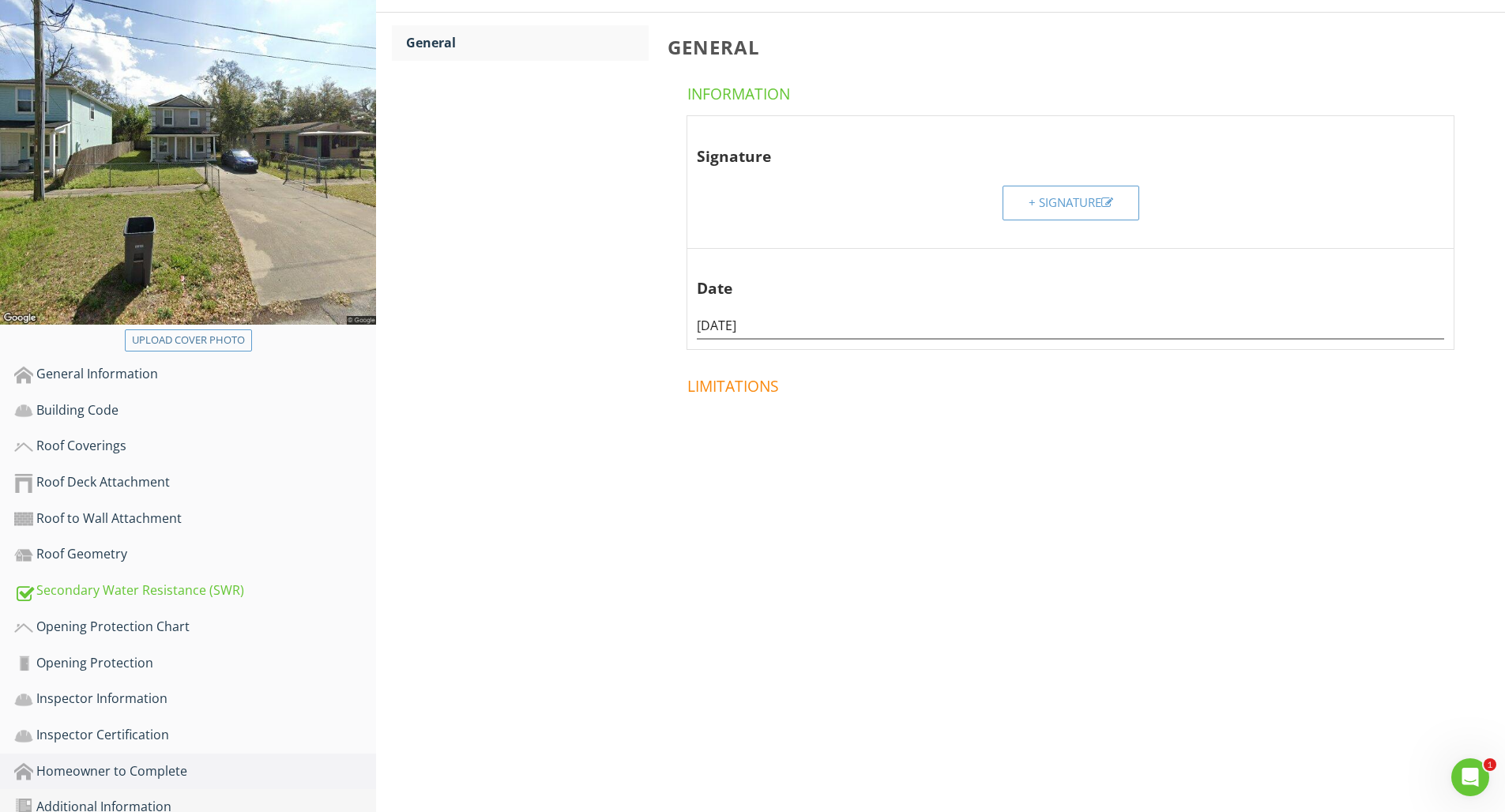 click on "Additional Information" at bounding box center (195, 807) 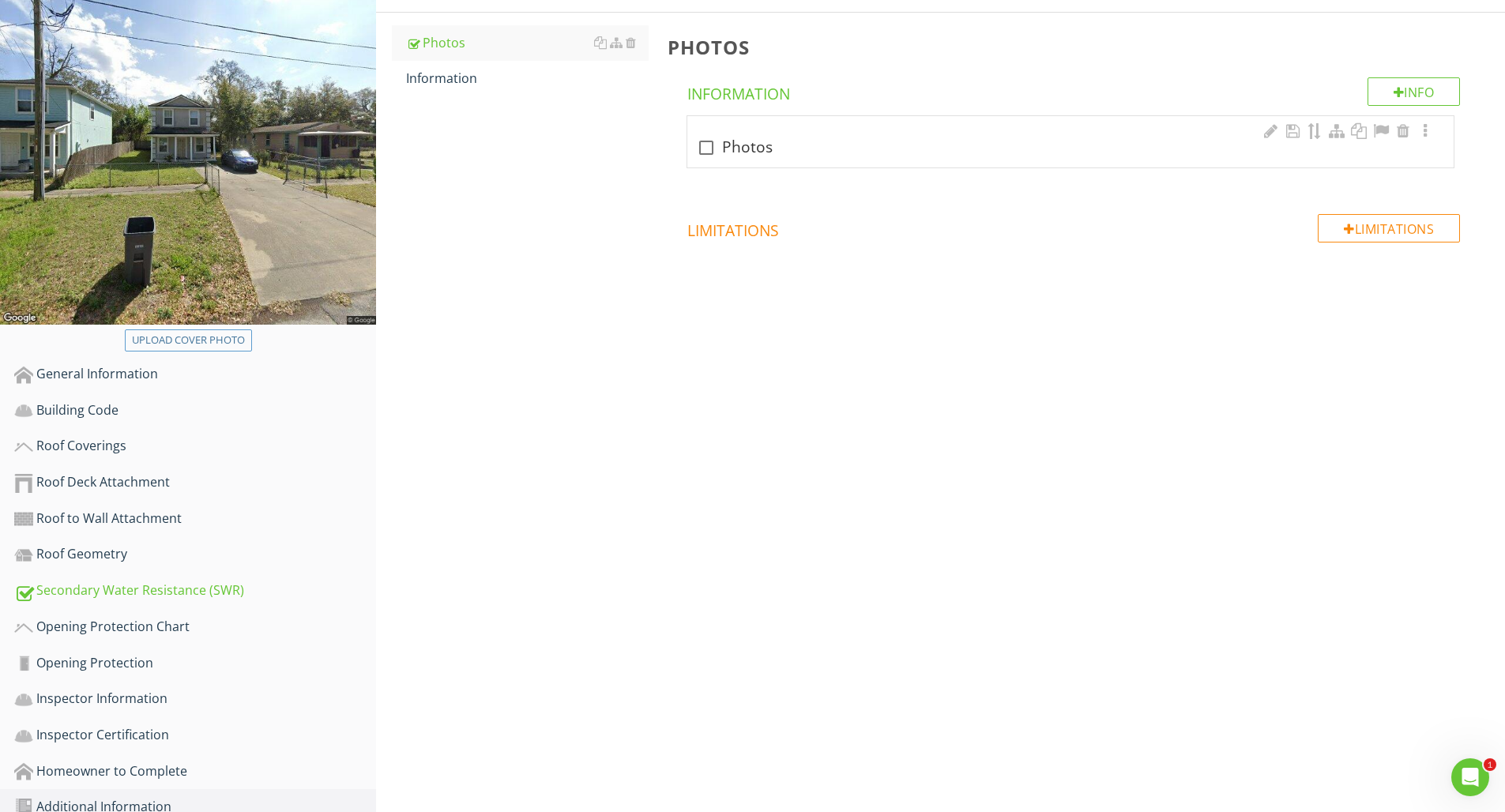 click at bounding box center [706, 148] 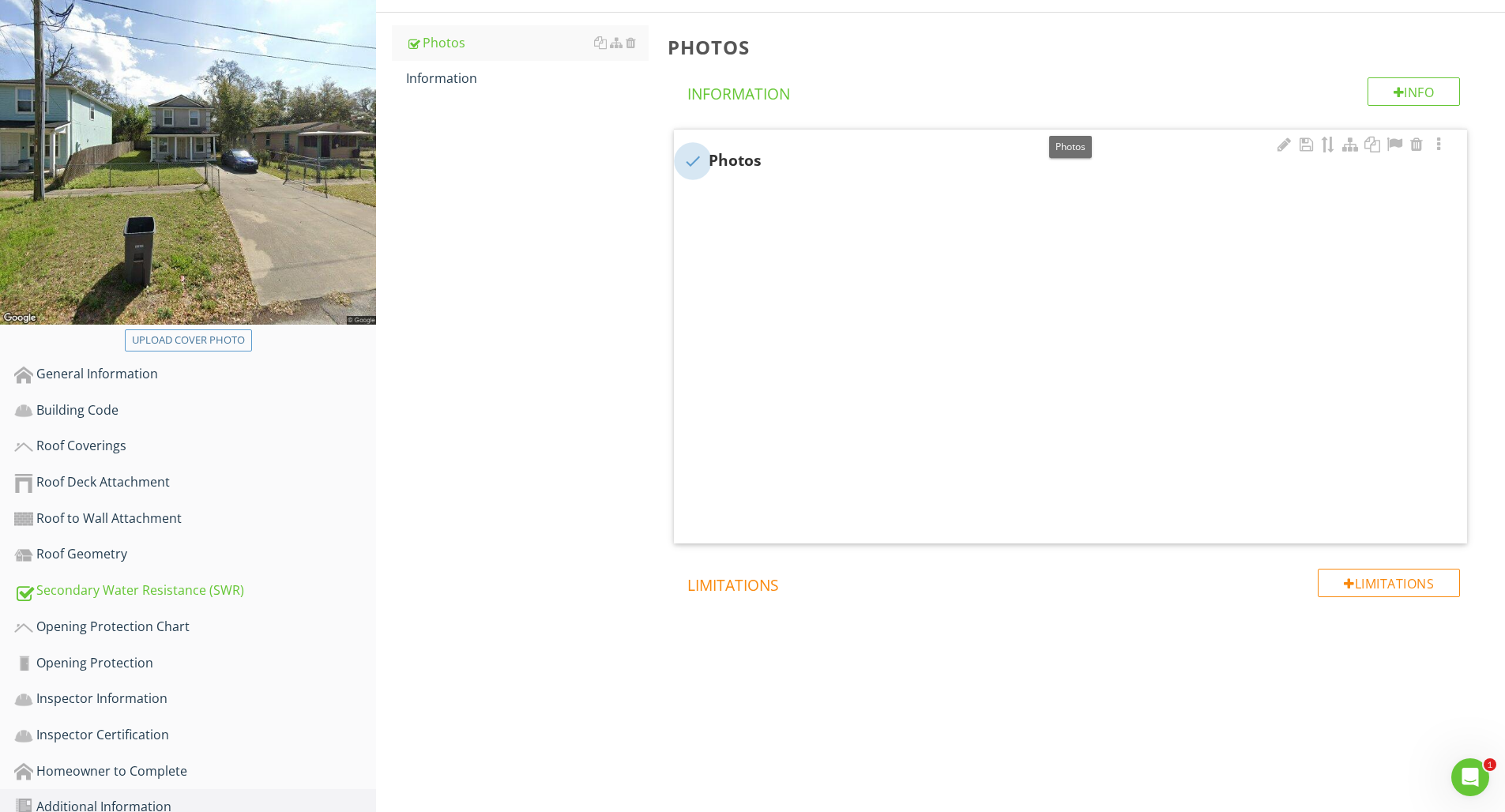 checkbox on "true" 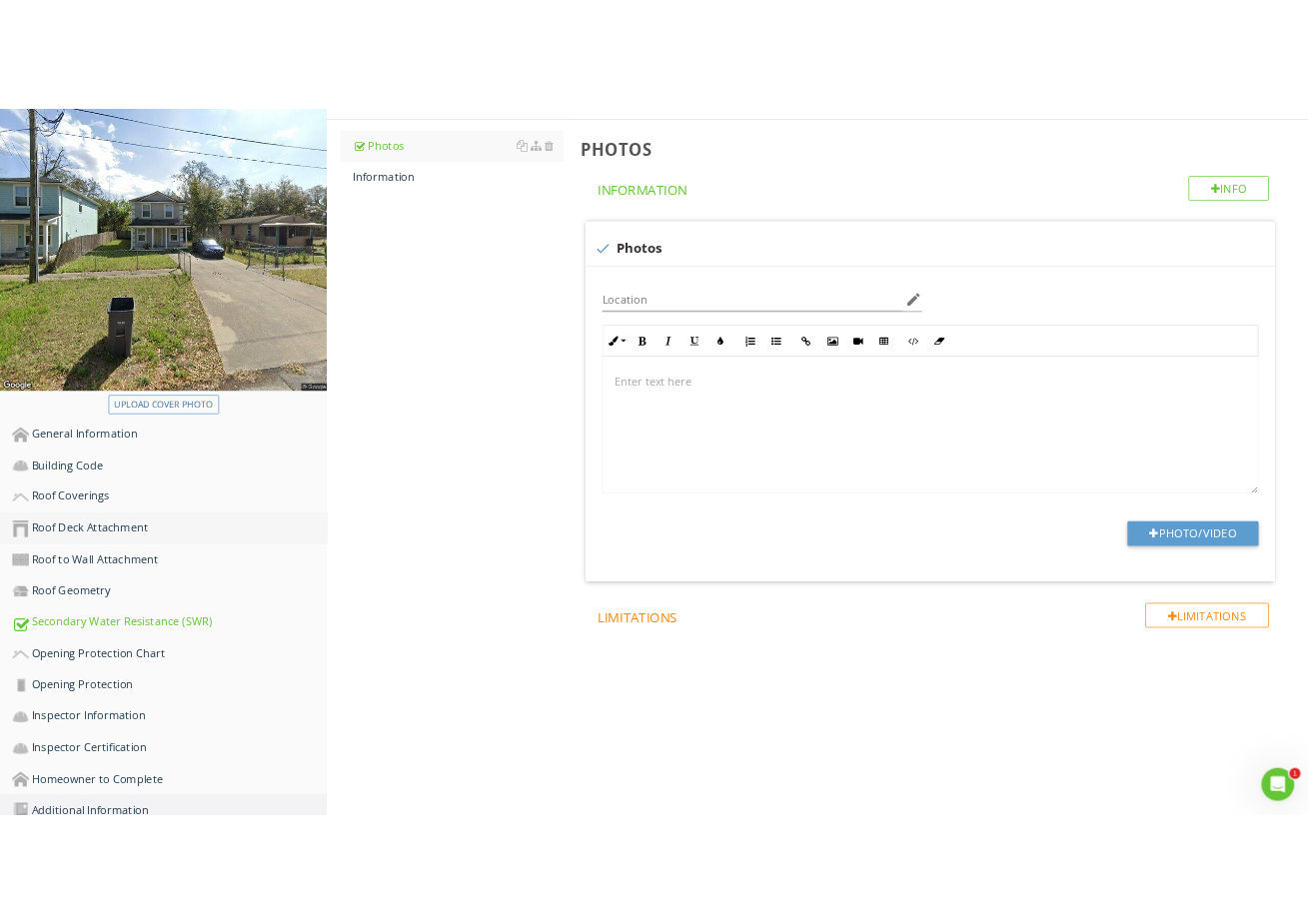 scroll, scrollTop: 292, scrollLeft: 0, axis: vertical 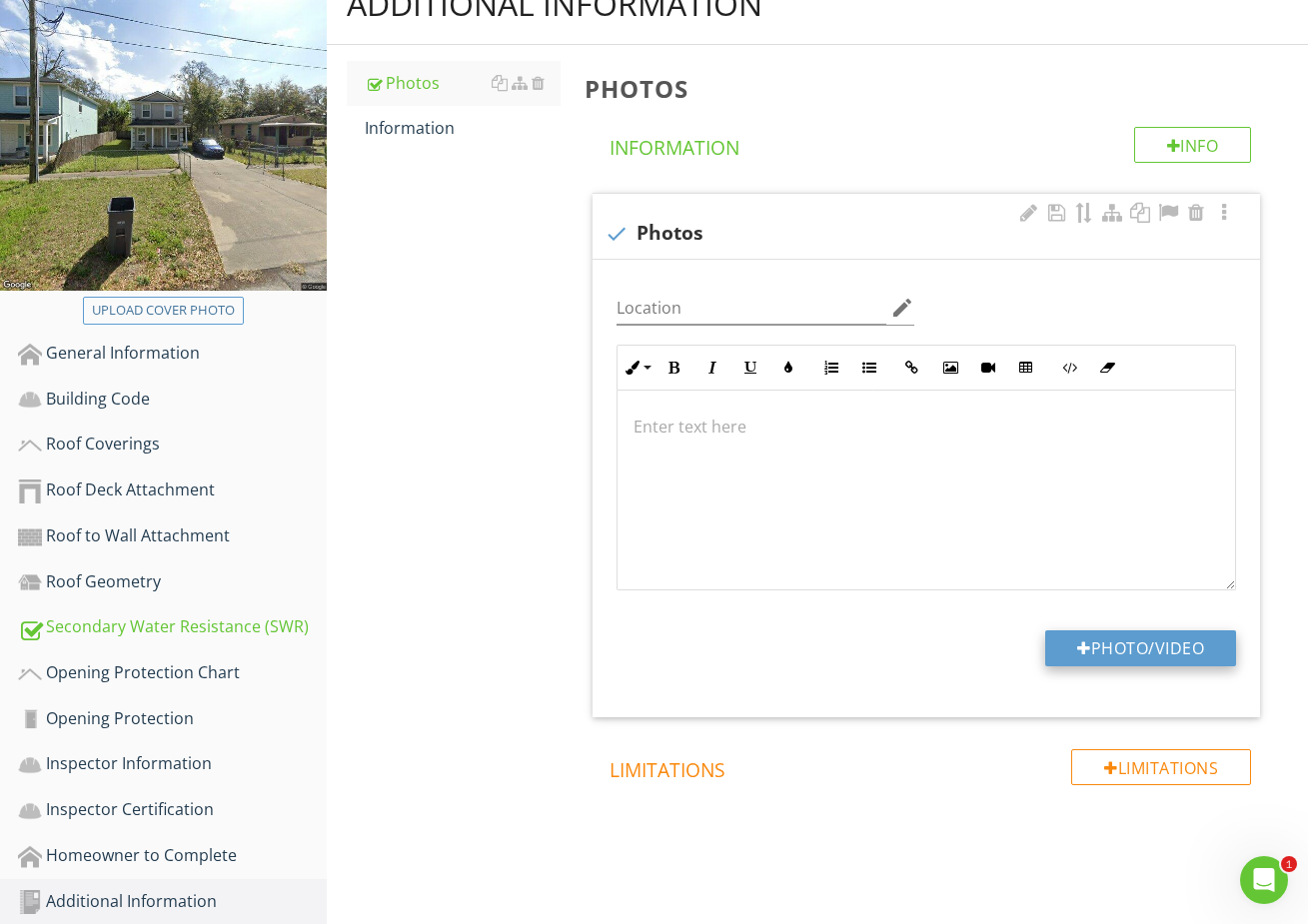 click on "Photo/Video" at bounding box center (1140, 648) 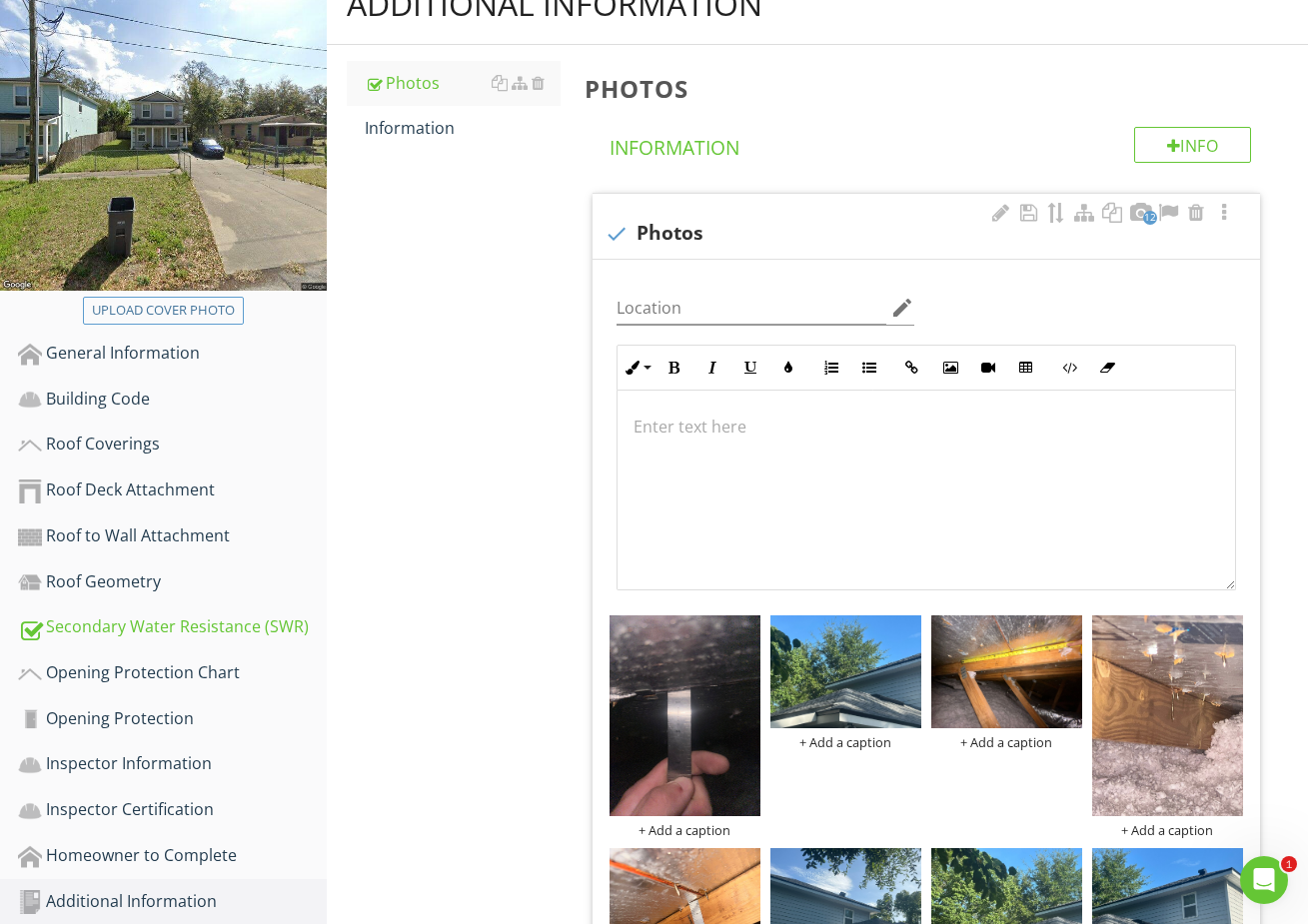 scroll, scrollTop: 1, scrollLeft: 0, axis: vertical 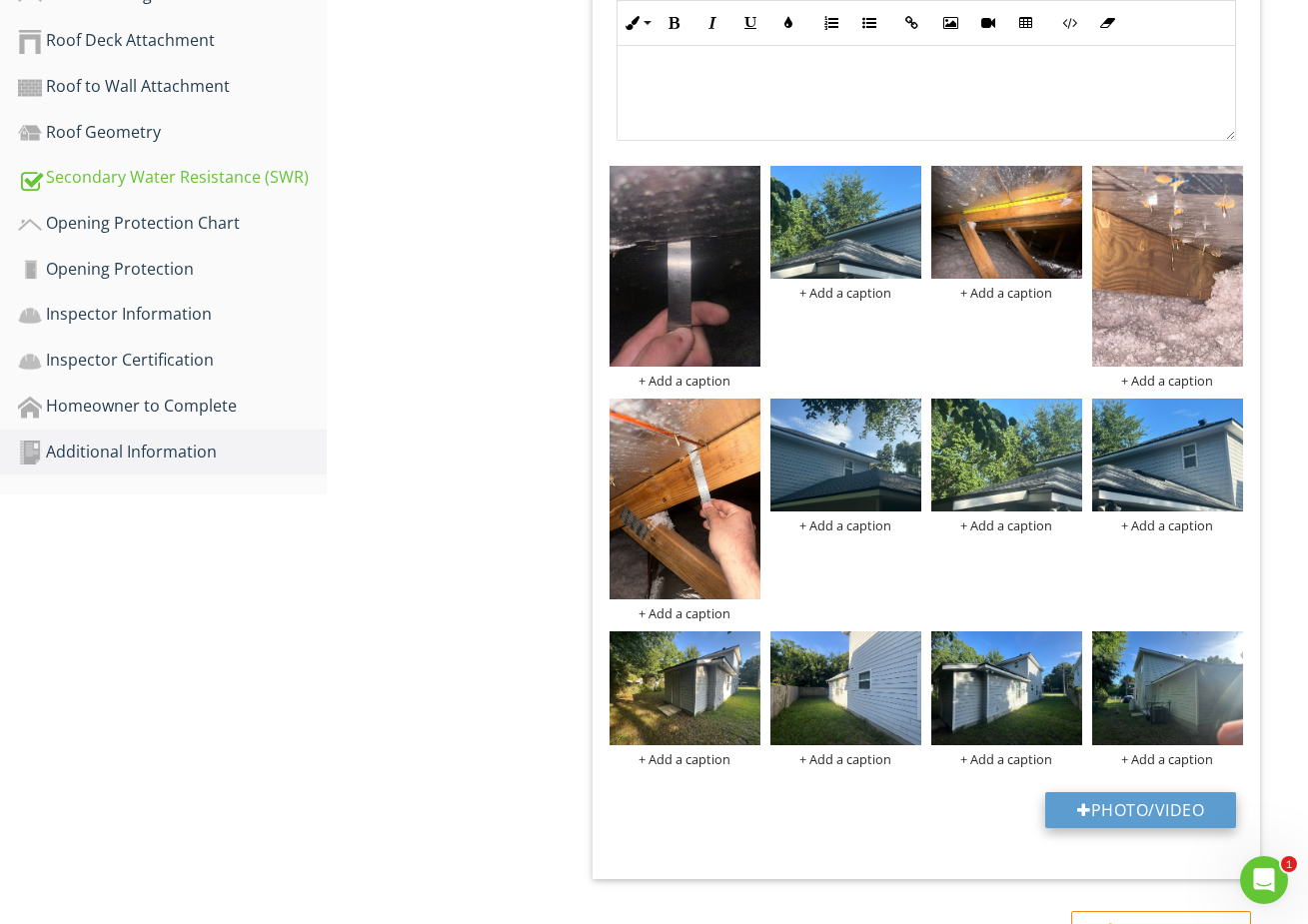 click on "Photo/Video" at bounding box center [1140, 810] 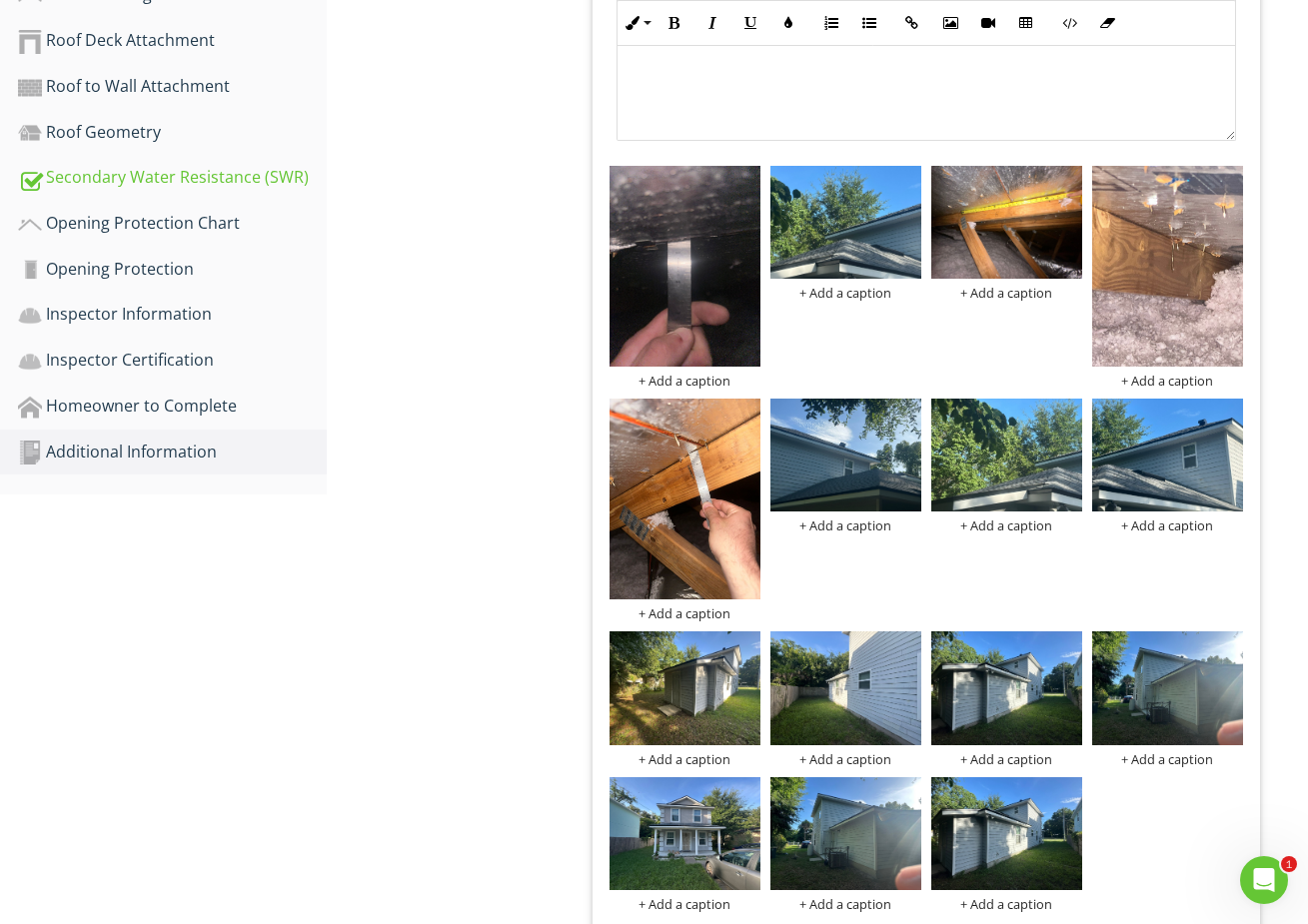 click on "+ Add a caption" at bounding box center [1006, 293] 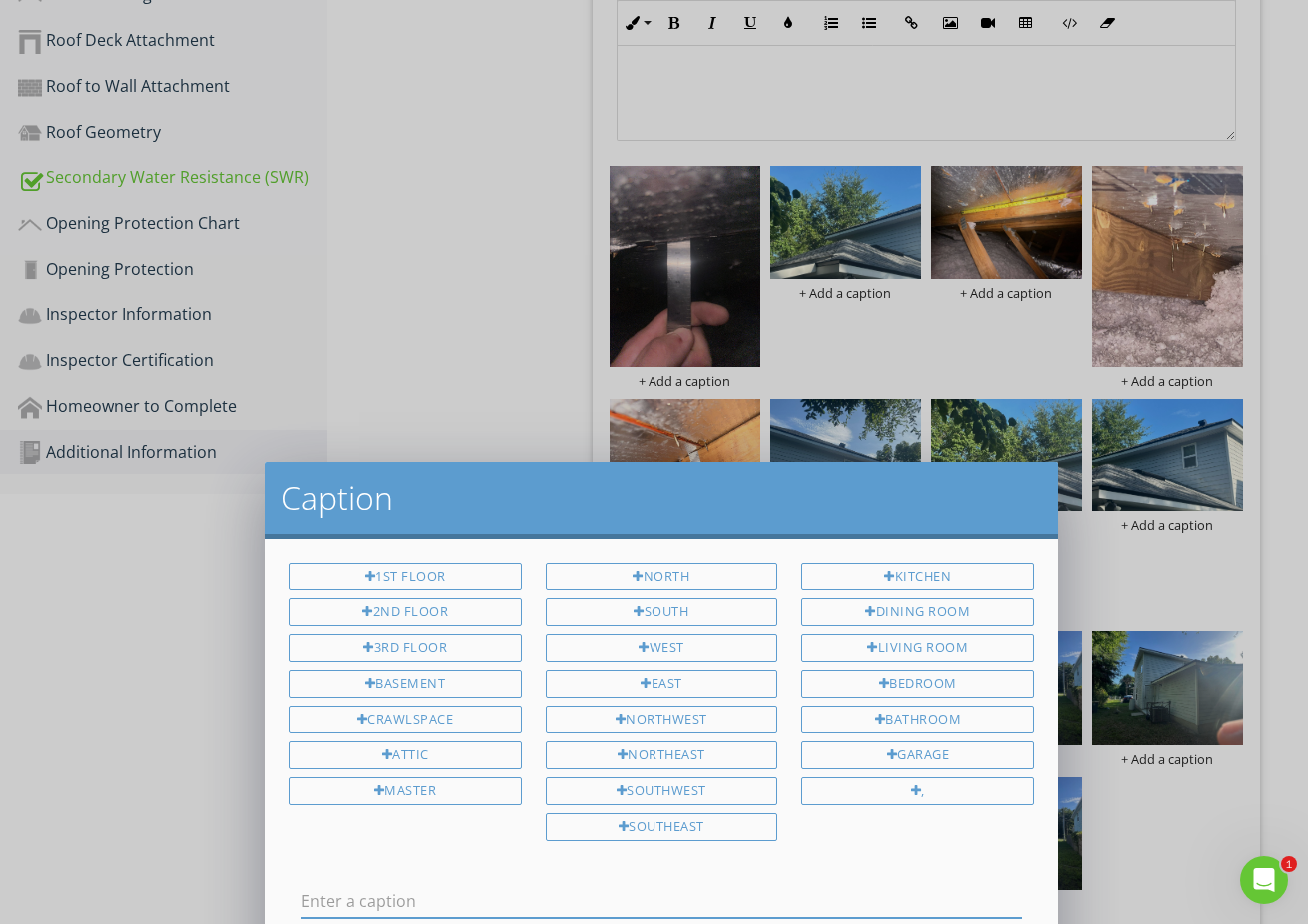 click on "Caption
1st Floor
2nd Floor
3rd Floor
Basement
Crawlspace
Attic
Master
North
South
West
East
Northwest
Northeast
Southwest
Southeast
Kitchen
Dining Room
Living Room
Bedroom
Bathroom
Garage
,
Save Caption     Cancel" at bounding box center (654, 462) 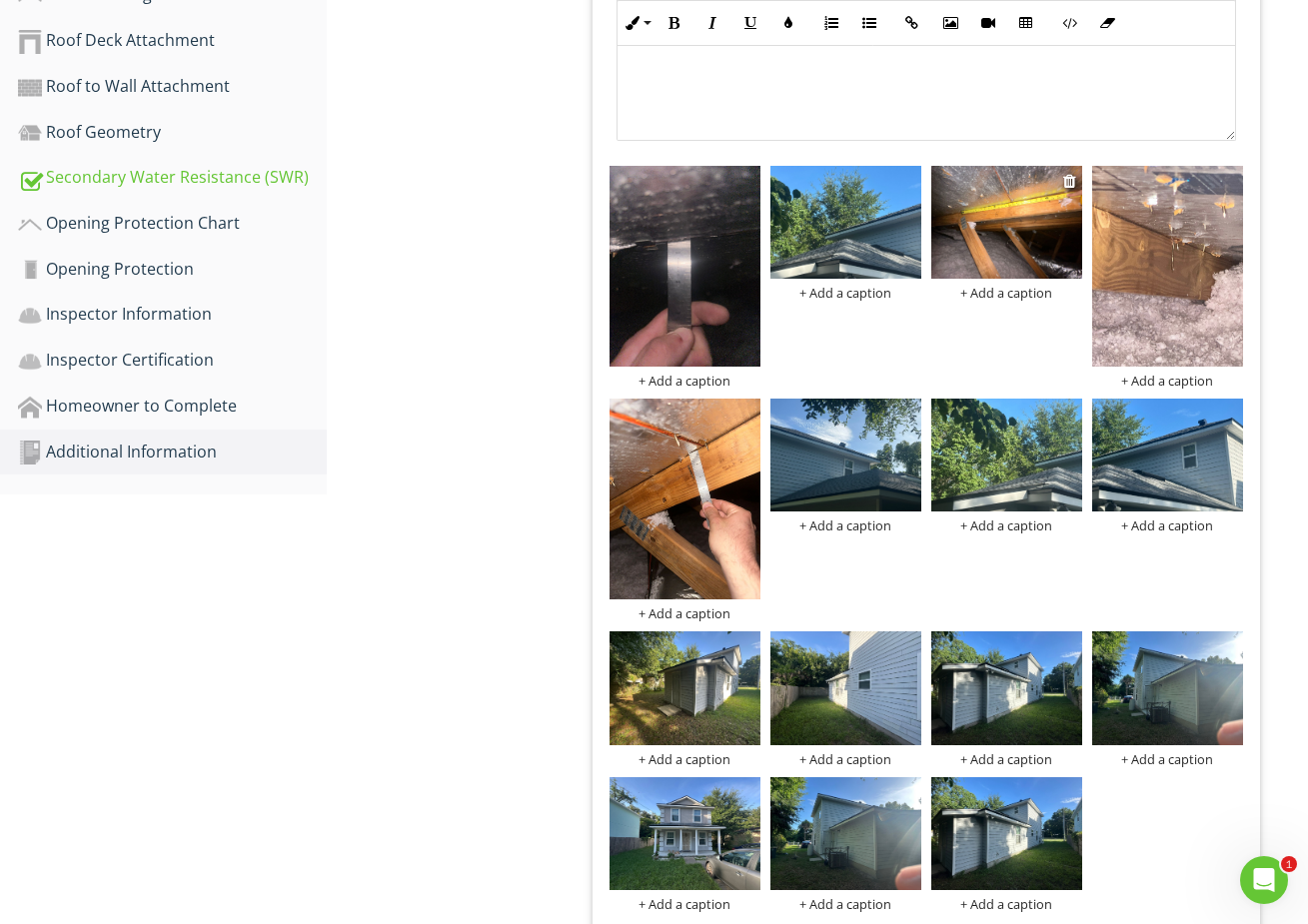 click on "+ Add a caption" at bounding box center (1006, 293) 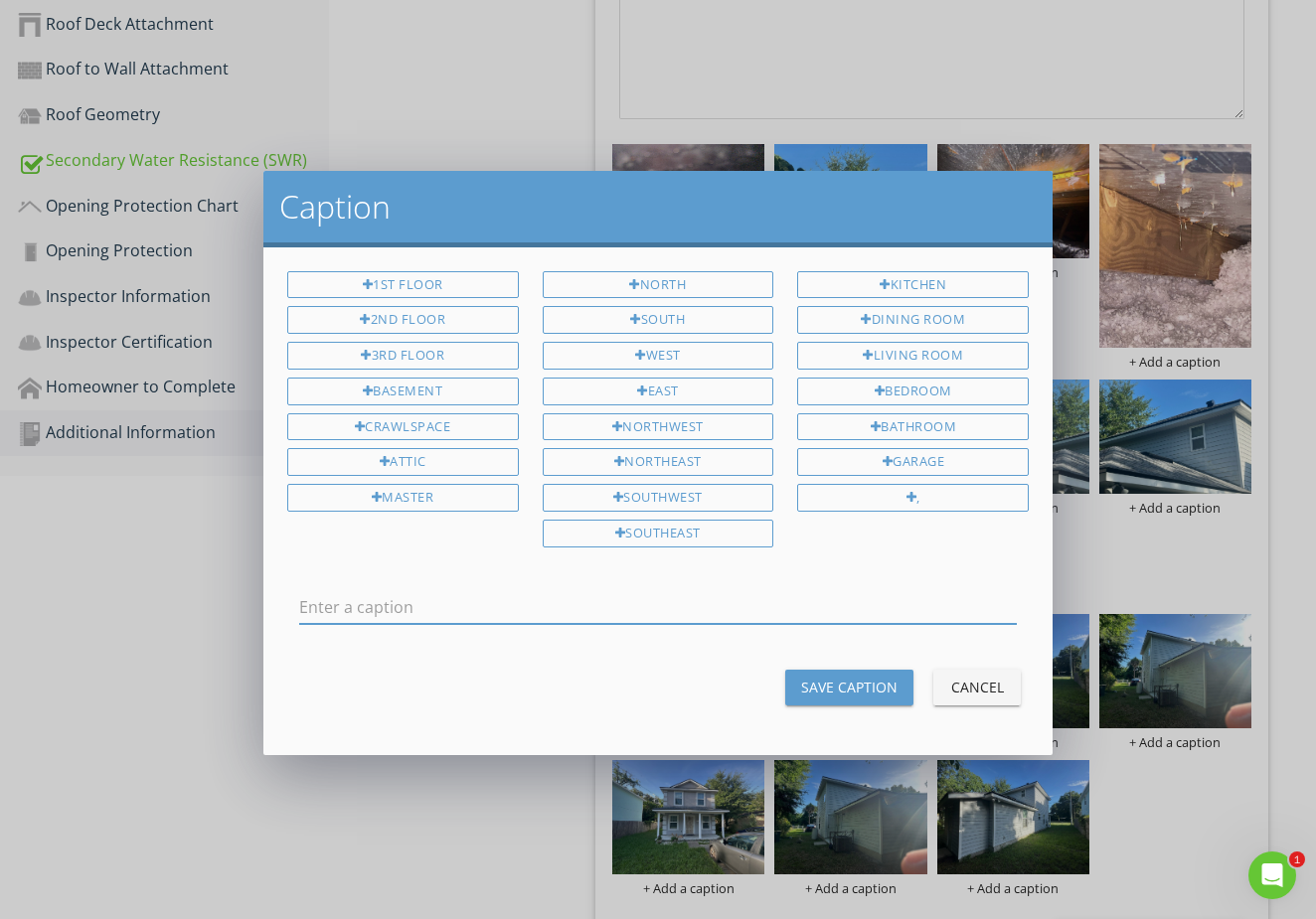 click at bounding box center (658, 607) 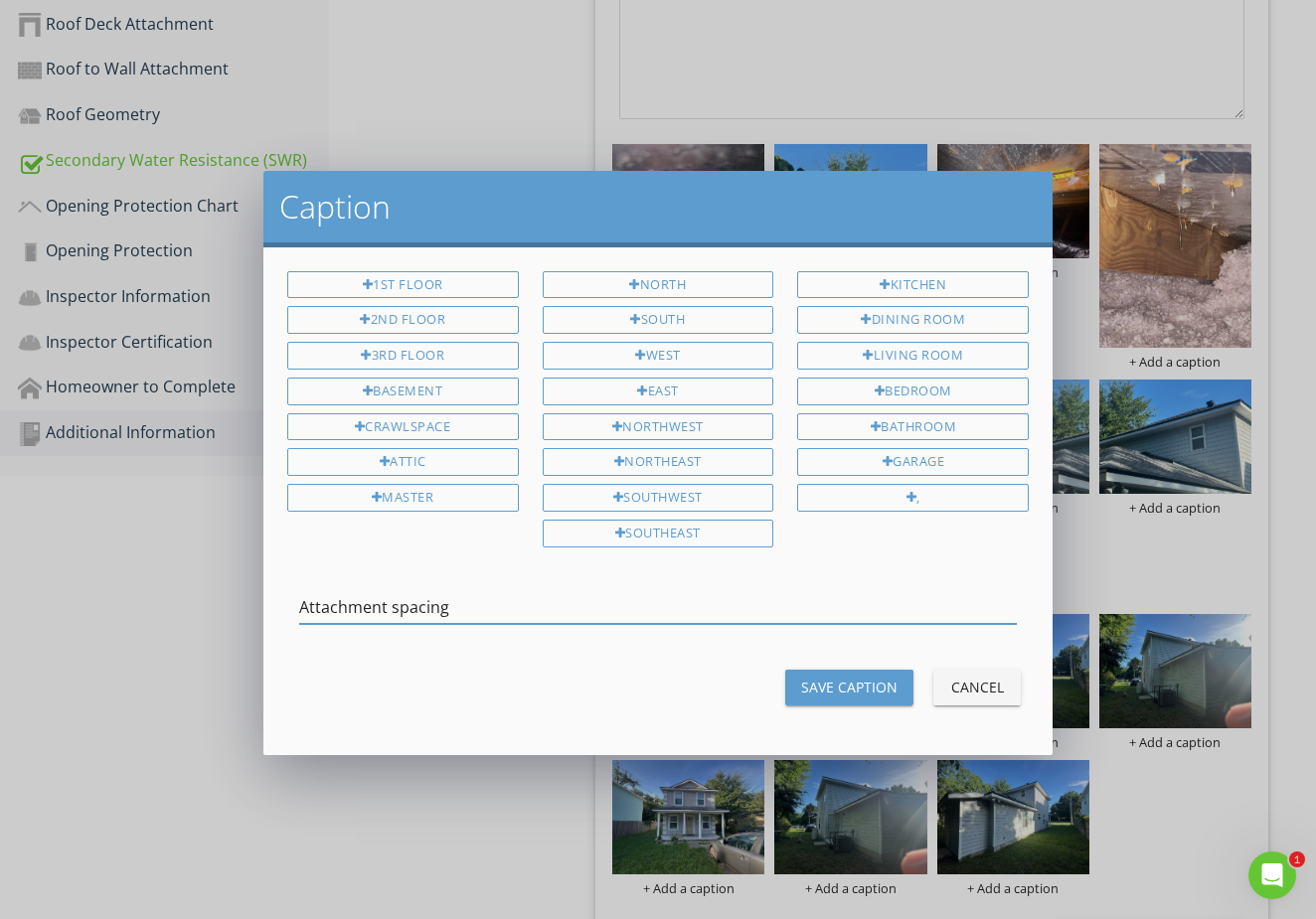 type on "Attachment spacing" 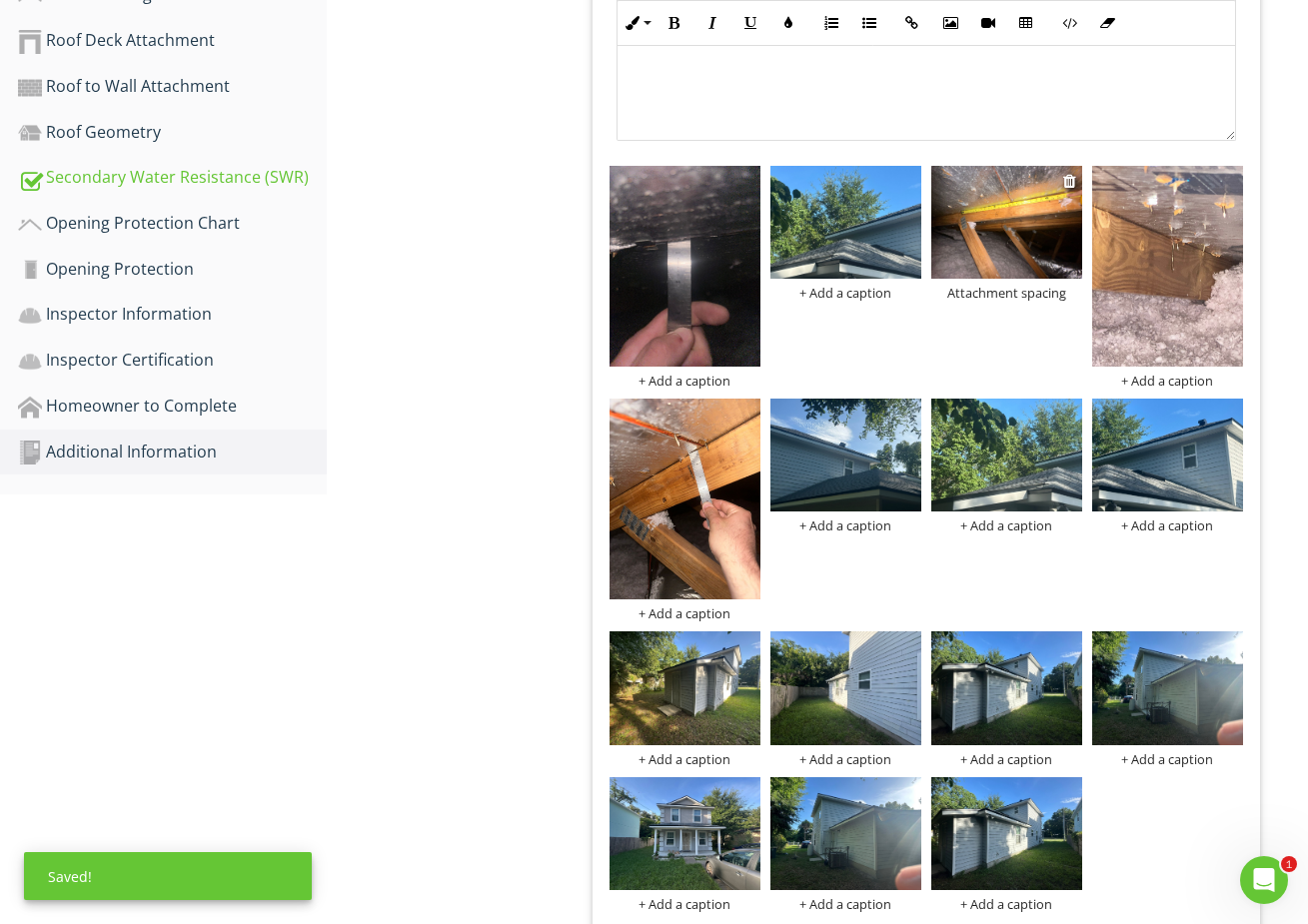 click at bounding box center [1006, 222] 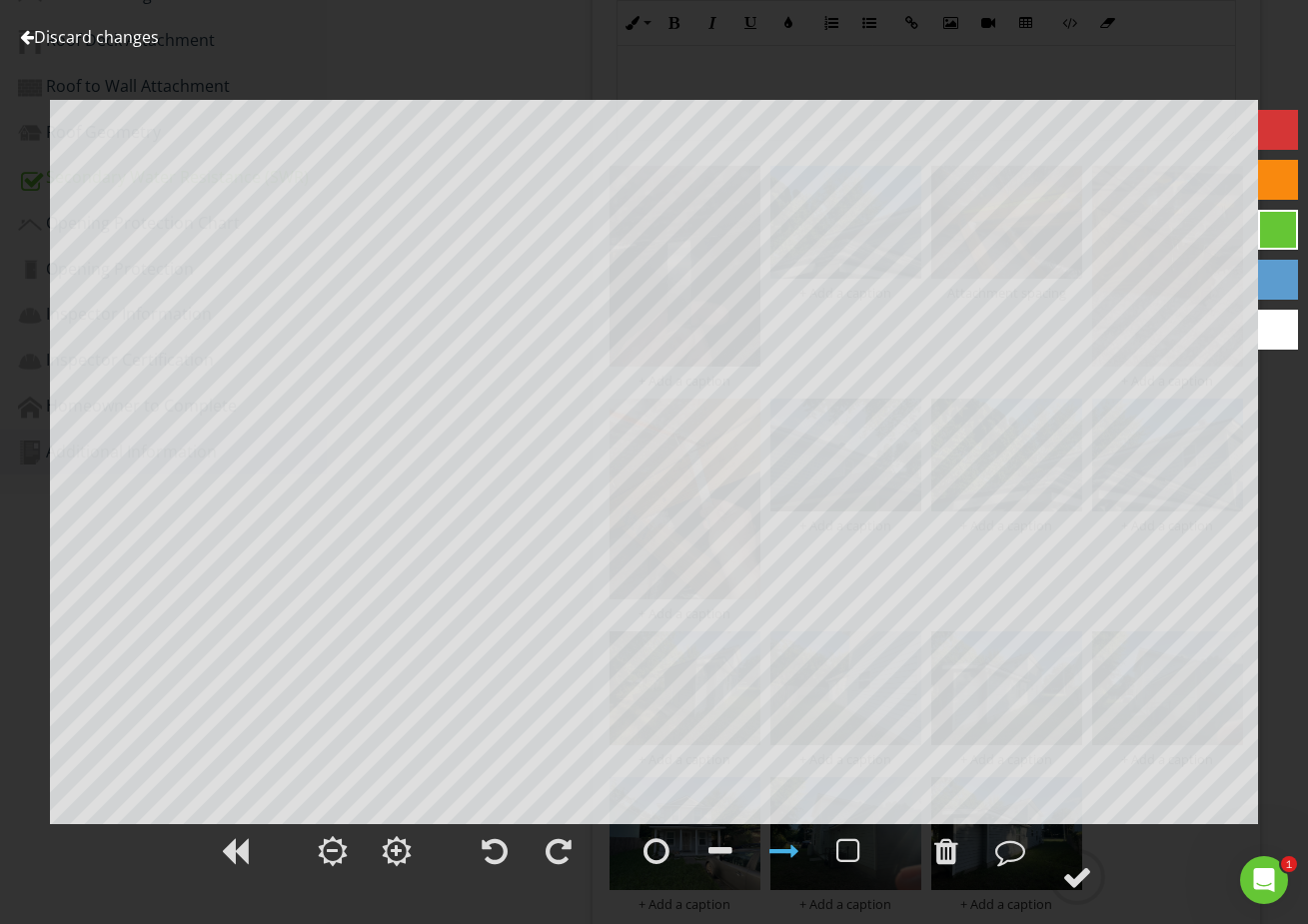 click on "Discard changes" at bounding box center [89, 37] 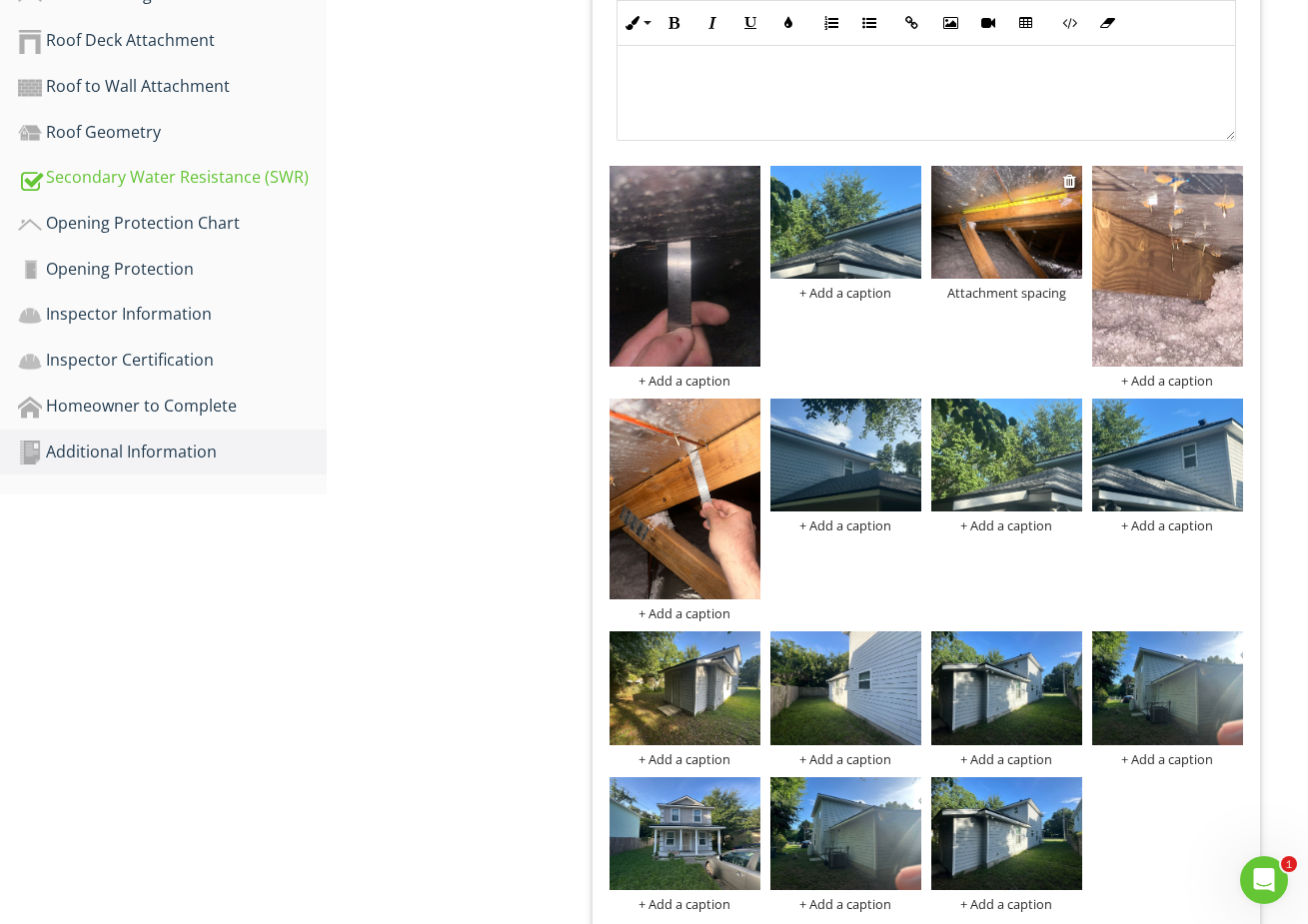 click on "Attachment spacing" at bounding box center (1006, 293) 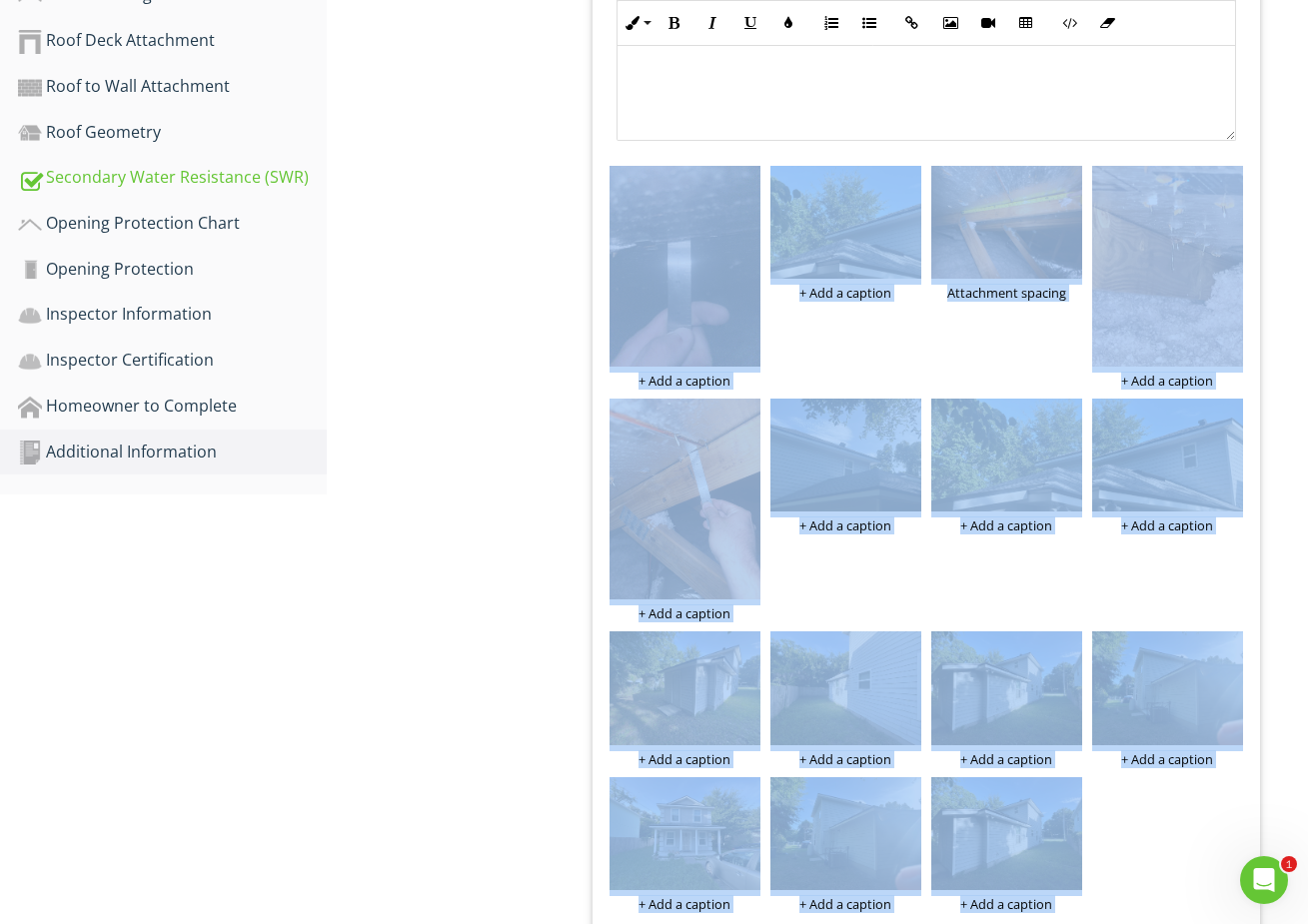 click on "+ Add a caption         + Add a caption
Attachment spacing
+ Add a caption         + Add a caption         + Add a caption         + Add a caption         + Add a caption         + Add a caption         + Add a caption         + Add a caption         + Add a caption         + Add a caption         + Add a caption         + Add a caption" at bounding box center (926, 538) 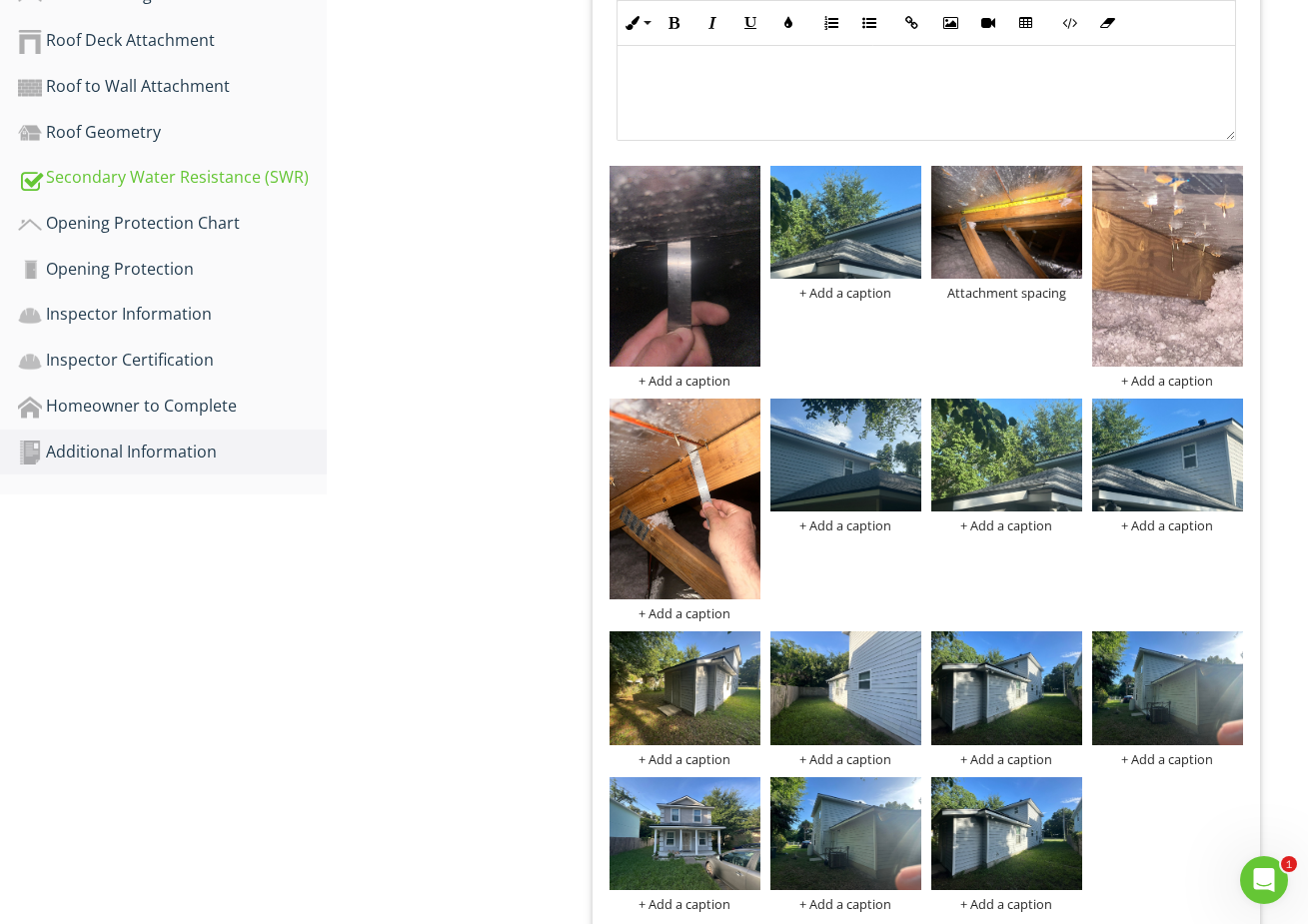click on "+ Add a caption         + Add a caption
Attachment spacing
+ Add a caption         + Add a caption         + Add a caption         + Add a caption         + Add a caption         + Add a caption         + Add a caption         + Add a caption         + Add a caption         + Add a caption         + Add a caption         + Add a caption" at bounding box center [926, 538] 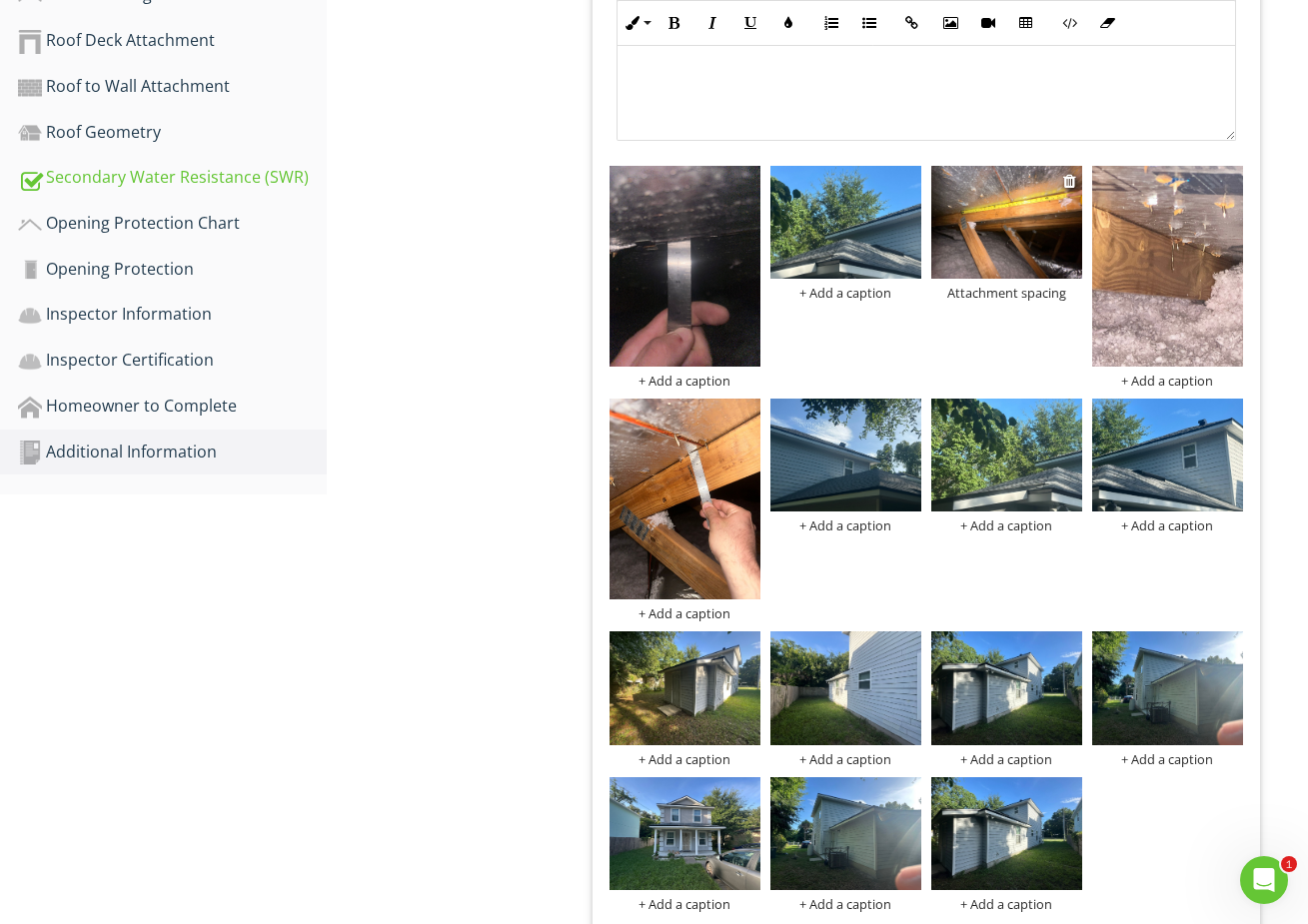 click at bounding box center (1006, 222) 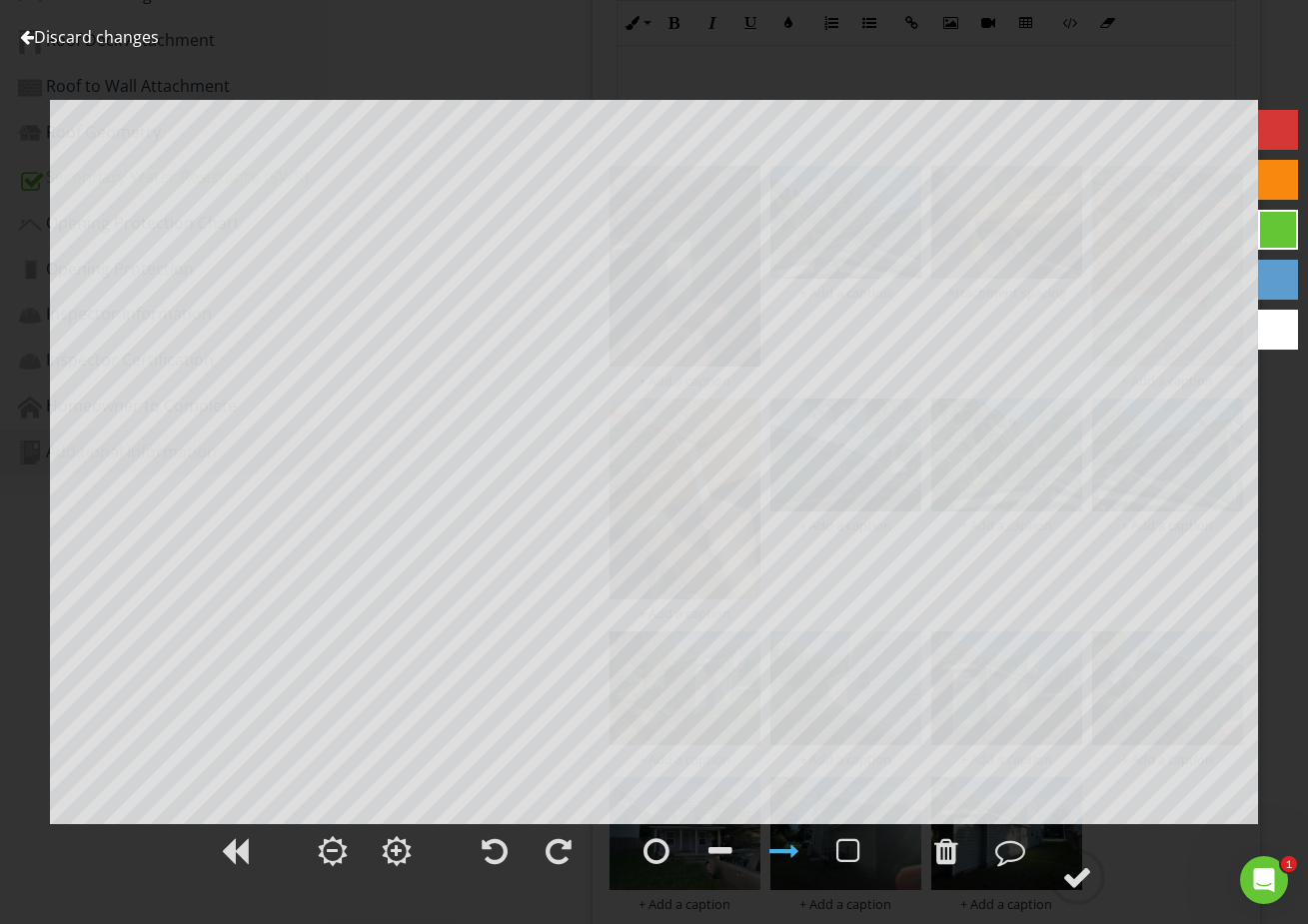click on "Discard changes" at bounding box center (89, 37) 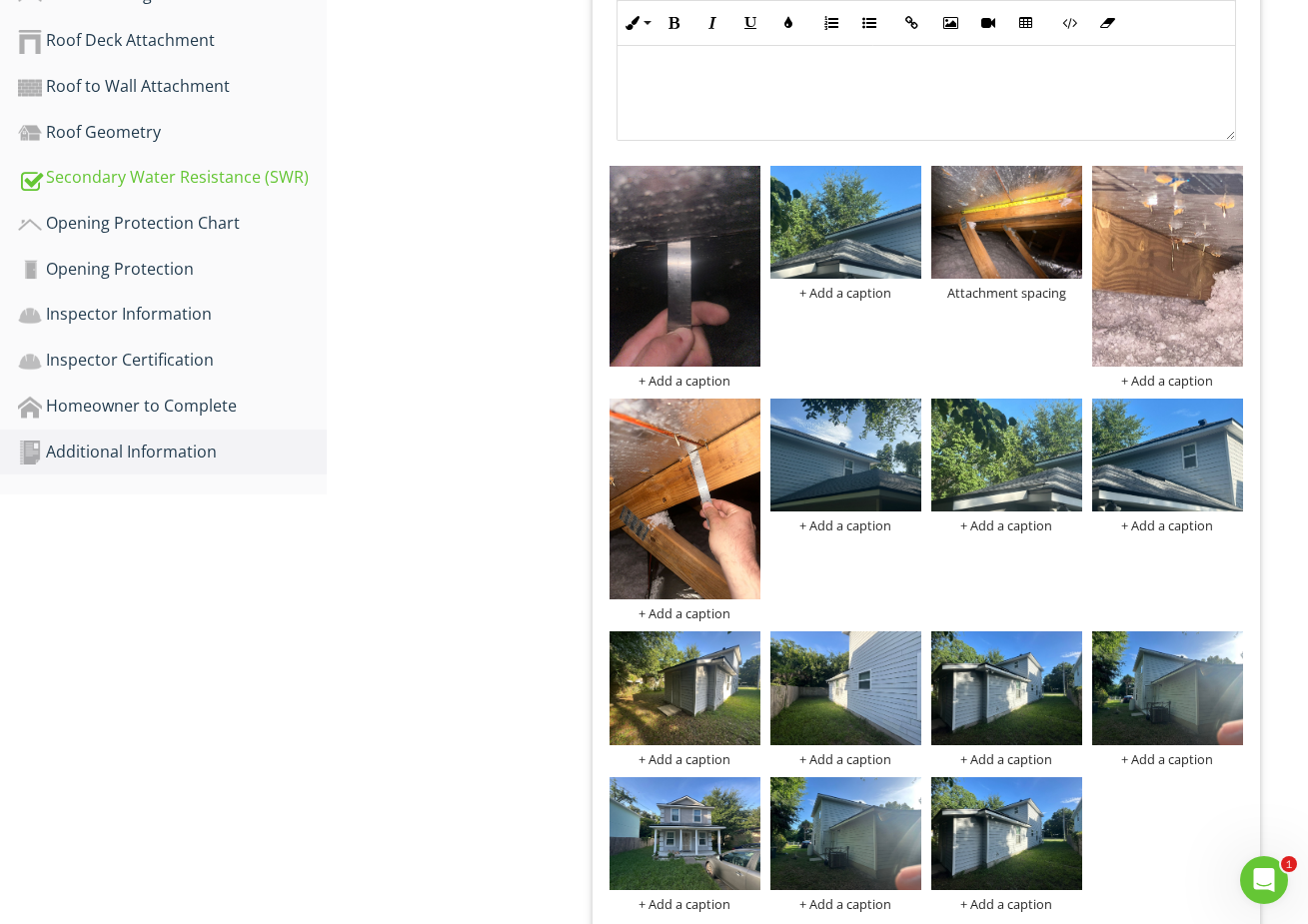 click on "Roof to Wall Attachment" at bounding box center (172, 87) 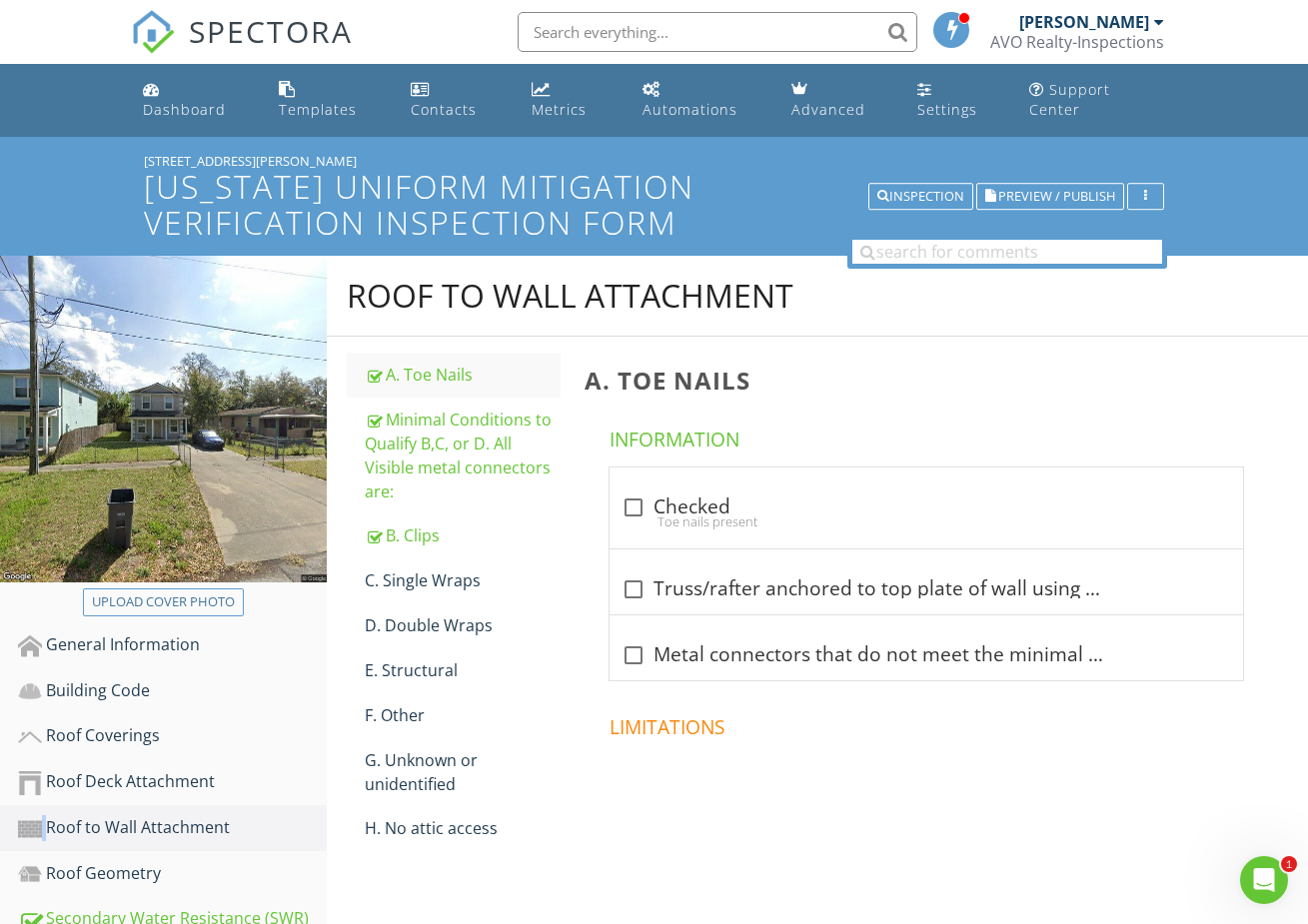 scroll, scrollTop: 290, scrollLeft: 0, axis: vertical 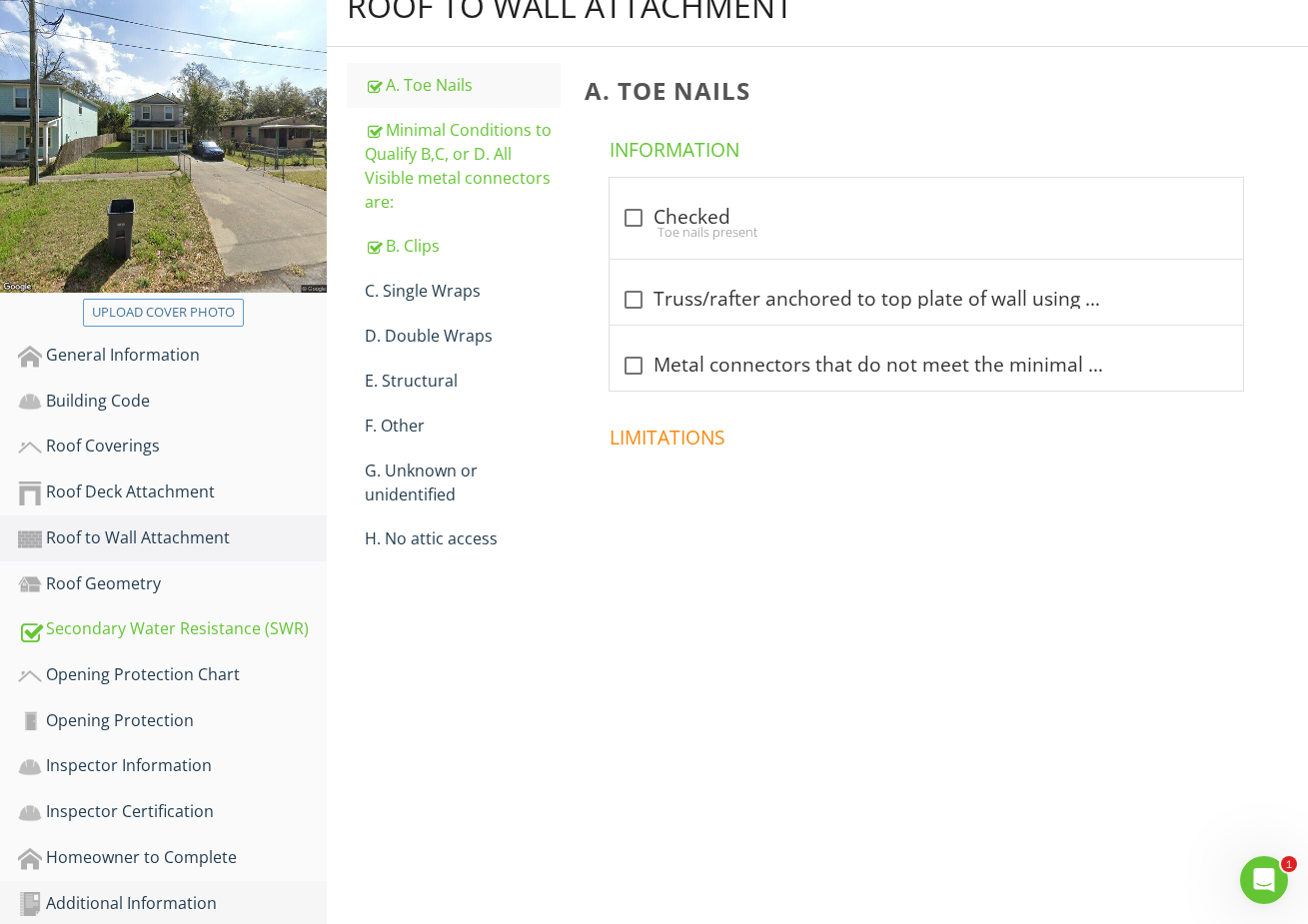 click on "Additional Information" at bounding box center [172, 904] 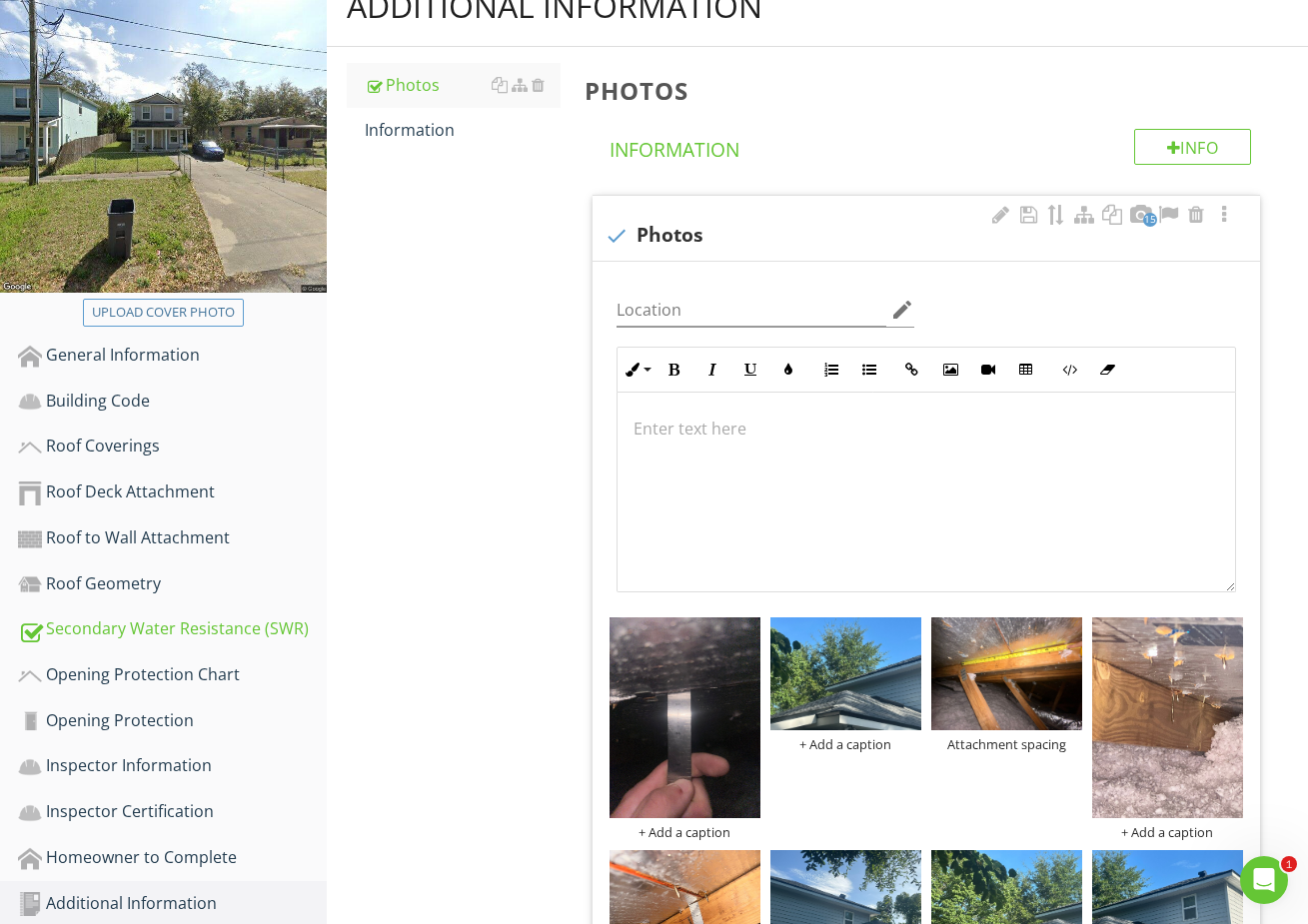 scroll, scrollTop: 377, scrollLeft: 0, axis: vertical 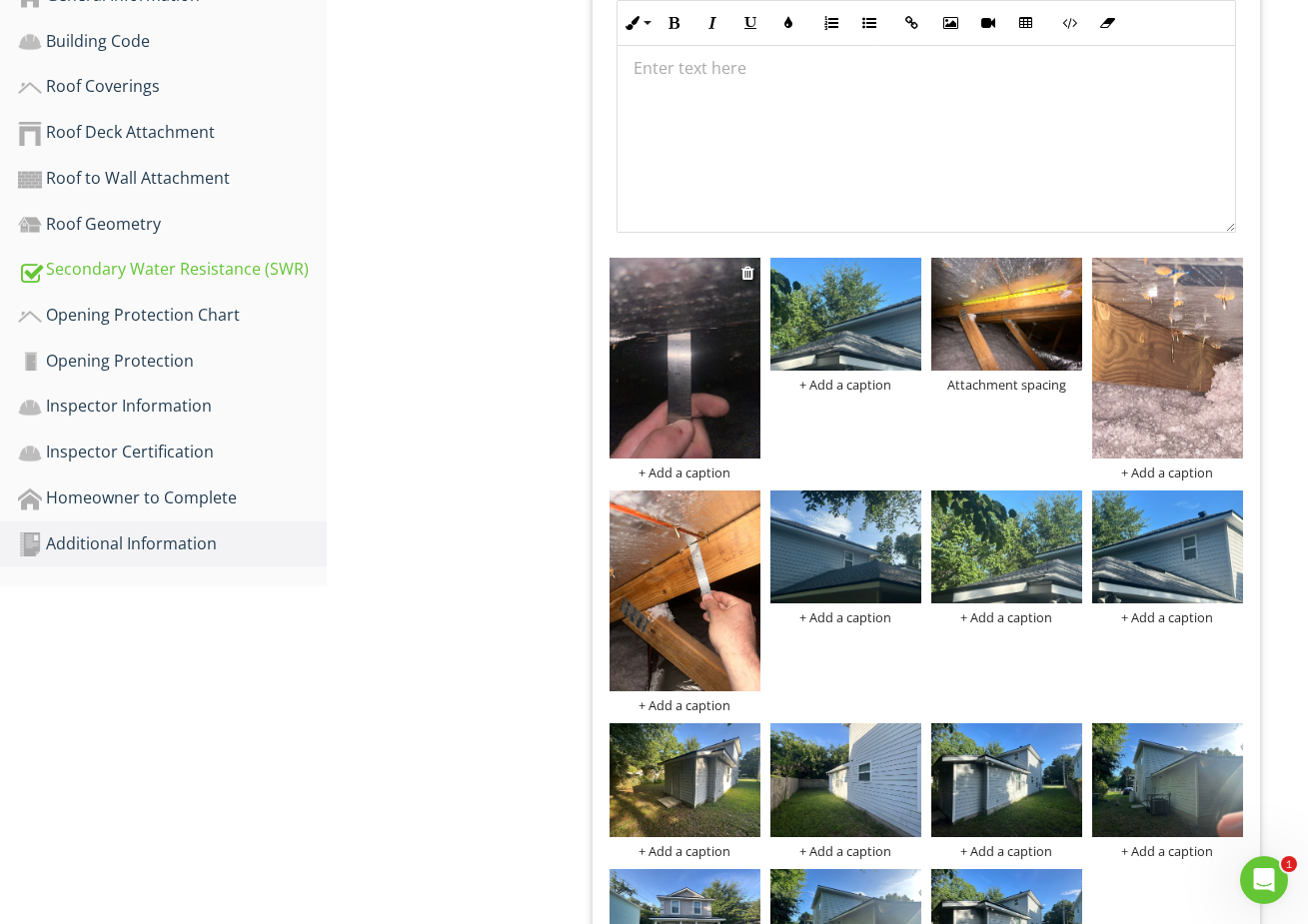 drag, startPoint x: 1003, startPoint y: 358, endPoint x: 671, endPoint y: 394, distance: 333.9461 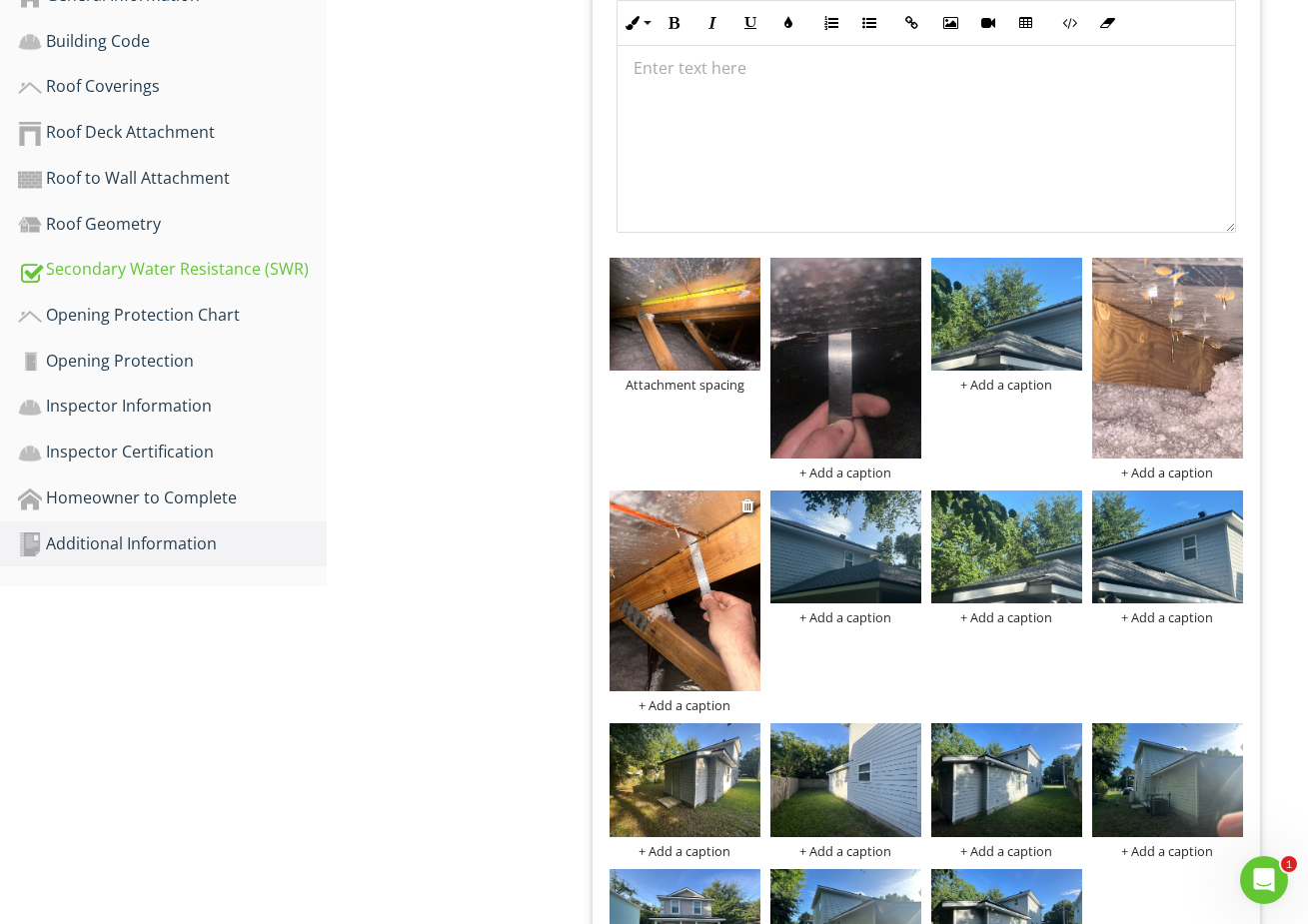 click on "+ Add a caption" at bounding box center (684, 705) 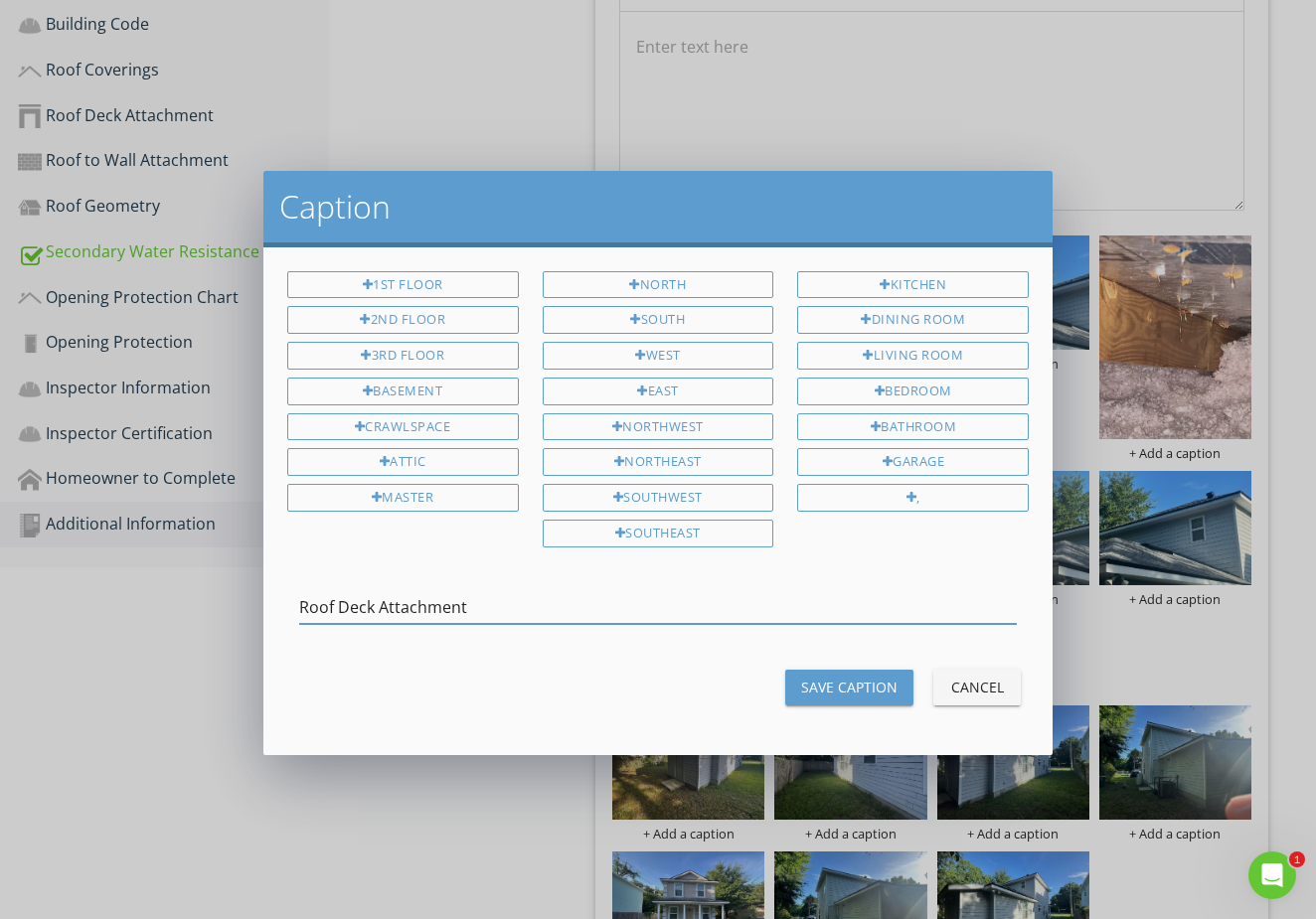 drag, startPoint x: 487, startPoint y: 596, endPoint x: 263, endPoint y: 599, distance: 224.02 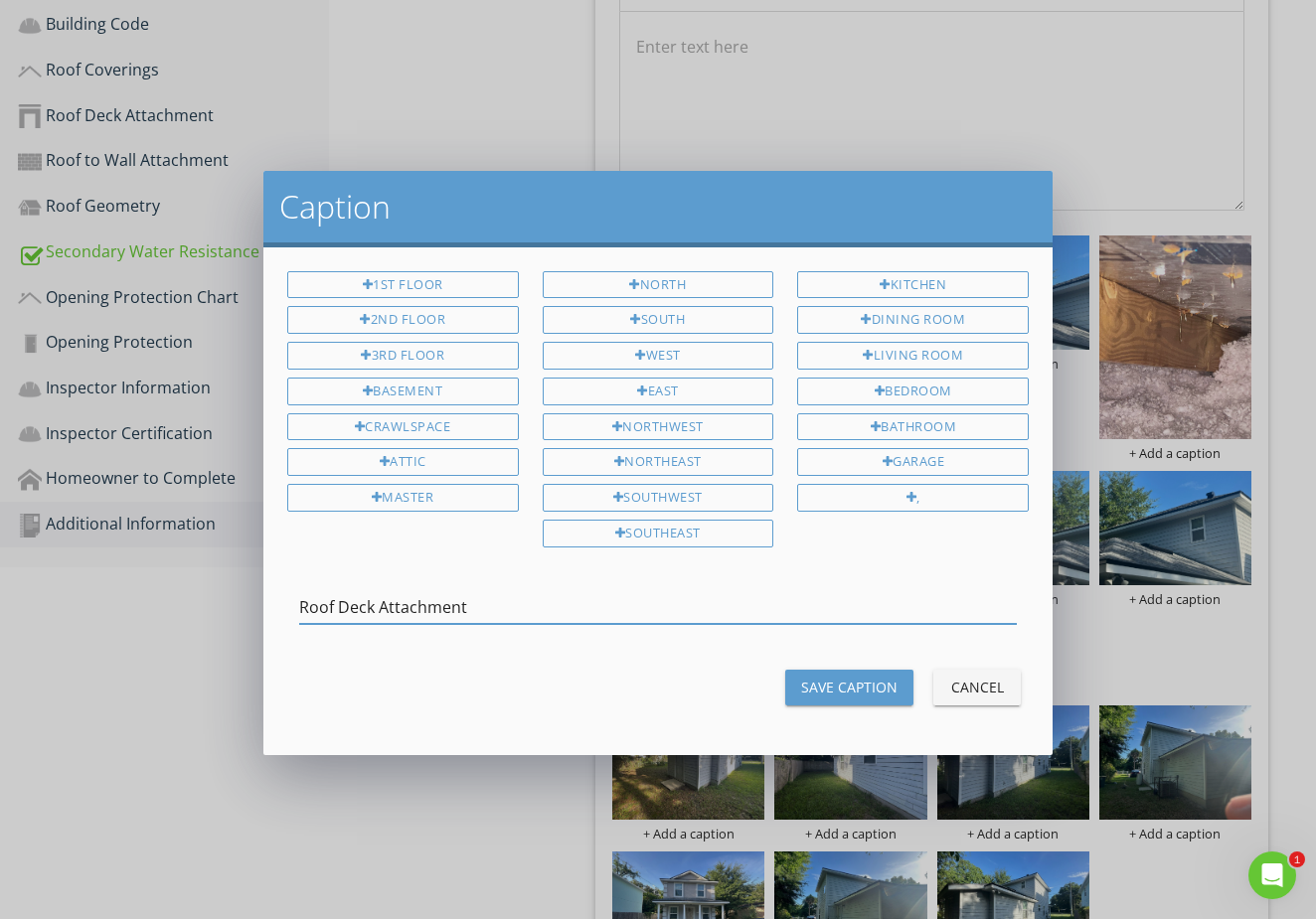 type on "C" 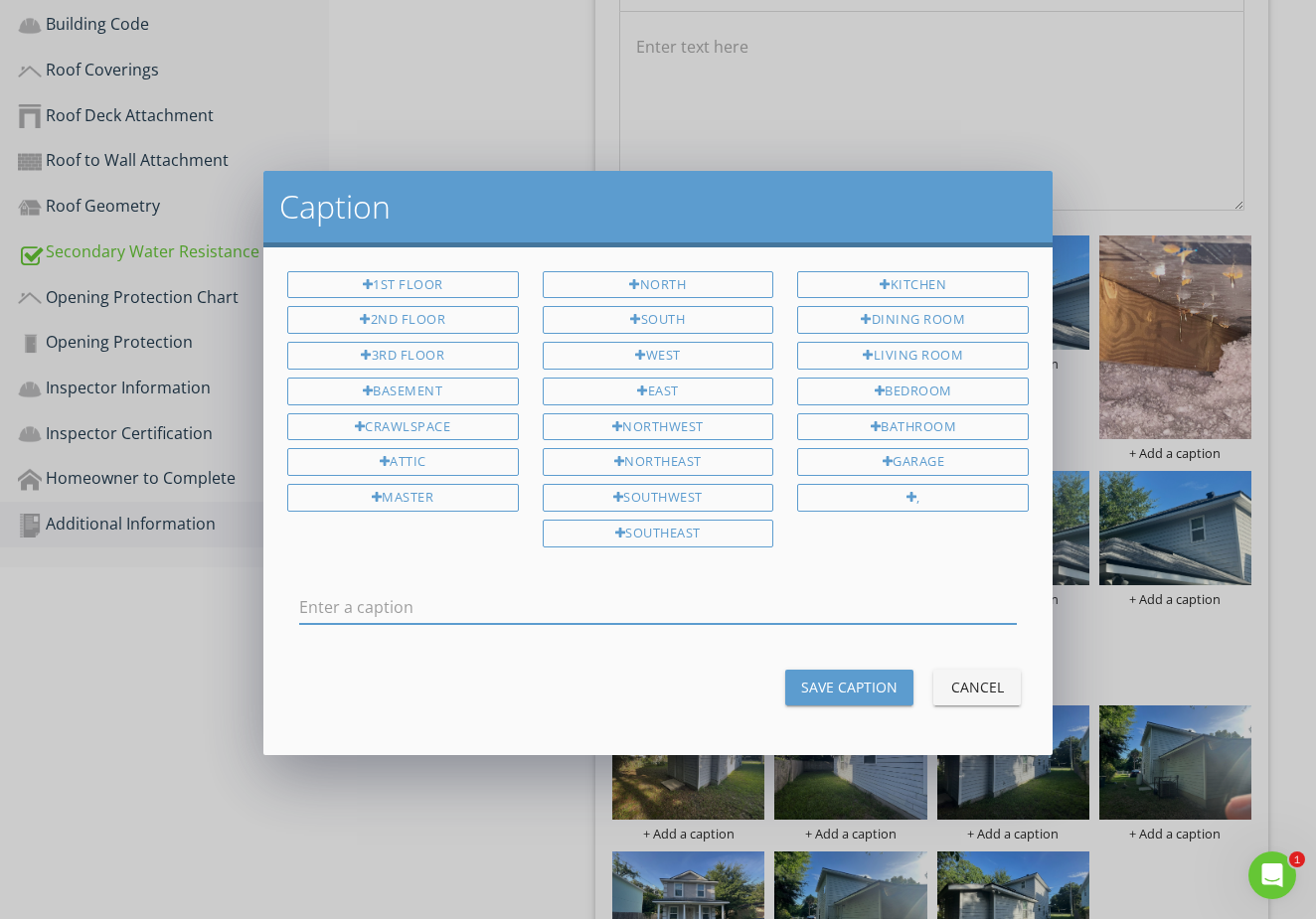 type on "V" 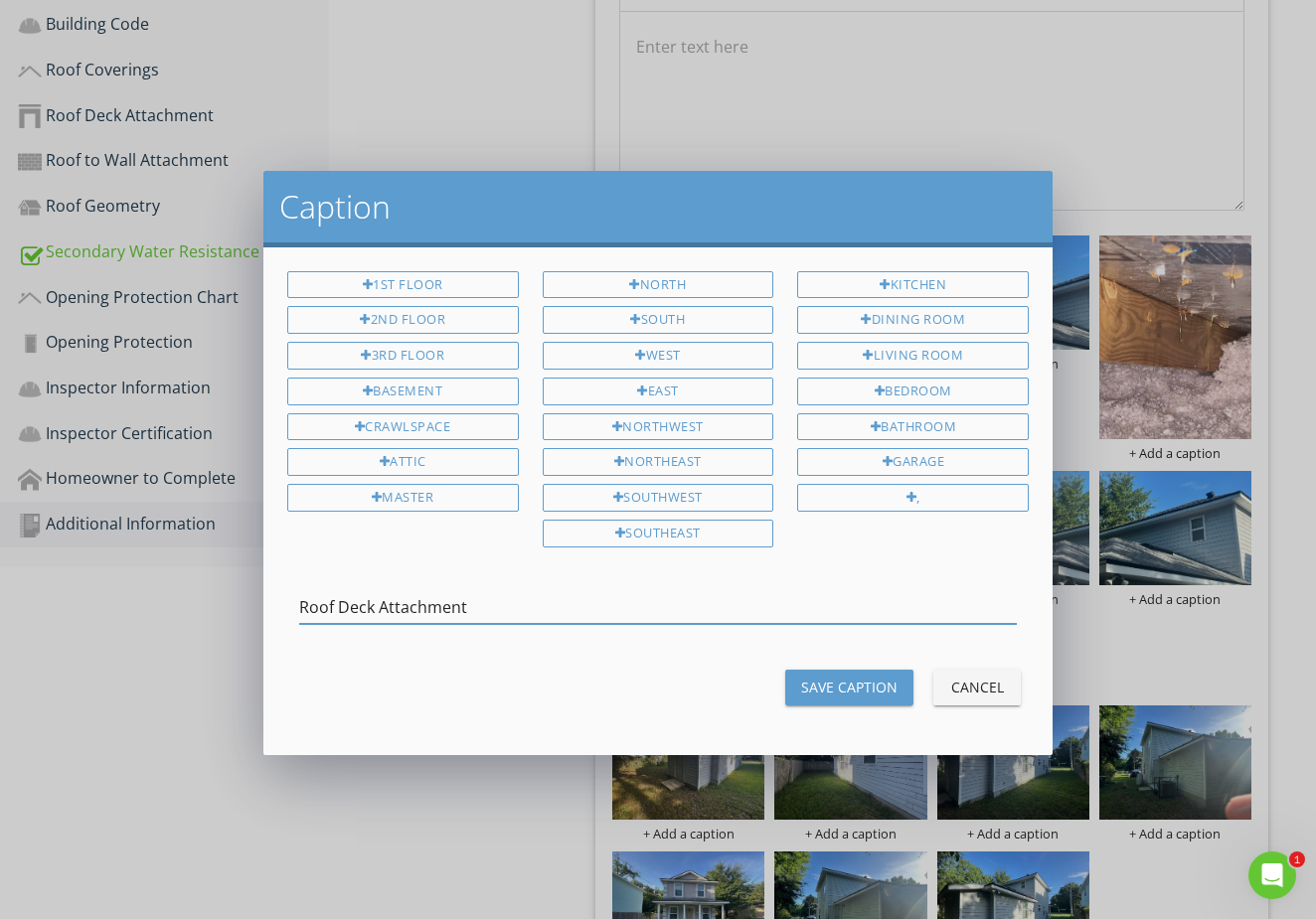drag, startPoint x: 478, startPoint y: 600, endPoint x: 288, endPoint y: 600, distance: 190 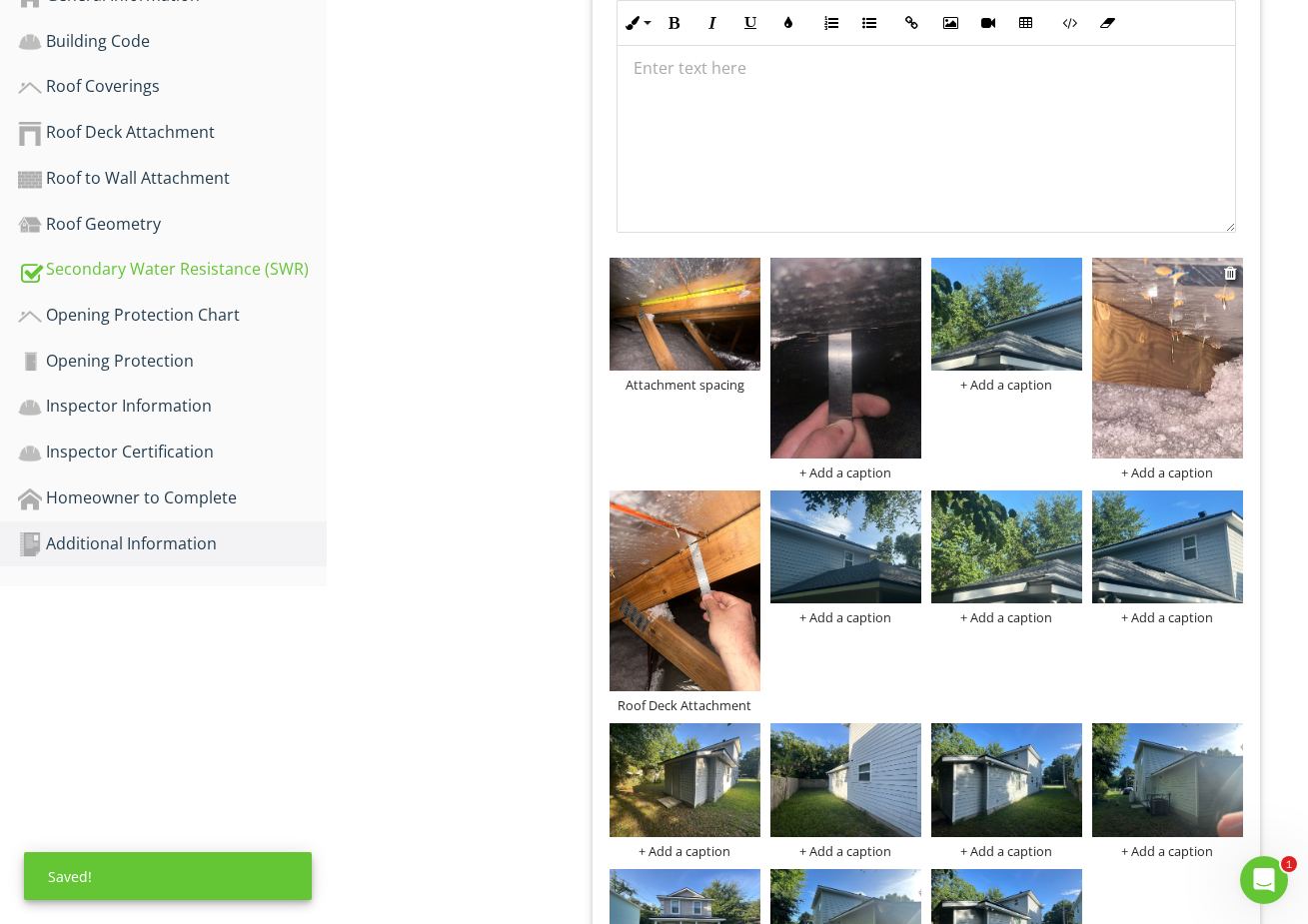 click on "+ Add a caption" at bounding box center (1167, 472) 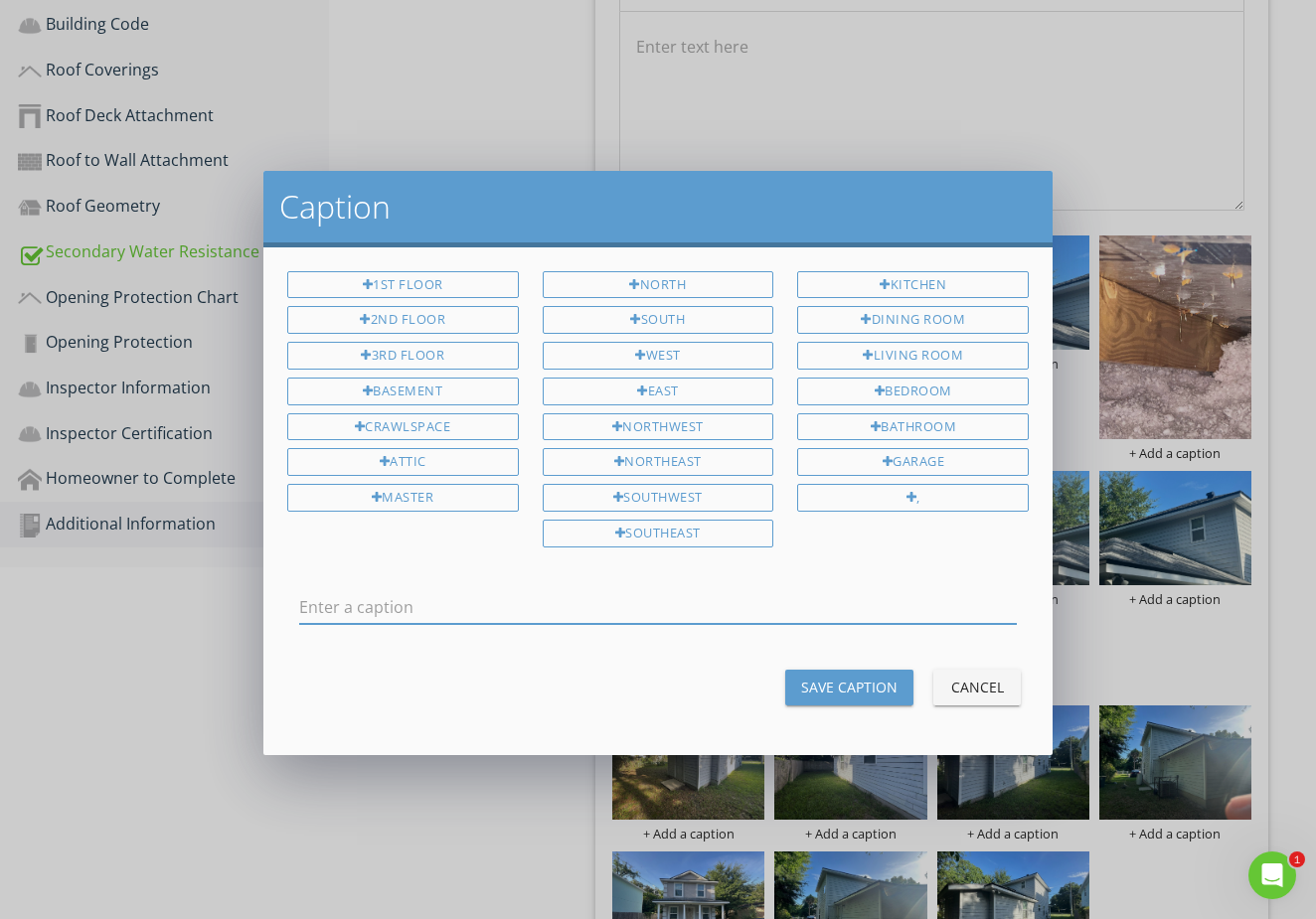 click on "Cancel" at bounding box center [977, 687] 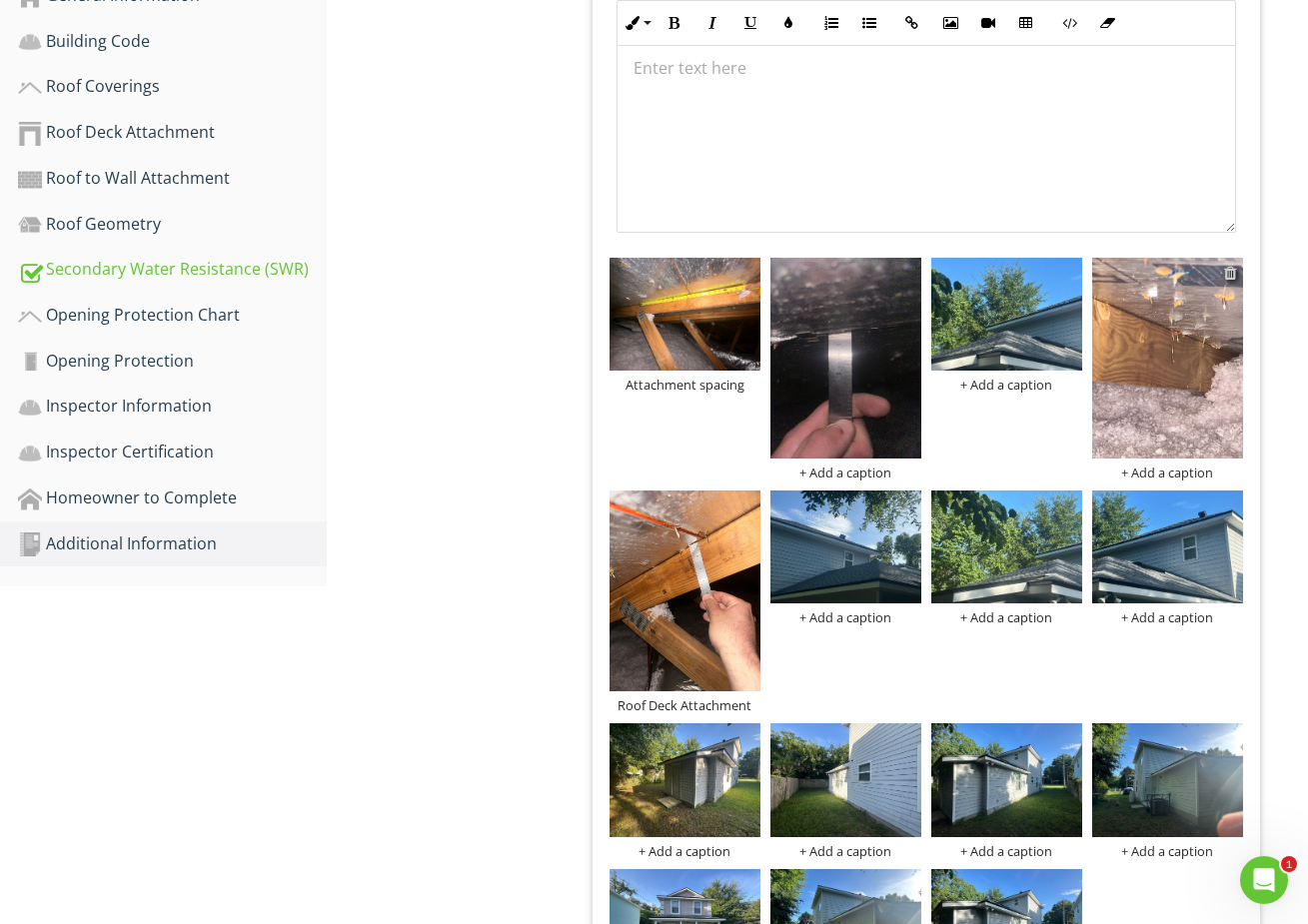 click at bounding box center [1230, 273] 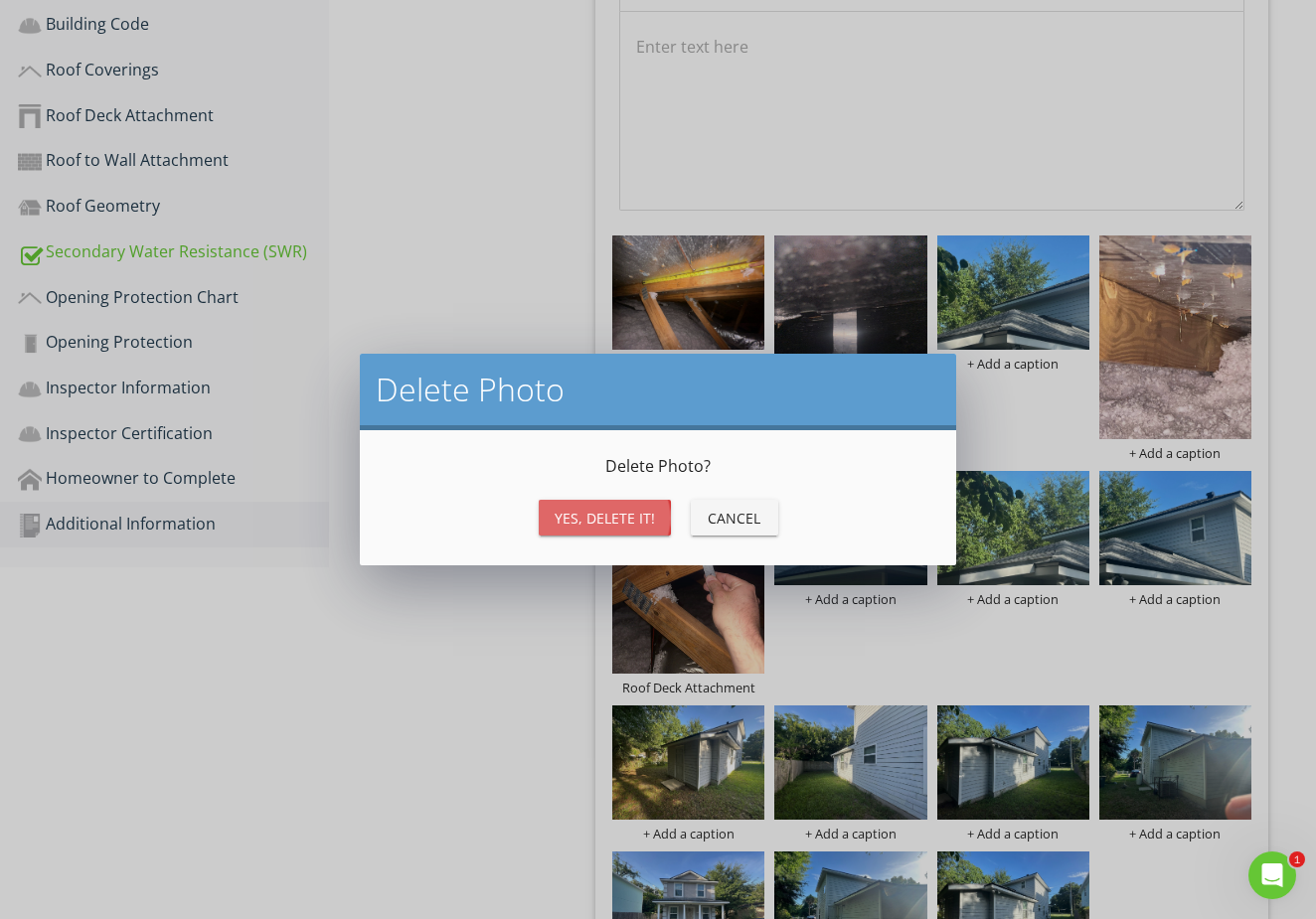 click on "Yes, Delete it!" at bounding box center (604, 518) 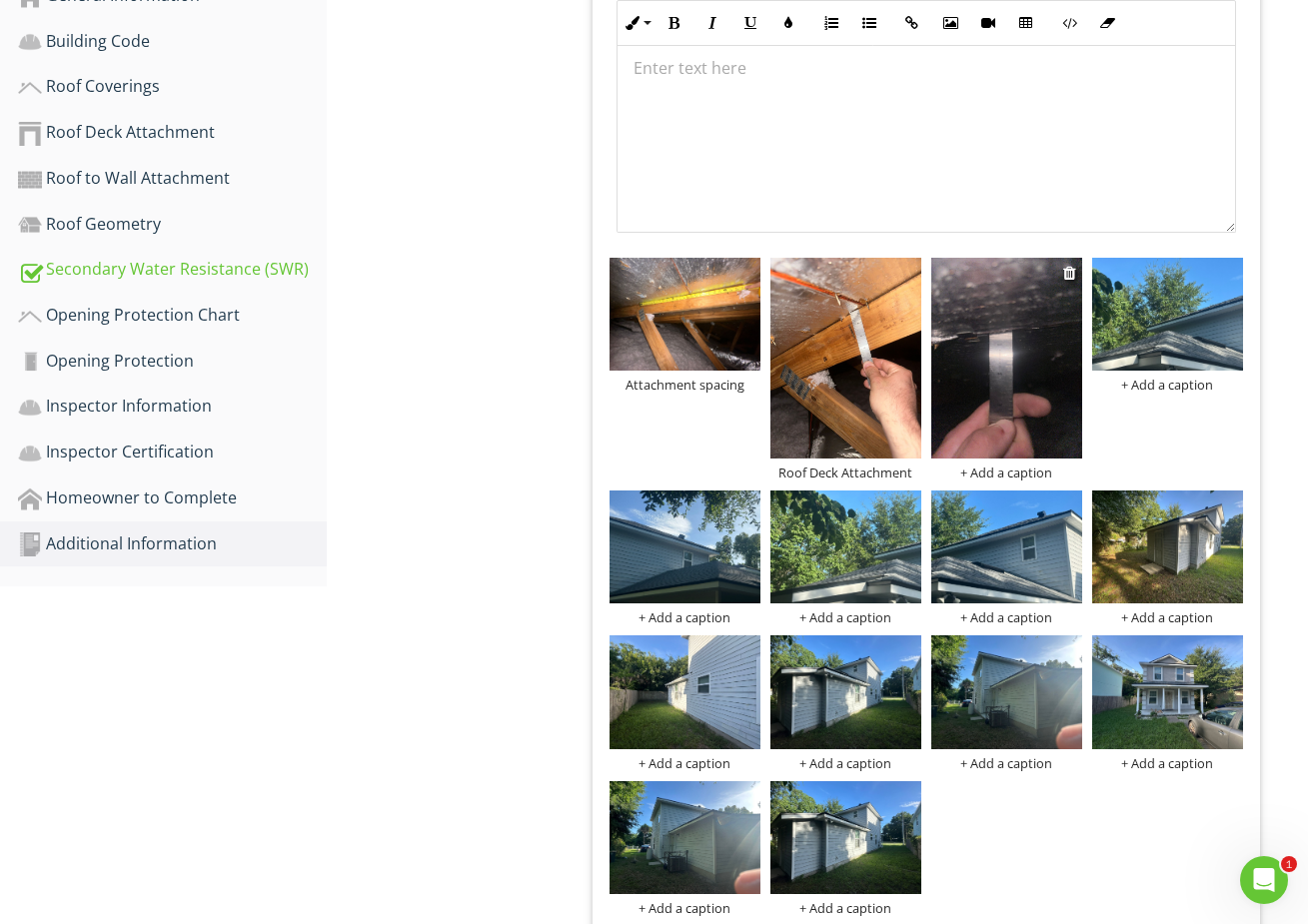 click on "+ Add a caption" at bounding box center [1006, 472] 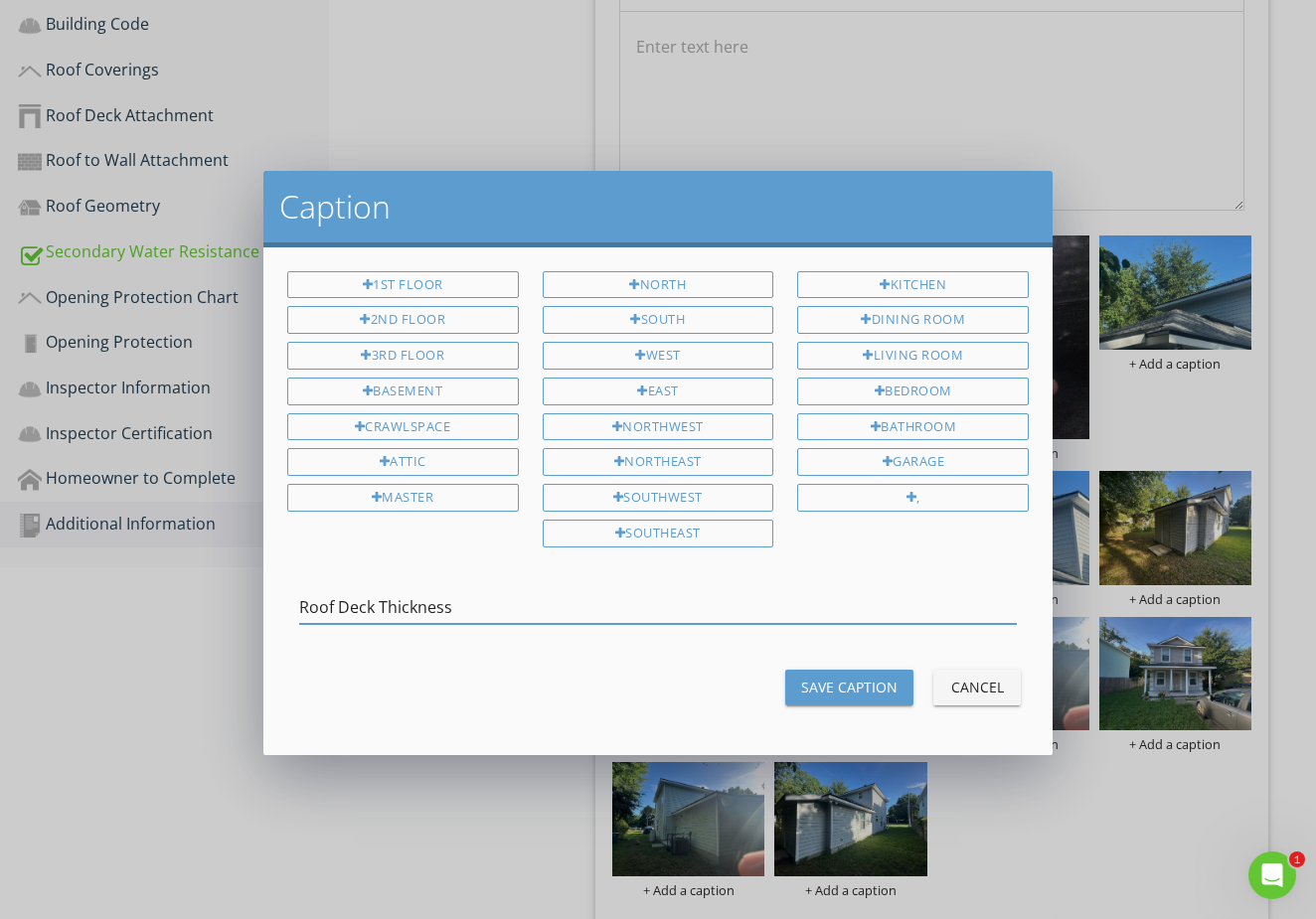 type on "Roof Deck Thickness" 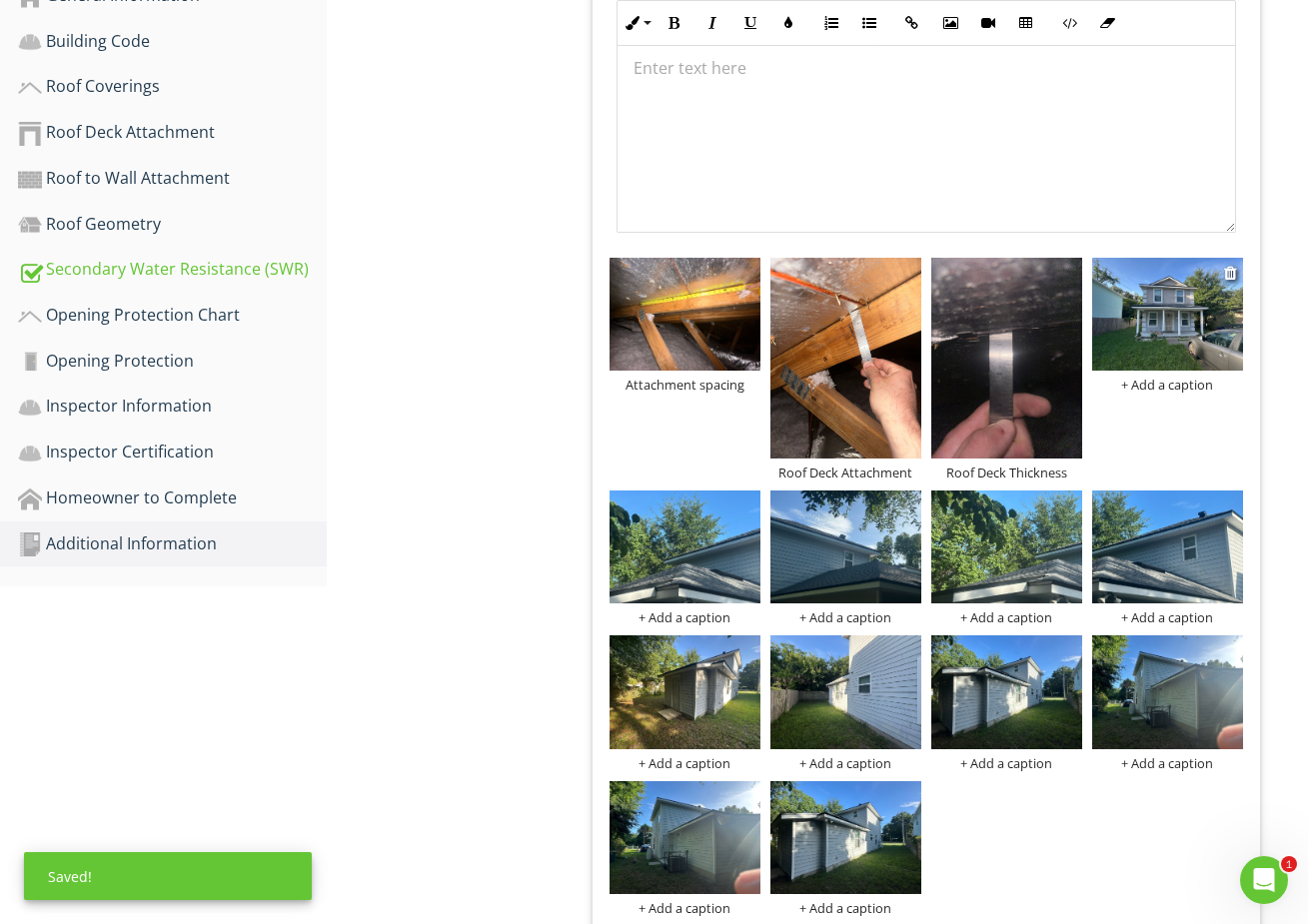 click on "+ Add a caption" at bounding box center [1167, 385] 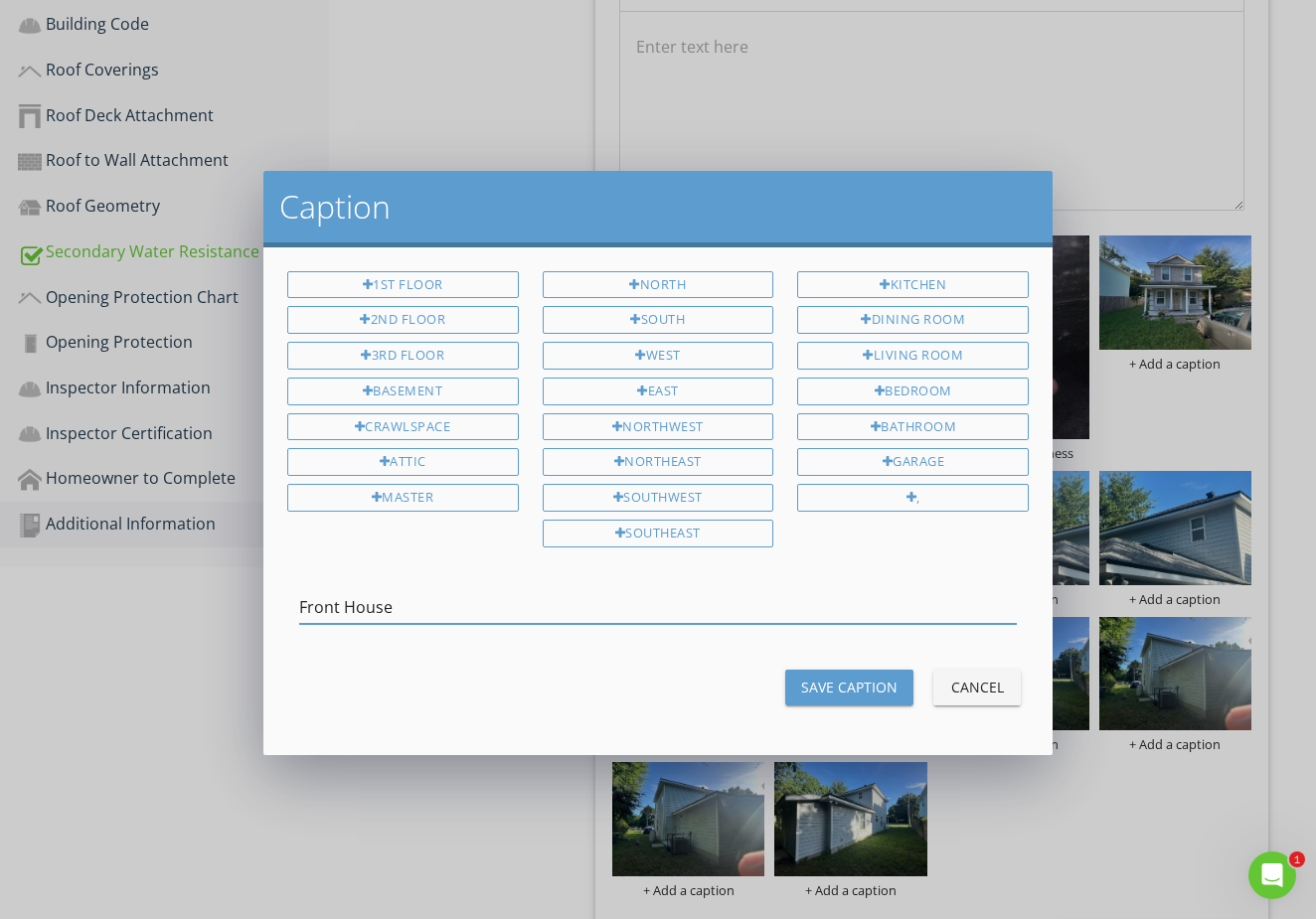 type on "Front House" 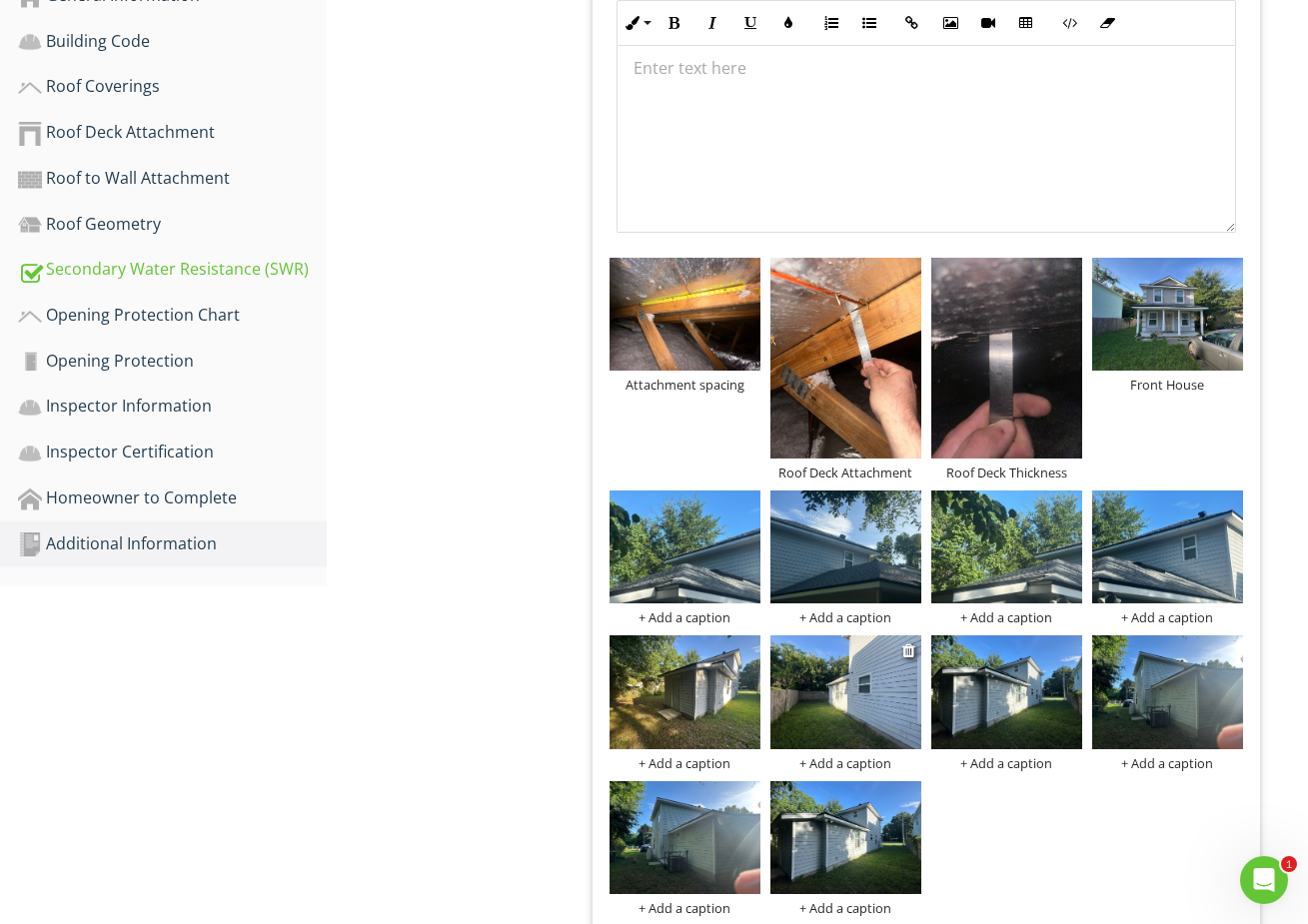 click on "+ Add a caption" at bounding box center (845, 763) 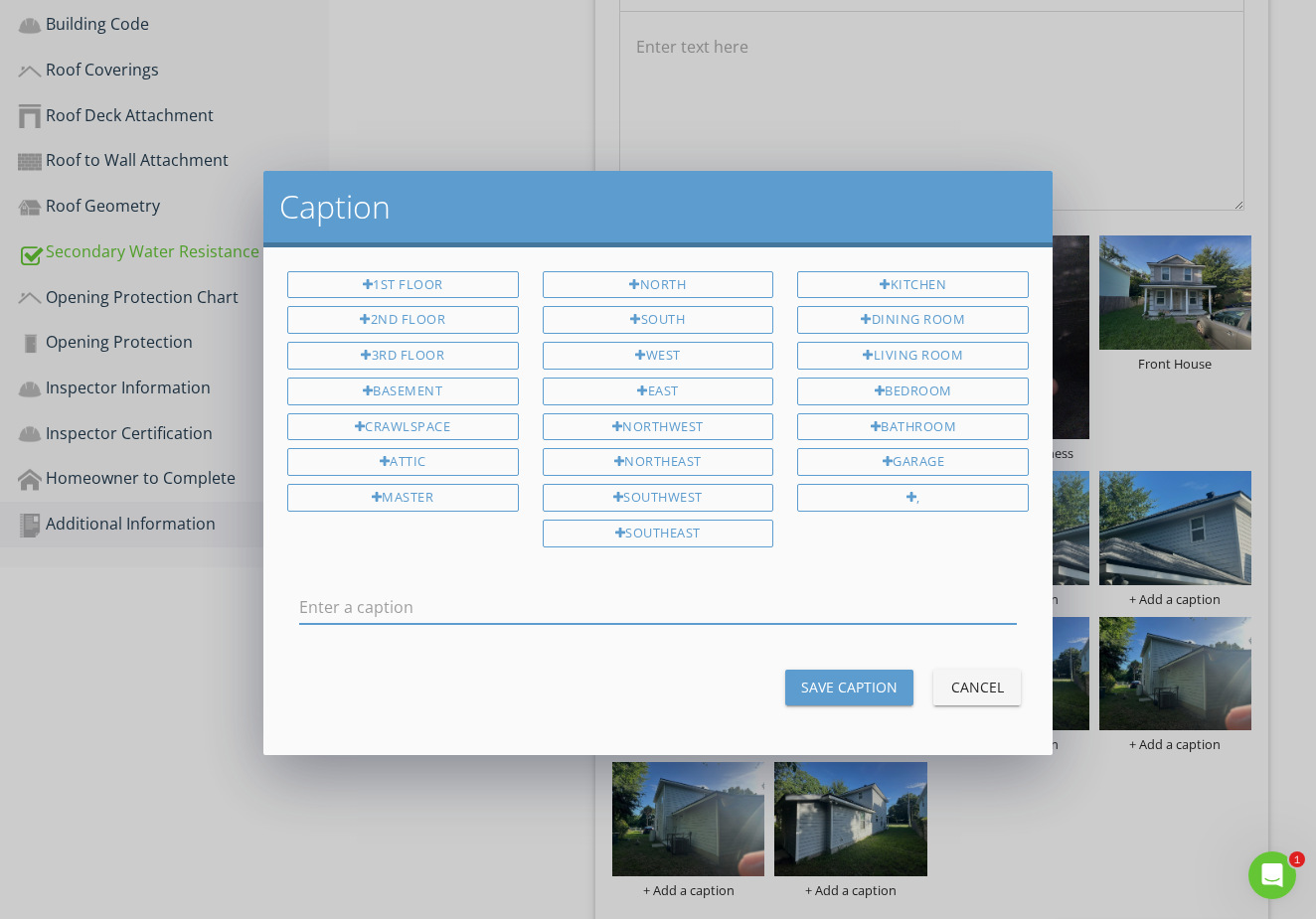 click at bounding box center [658, 607] 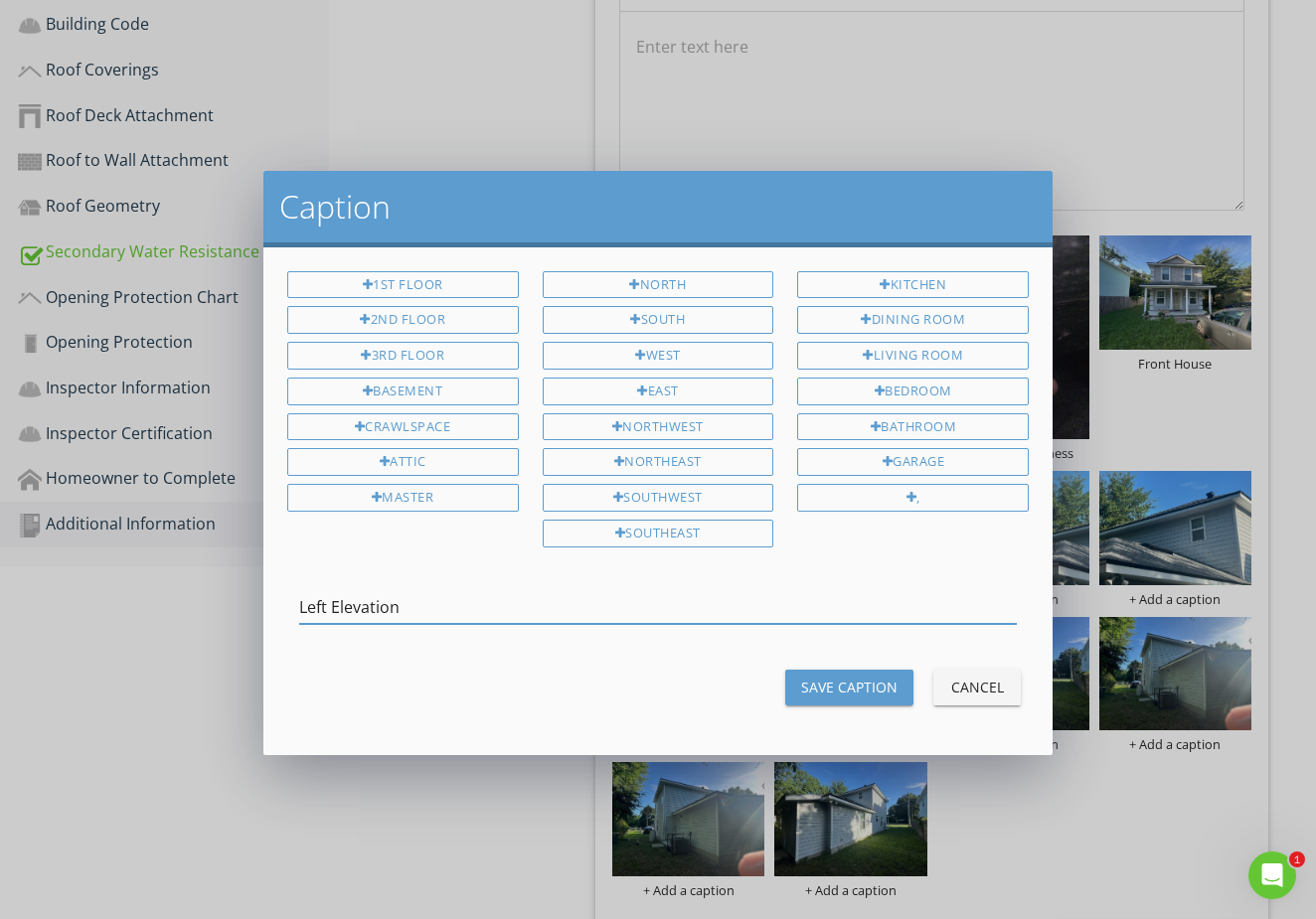 type on "Left Elevation" 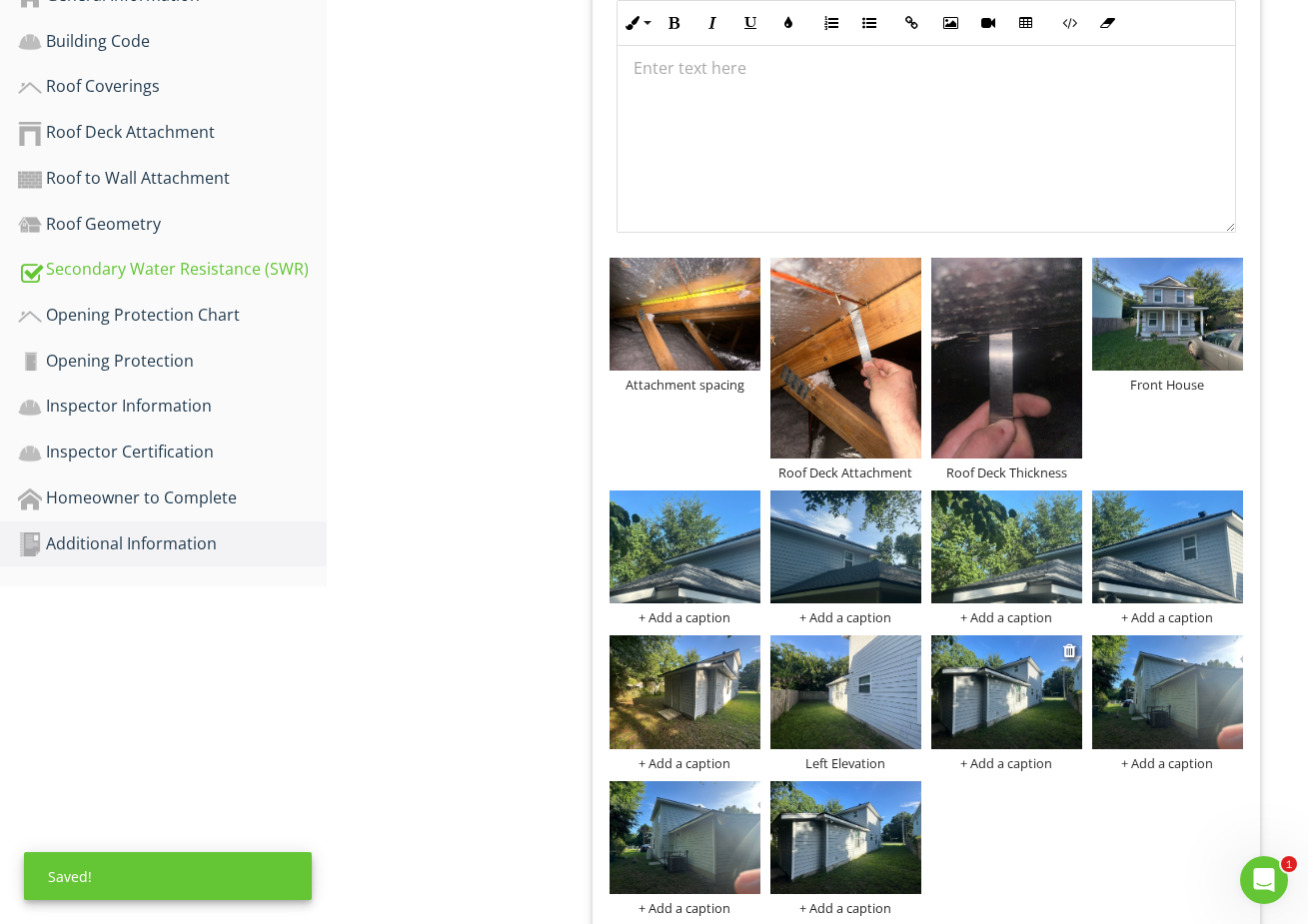click on "+ Add a caption" at bounding box center [1006, 763] 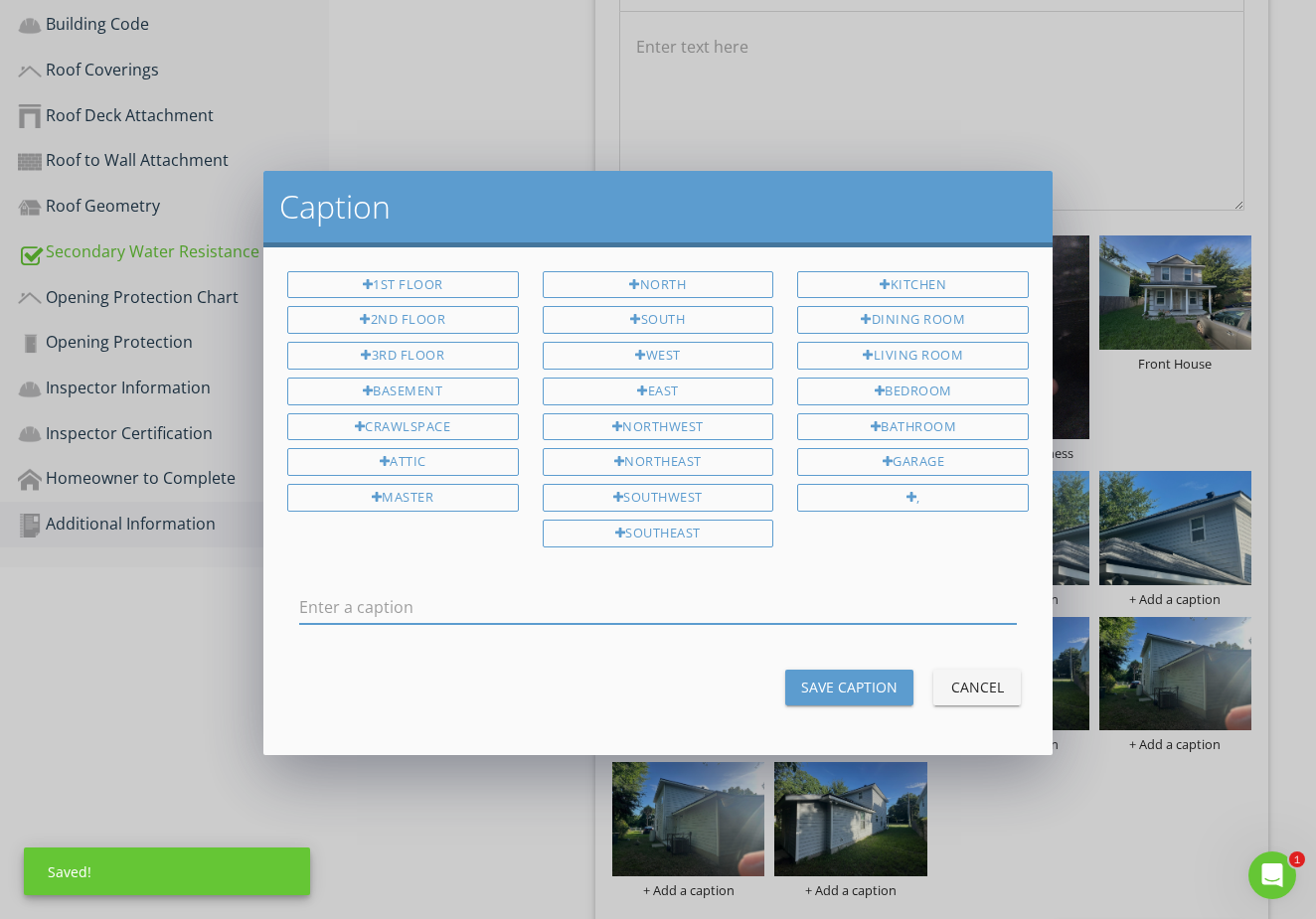 click at bounding box center [658, 607] 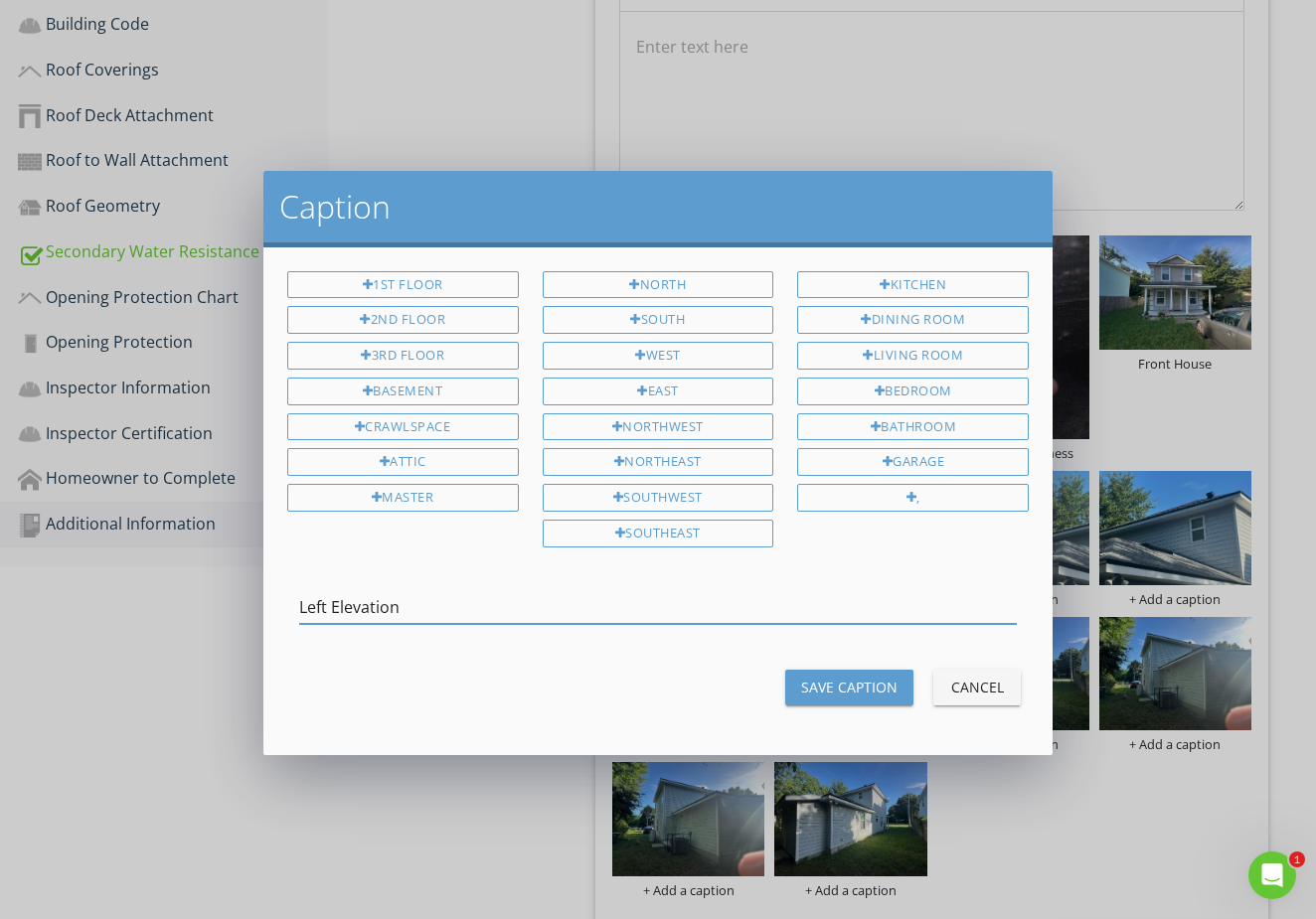 type on "Left Elevation" 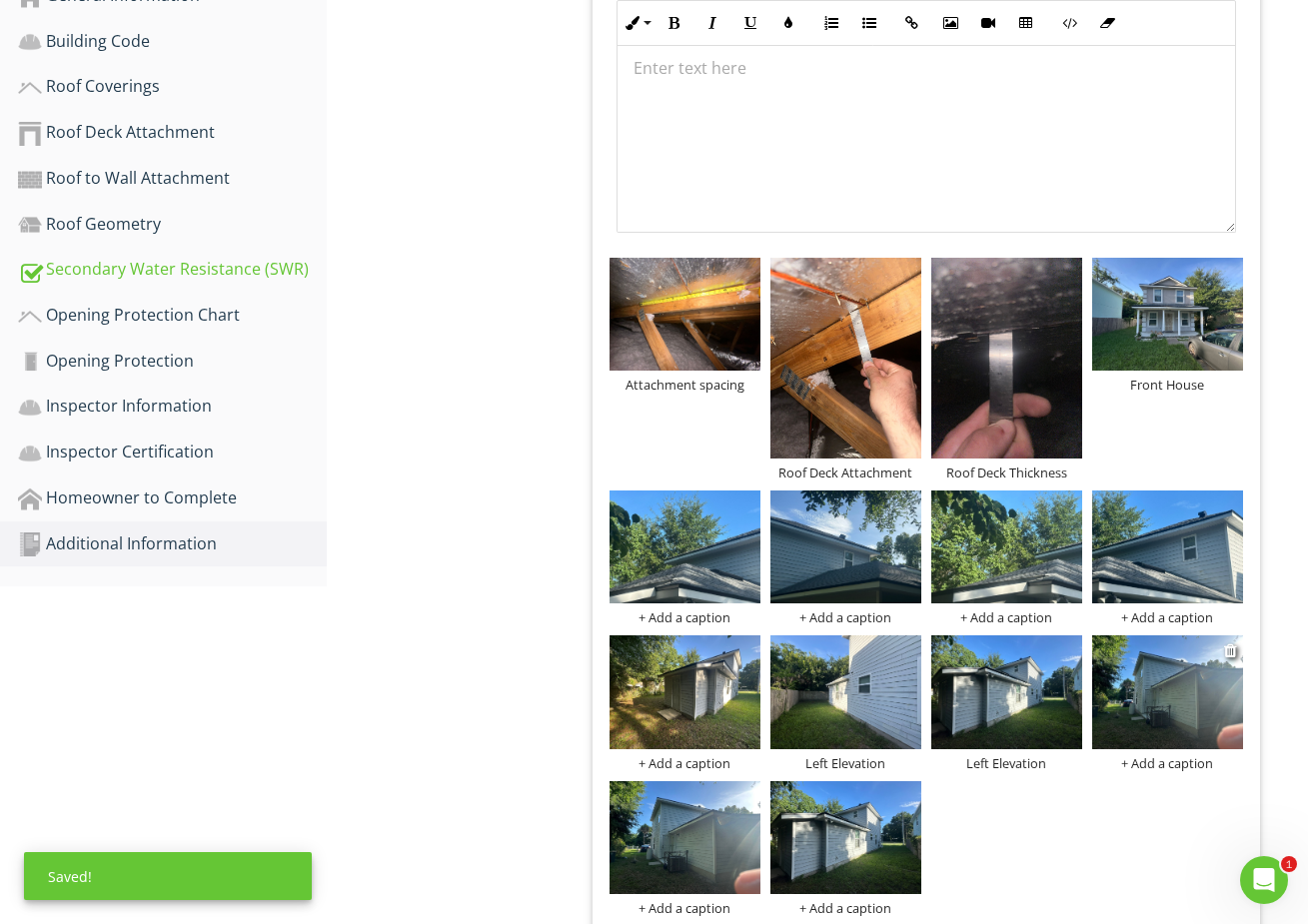 click on "+ Add a caption" at bounding box center (1167, 763) 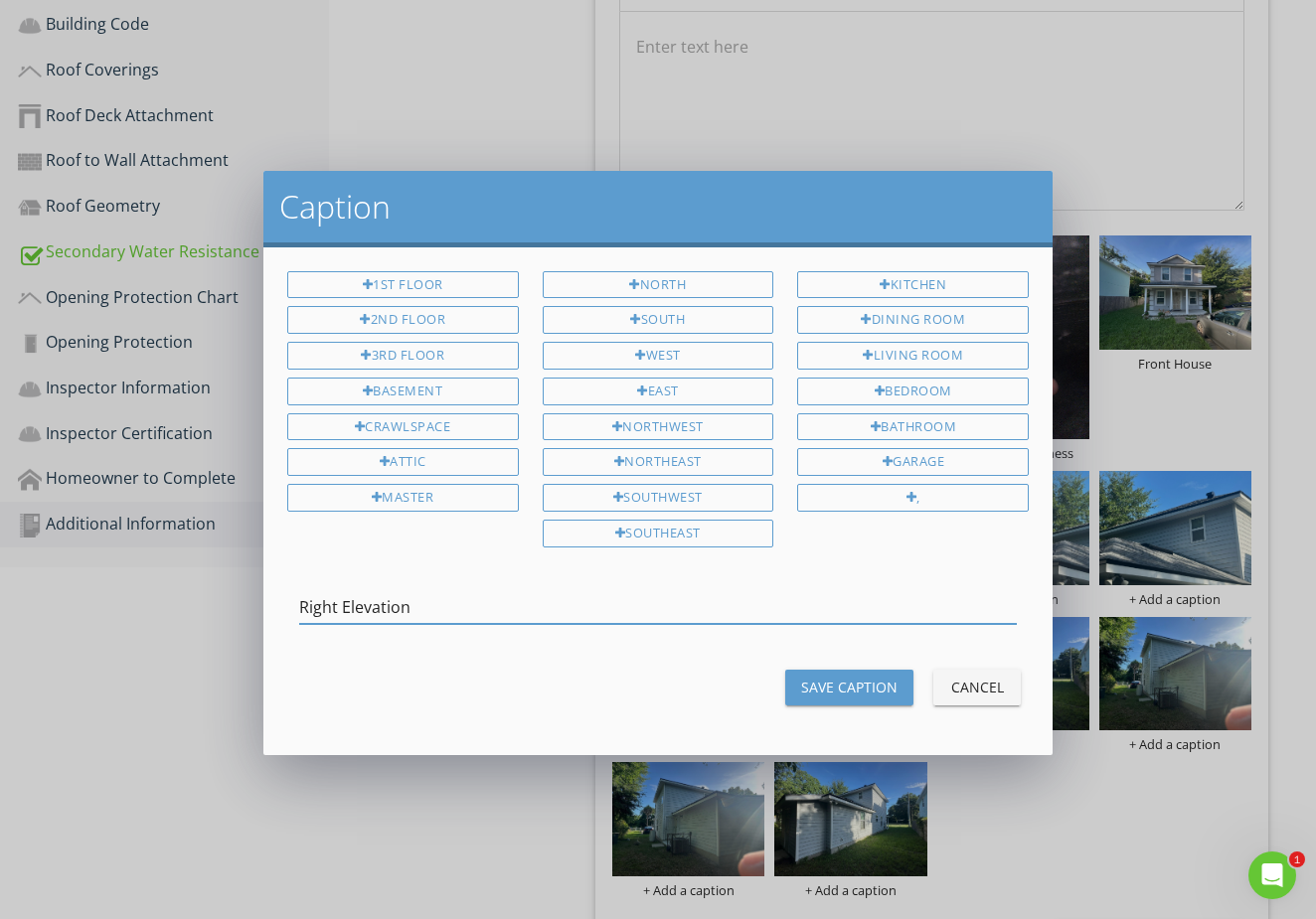type on "Right Elevation" 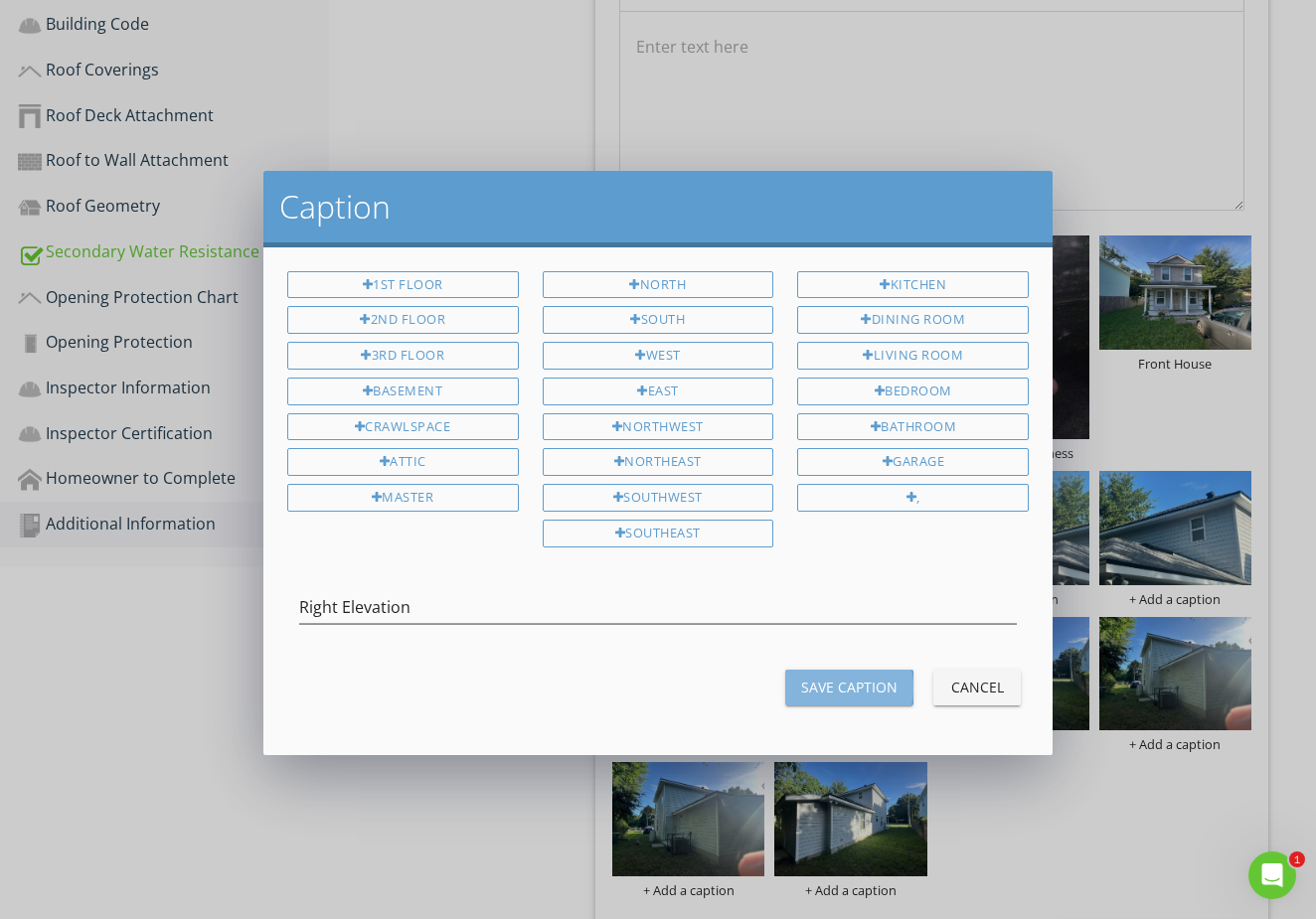 click on "Save Caption" at bounding box center [849, 687] 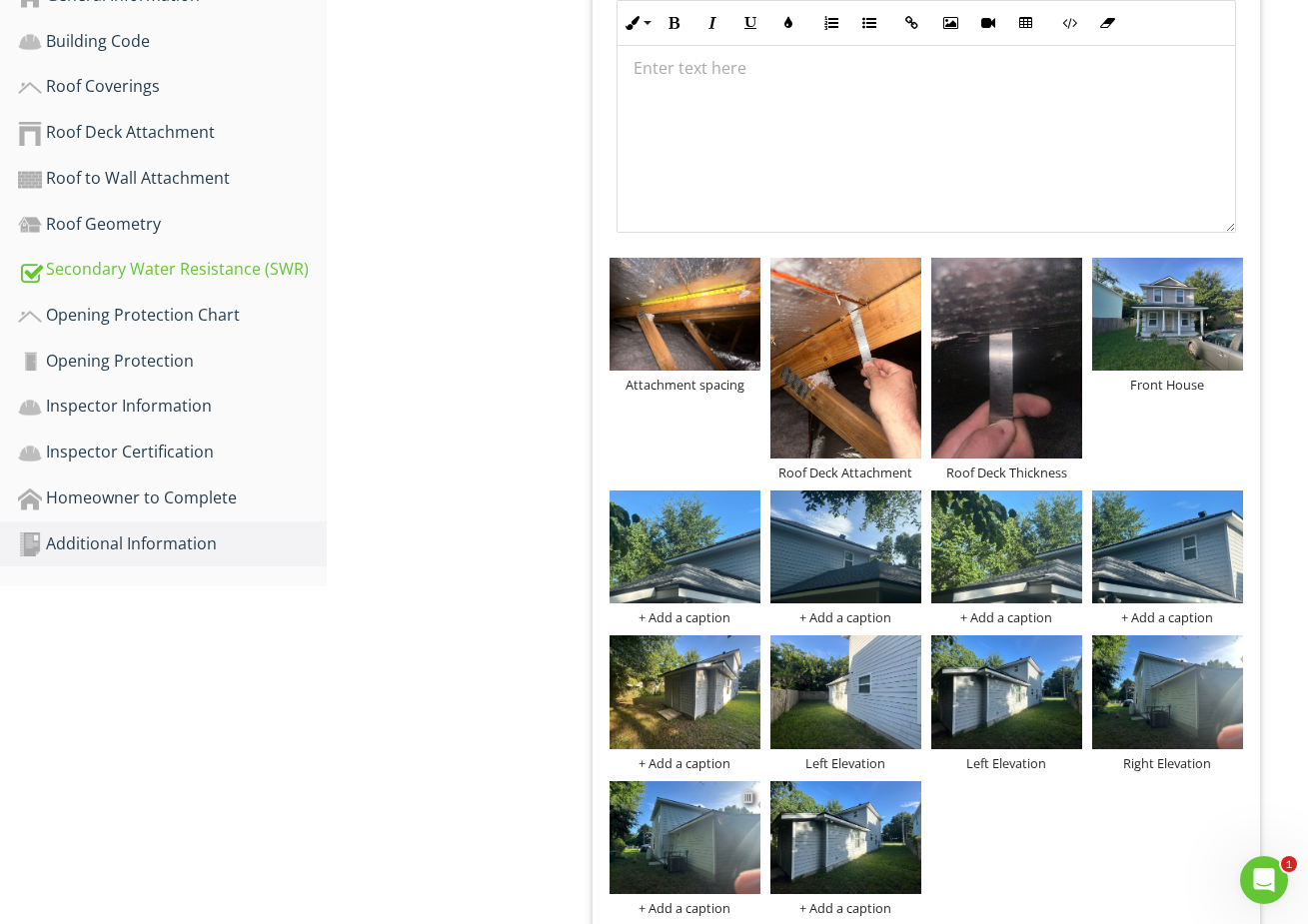click at bounding box center (747, 796) 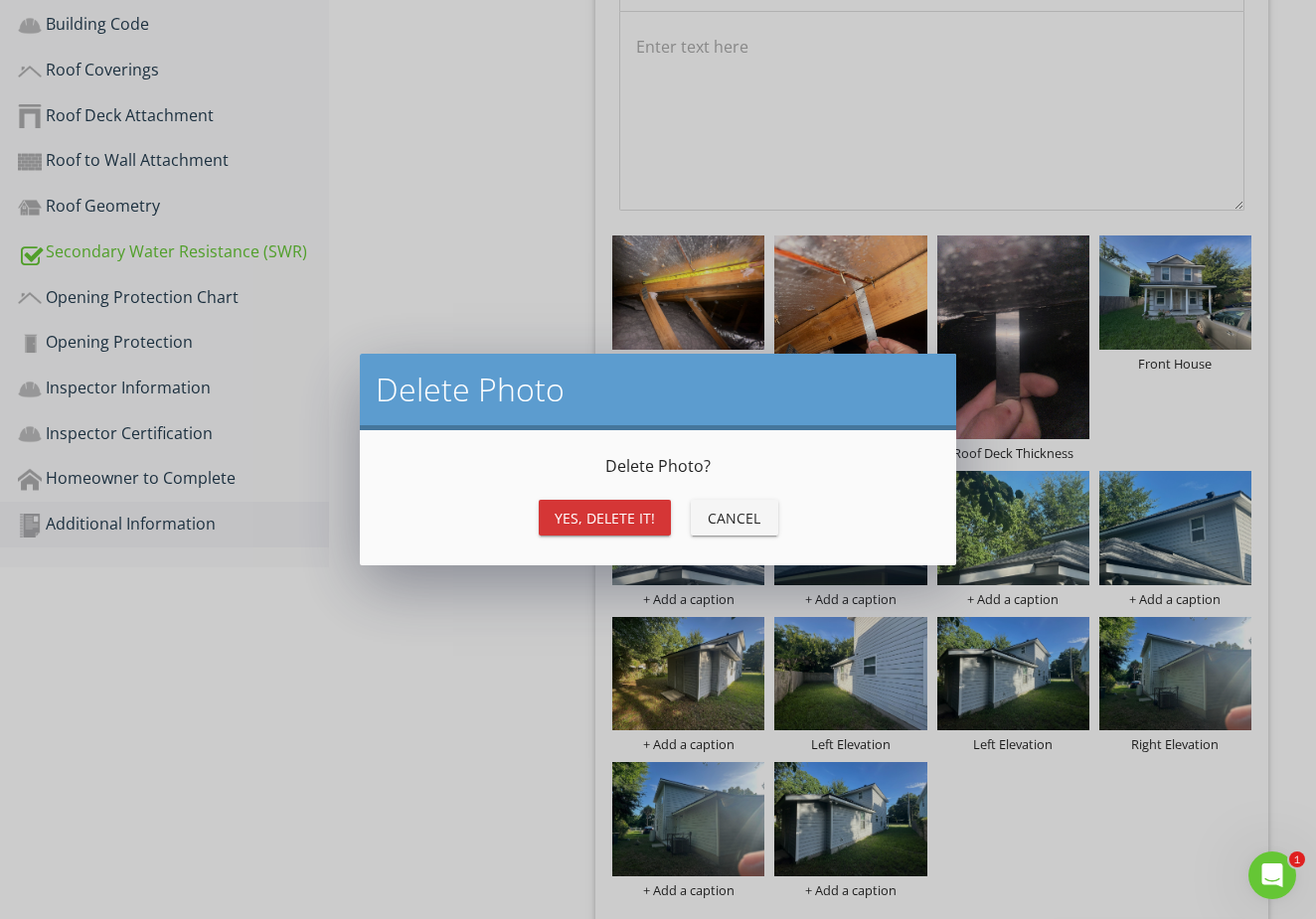 click on "Yes, Delete it!" at bounding box center (604, 518) 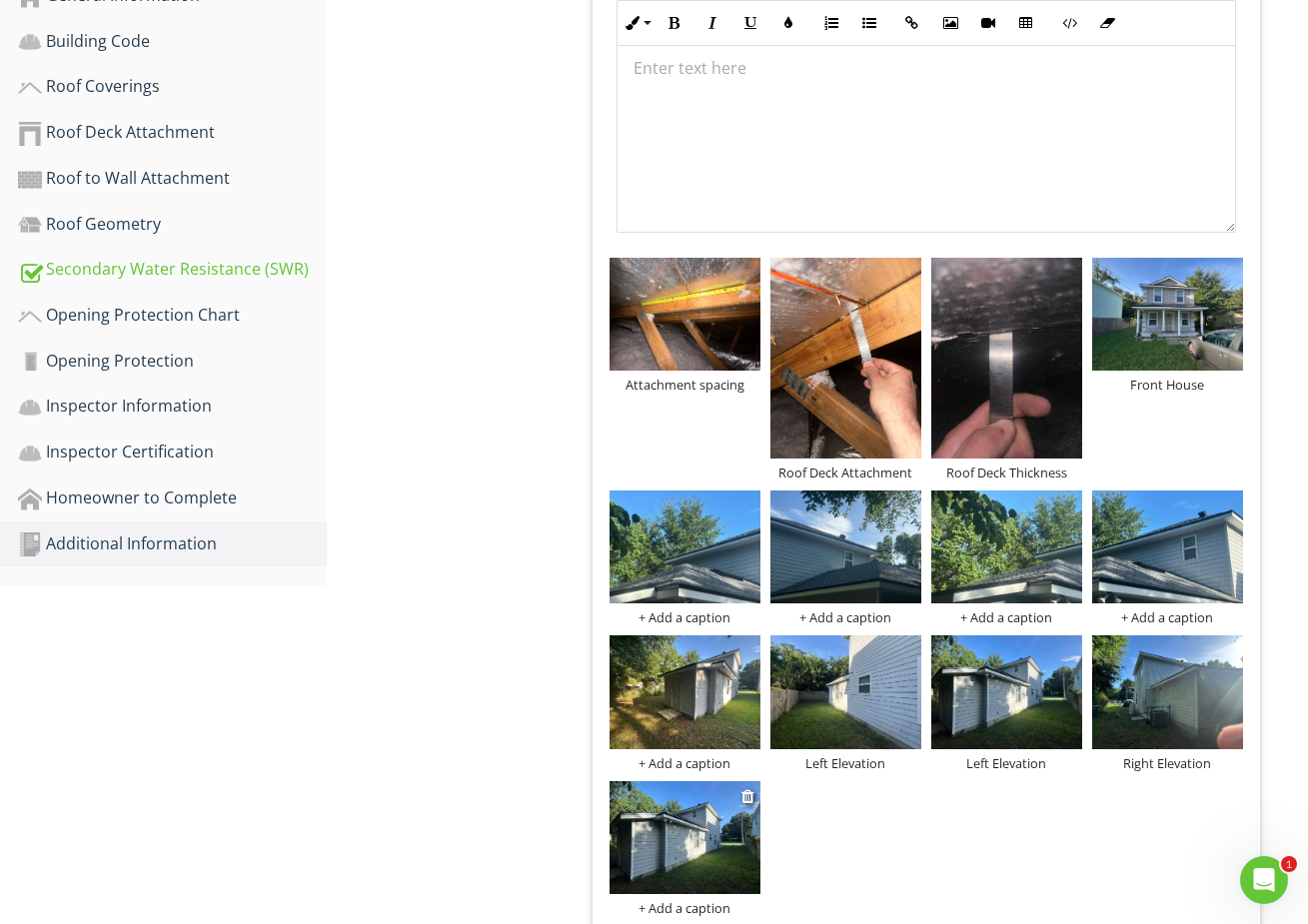 click at bounding box center (749, 796) 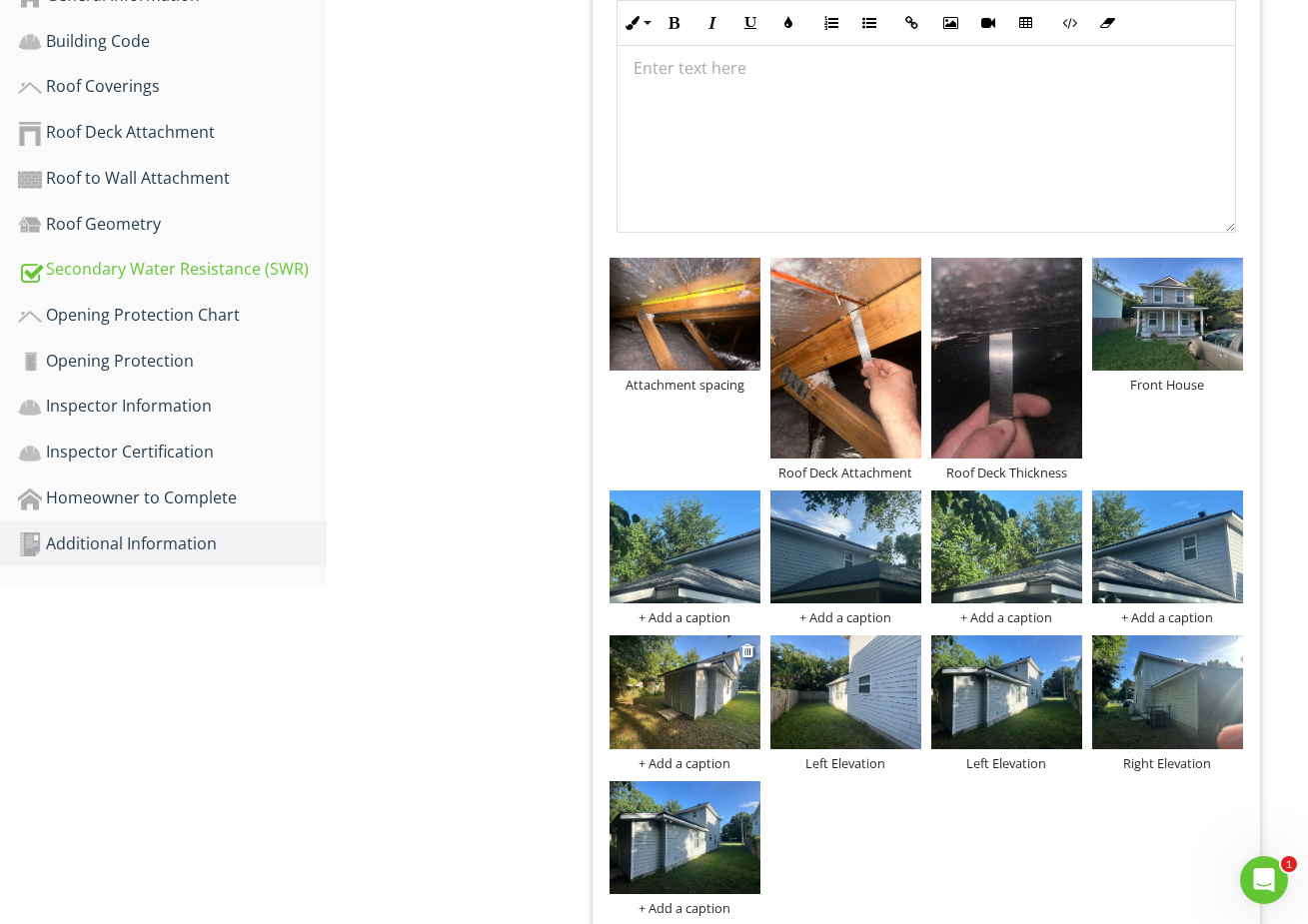 click on "+ Add a caption" at bounding box center (684, 763) 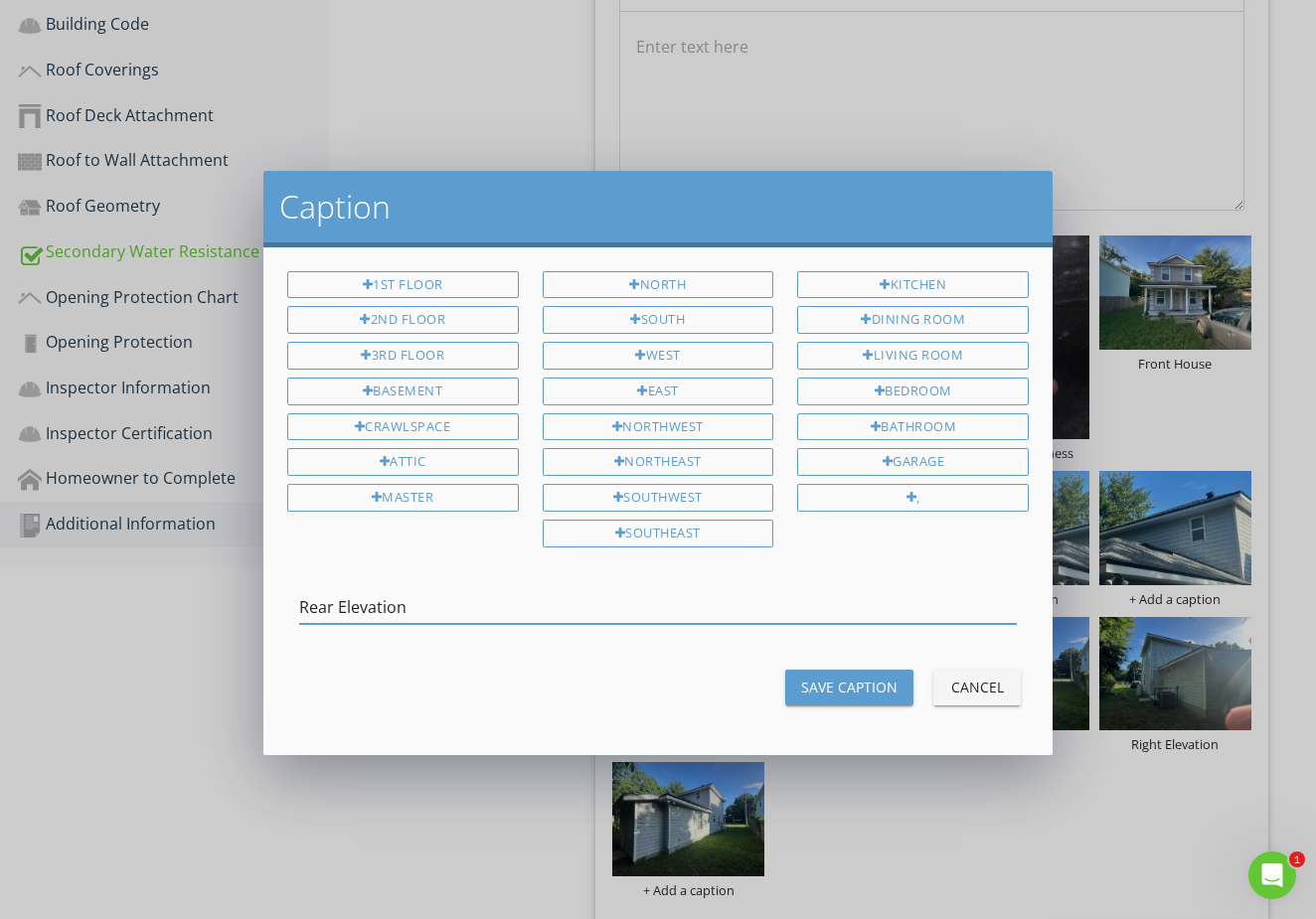 type on "Rear Elevation" 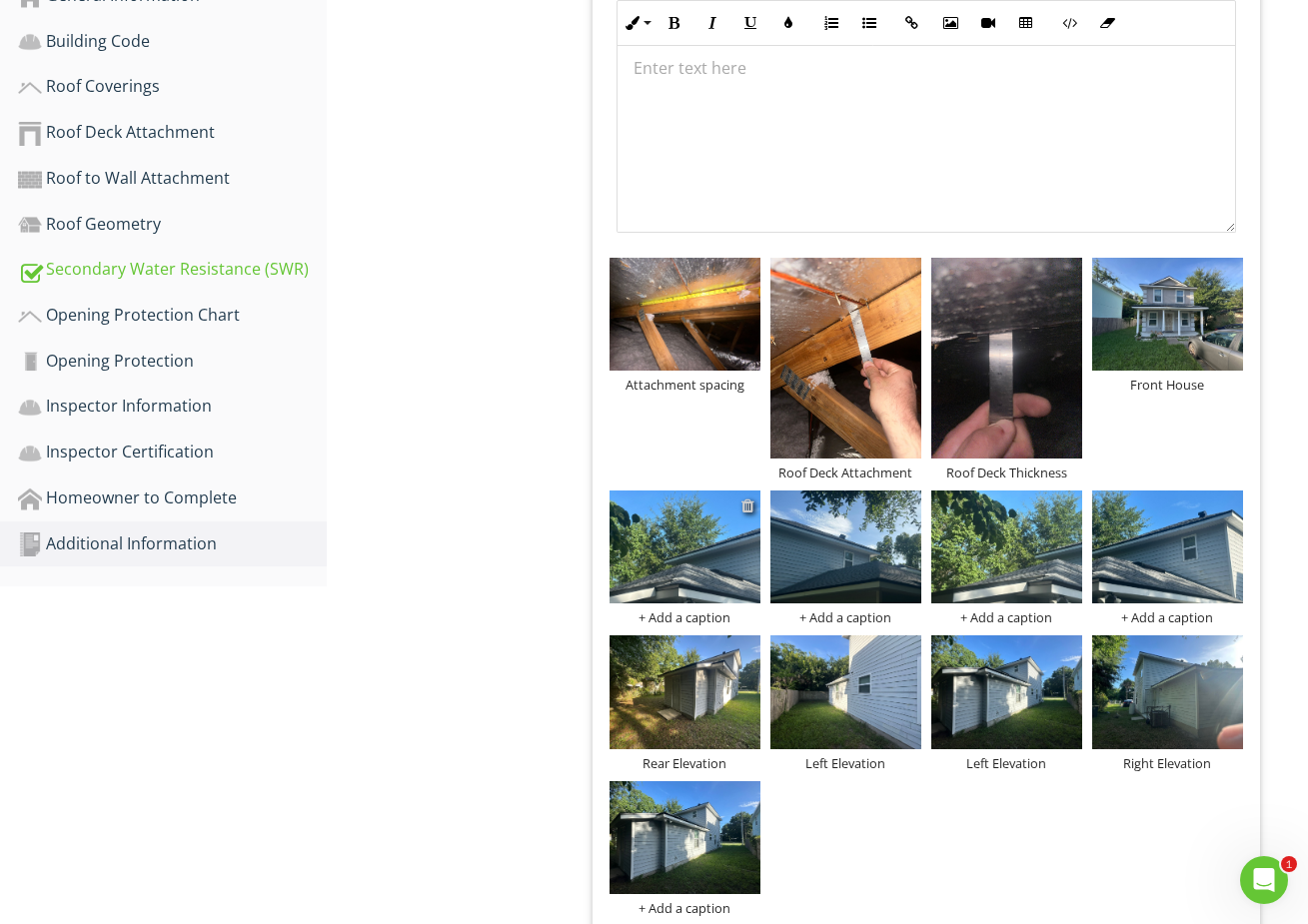 click at bounding box center [747, 505] 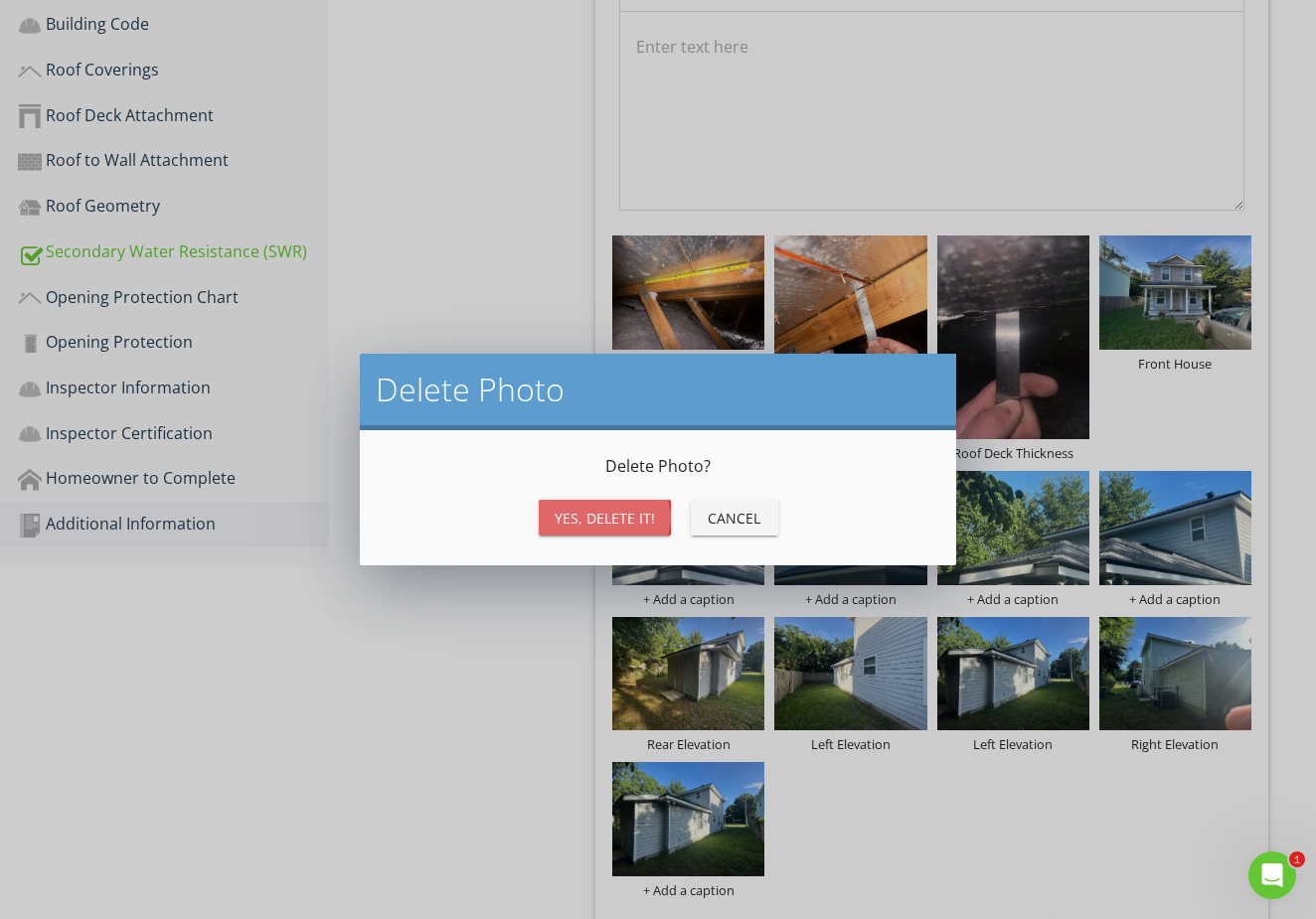 click on "Yes, Delete it!" at bounding box center (604, 518) 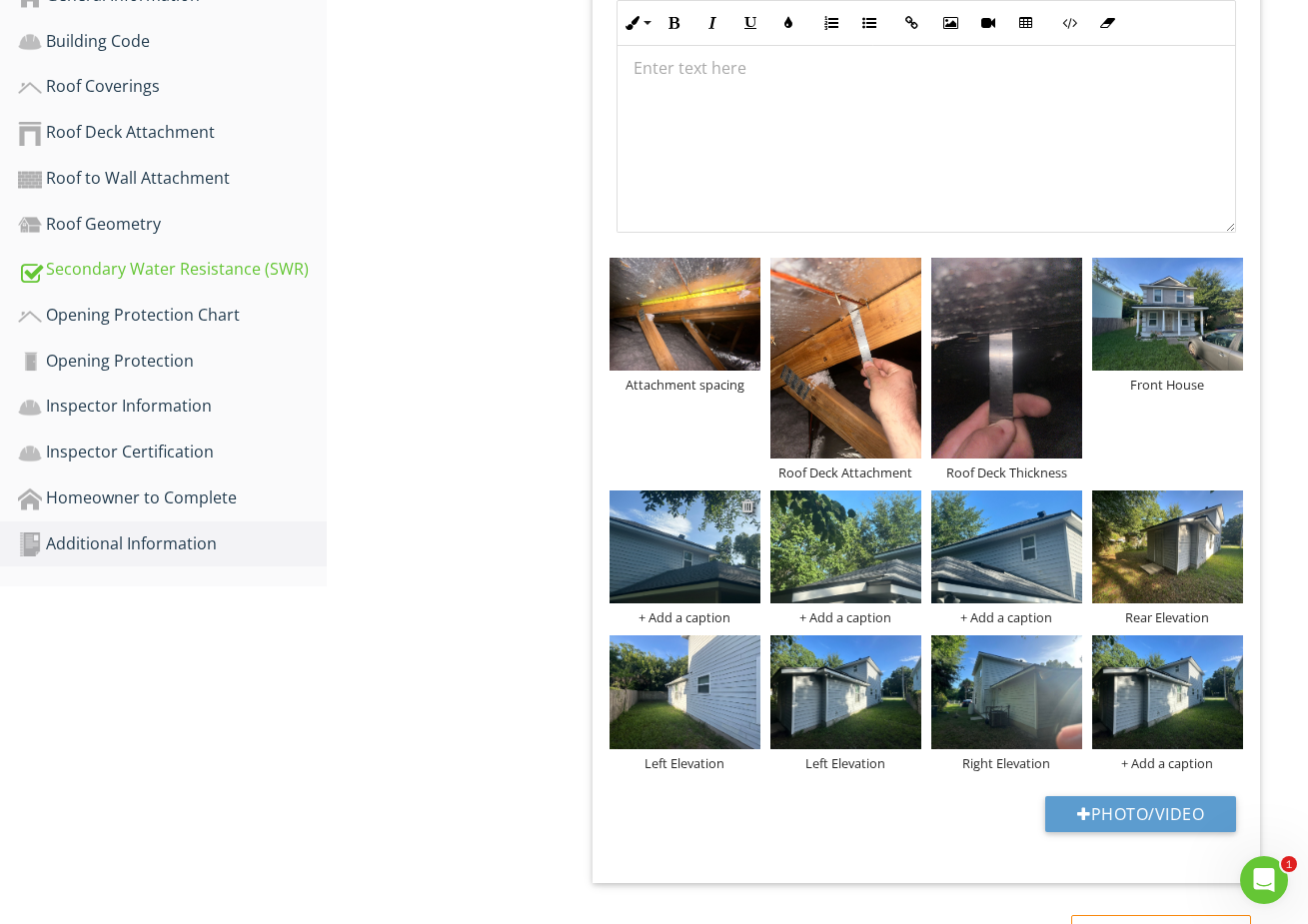 click at bounding box center (747, 505) 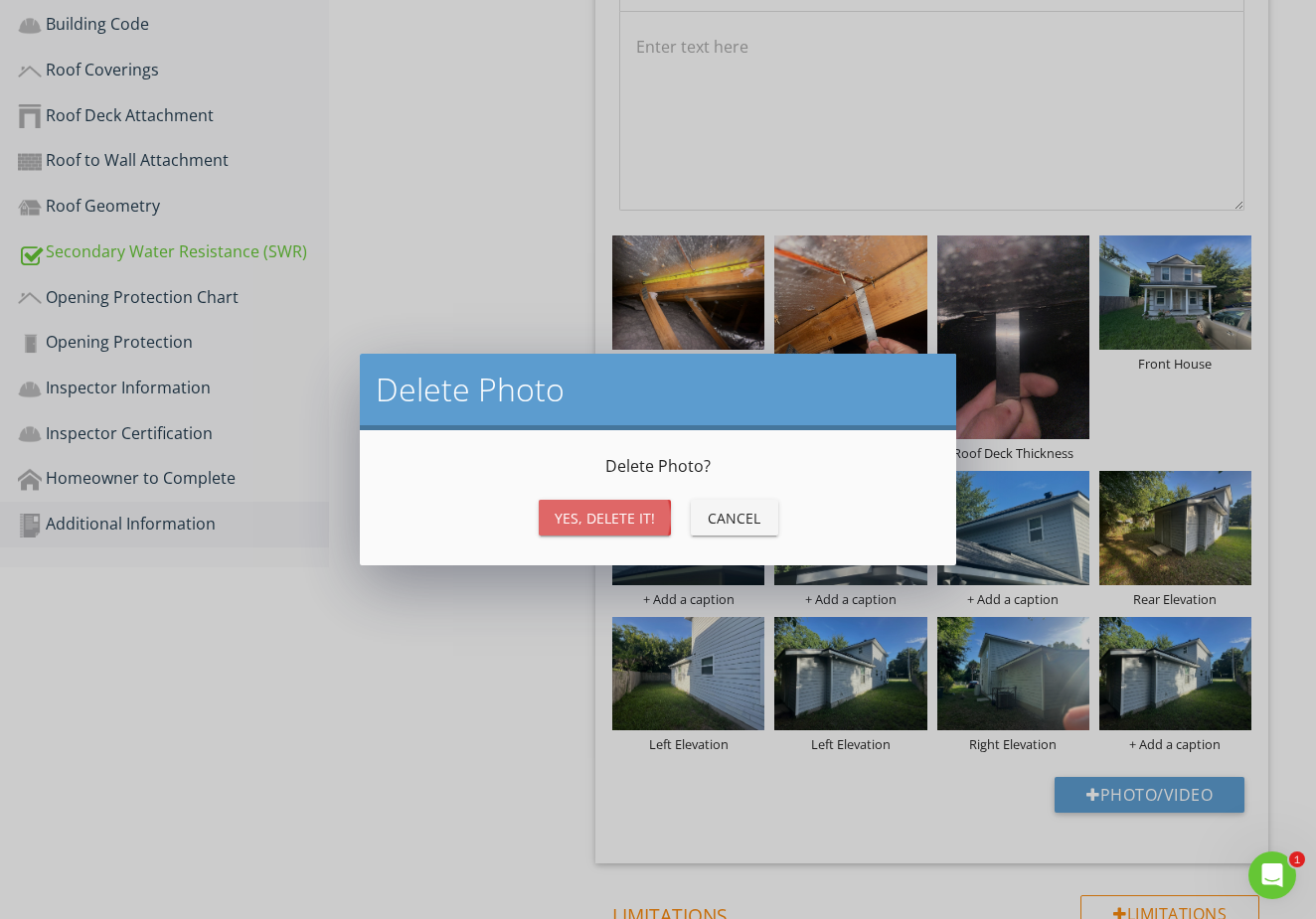click on "Yes, Delete it!" at bounding box center (604, 518) 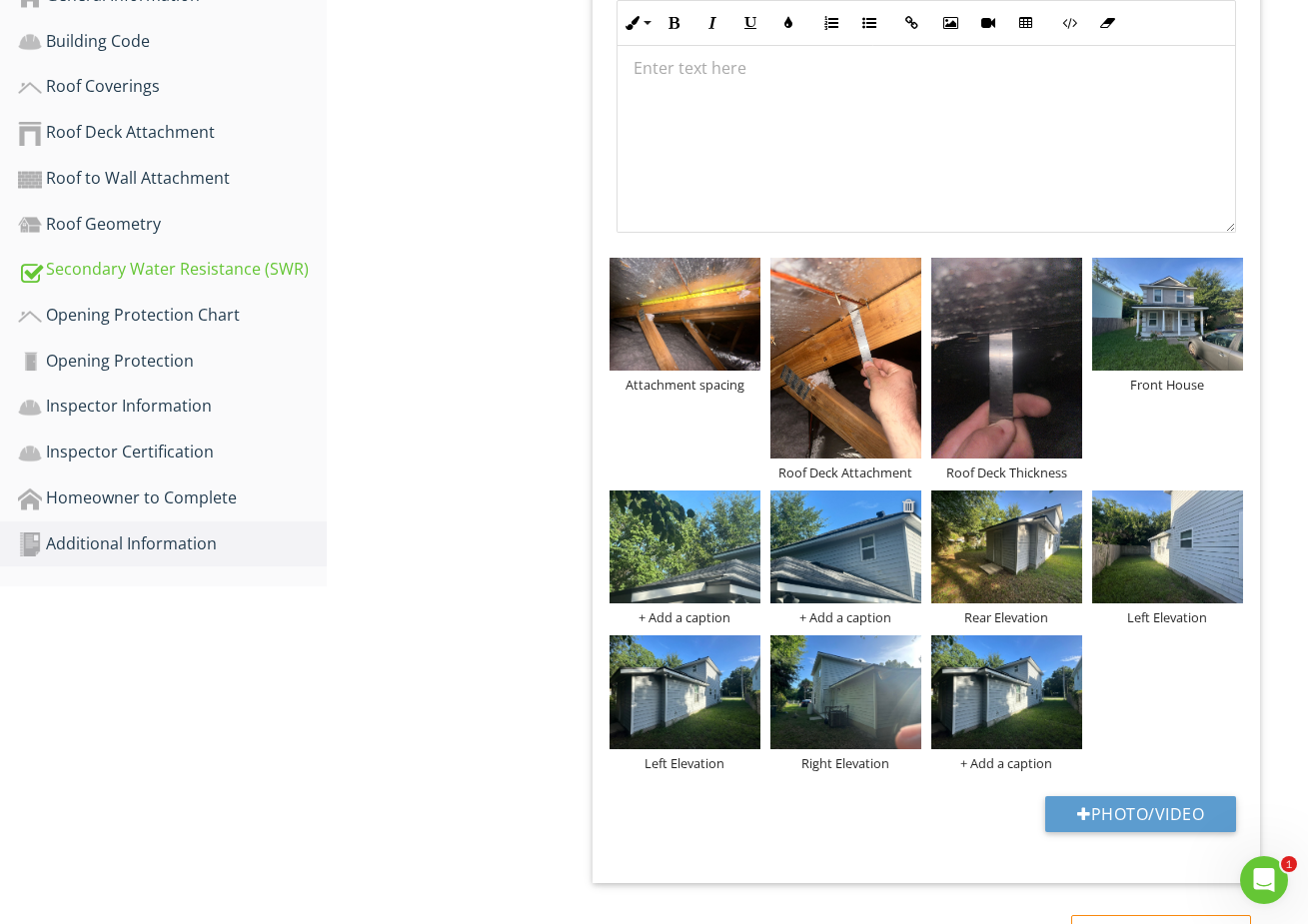 click at bounding box center [908, 505] 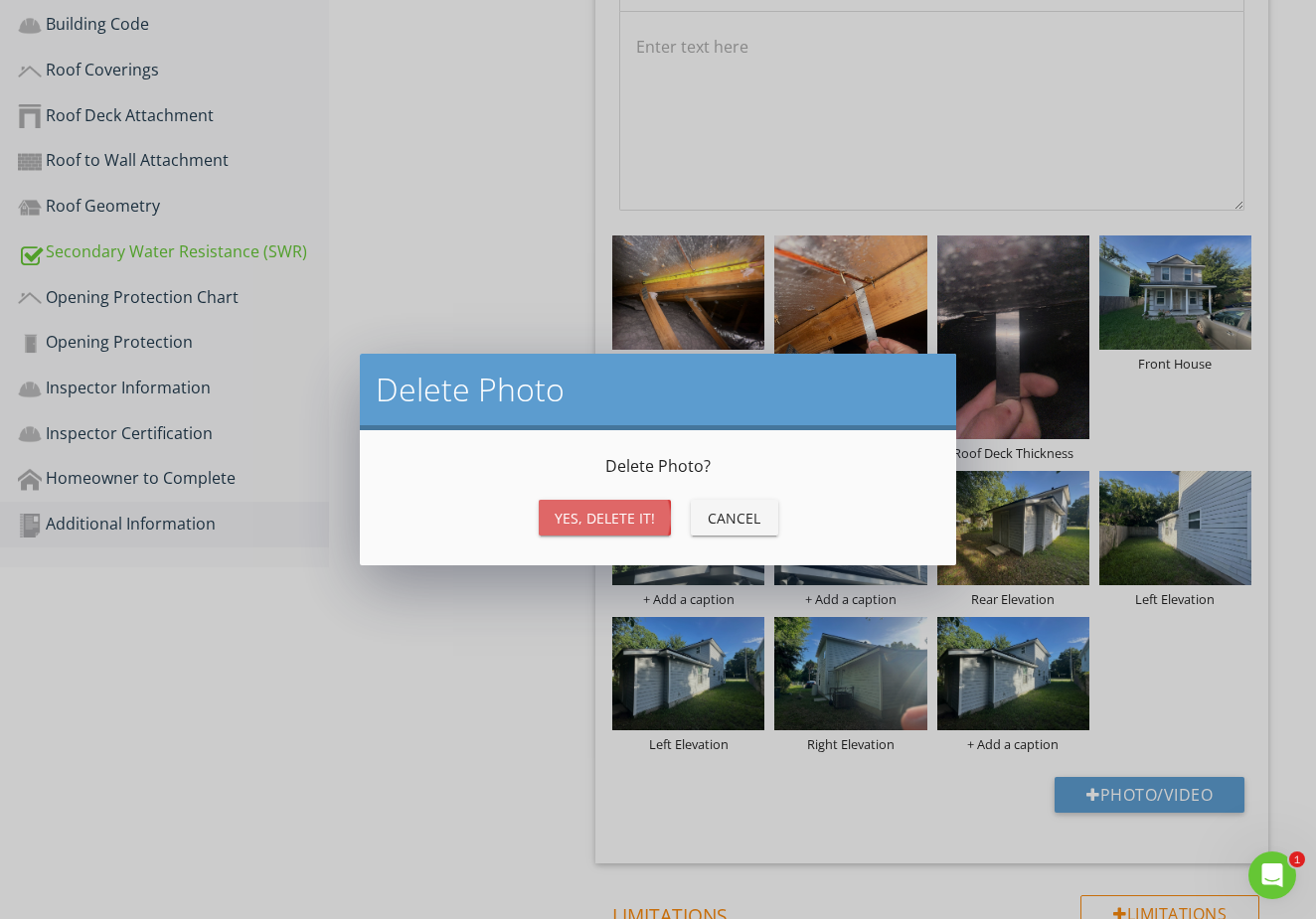 click on "Yes, Delete it!" at bounding box center (604, 518) 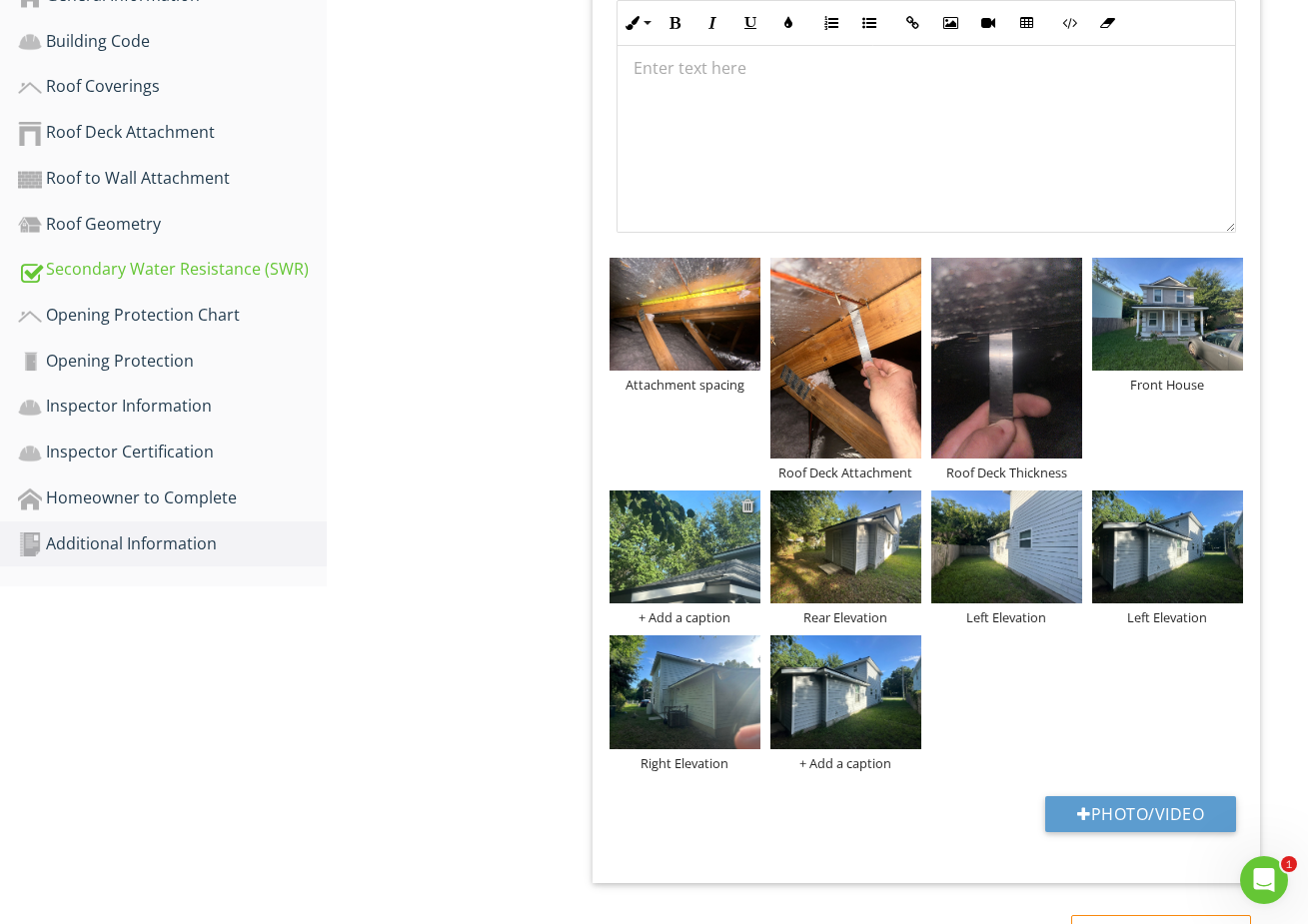 click at bounding box center [747, 505] 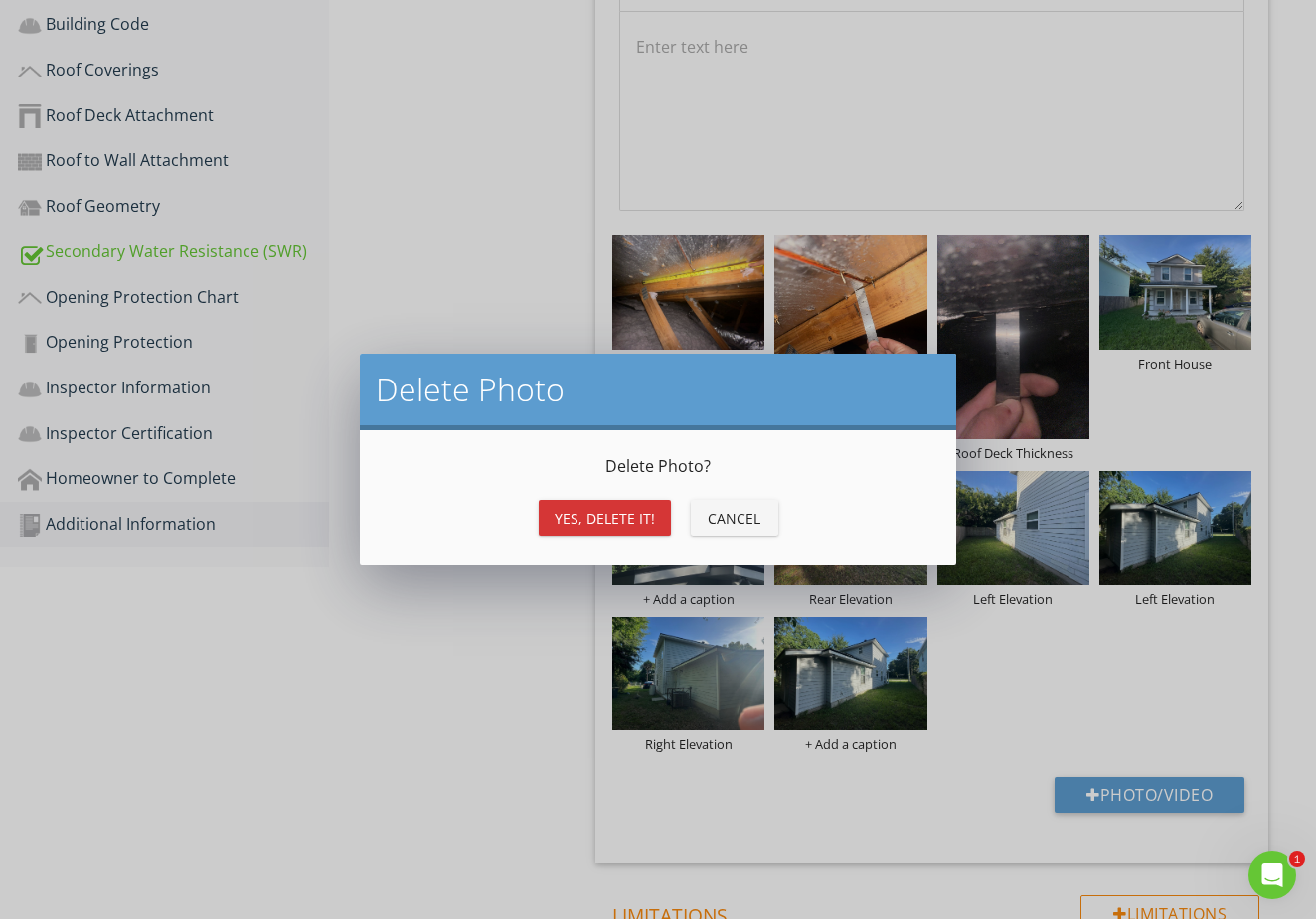 click on "Yes, Delete it!" at bounding box center (604, 518) 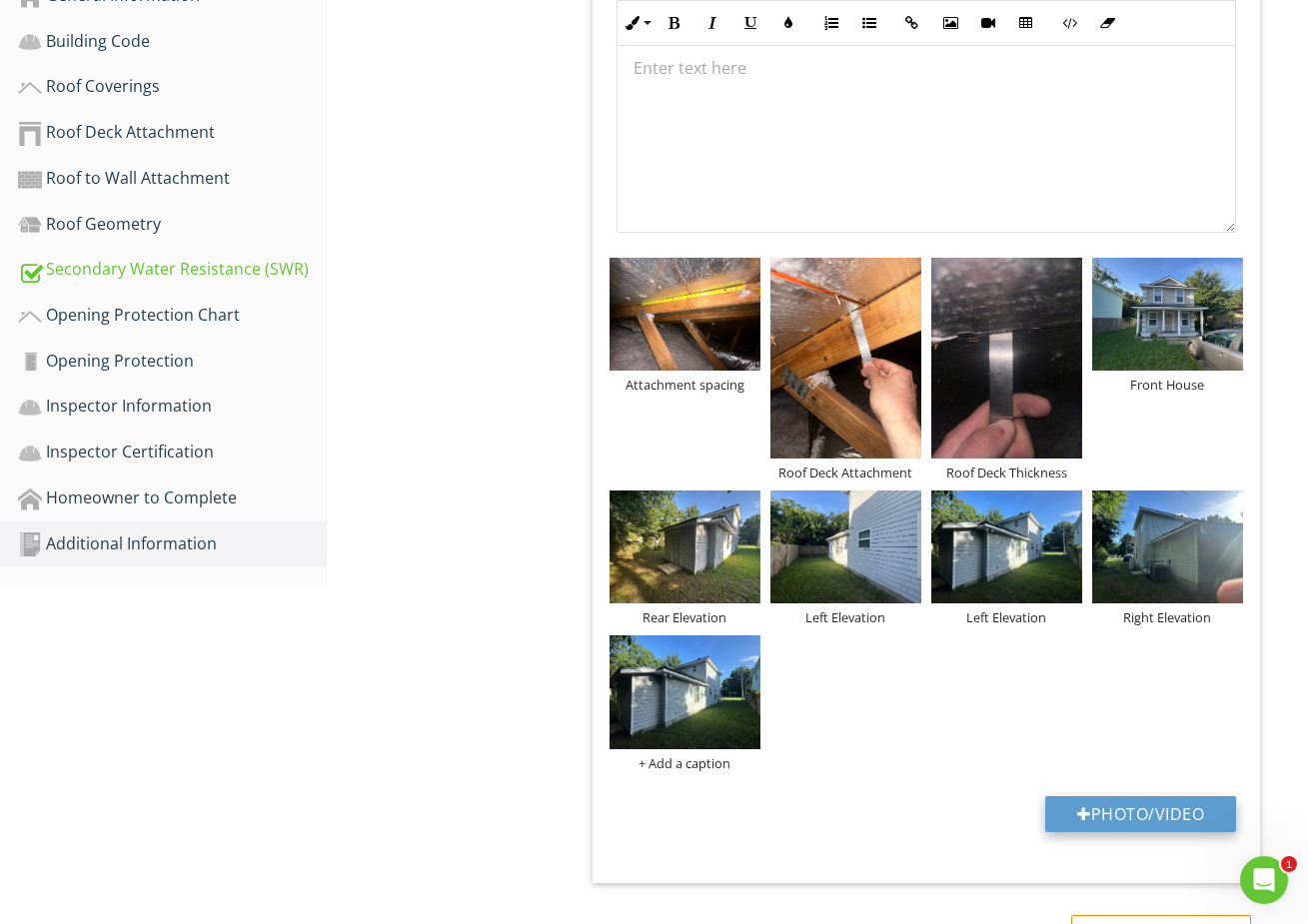 click on "Photo/Video" at bounding box center (1140, 814) 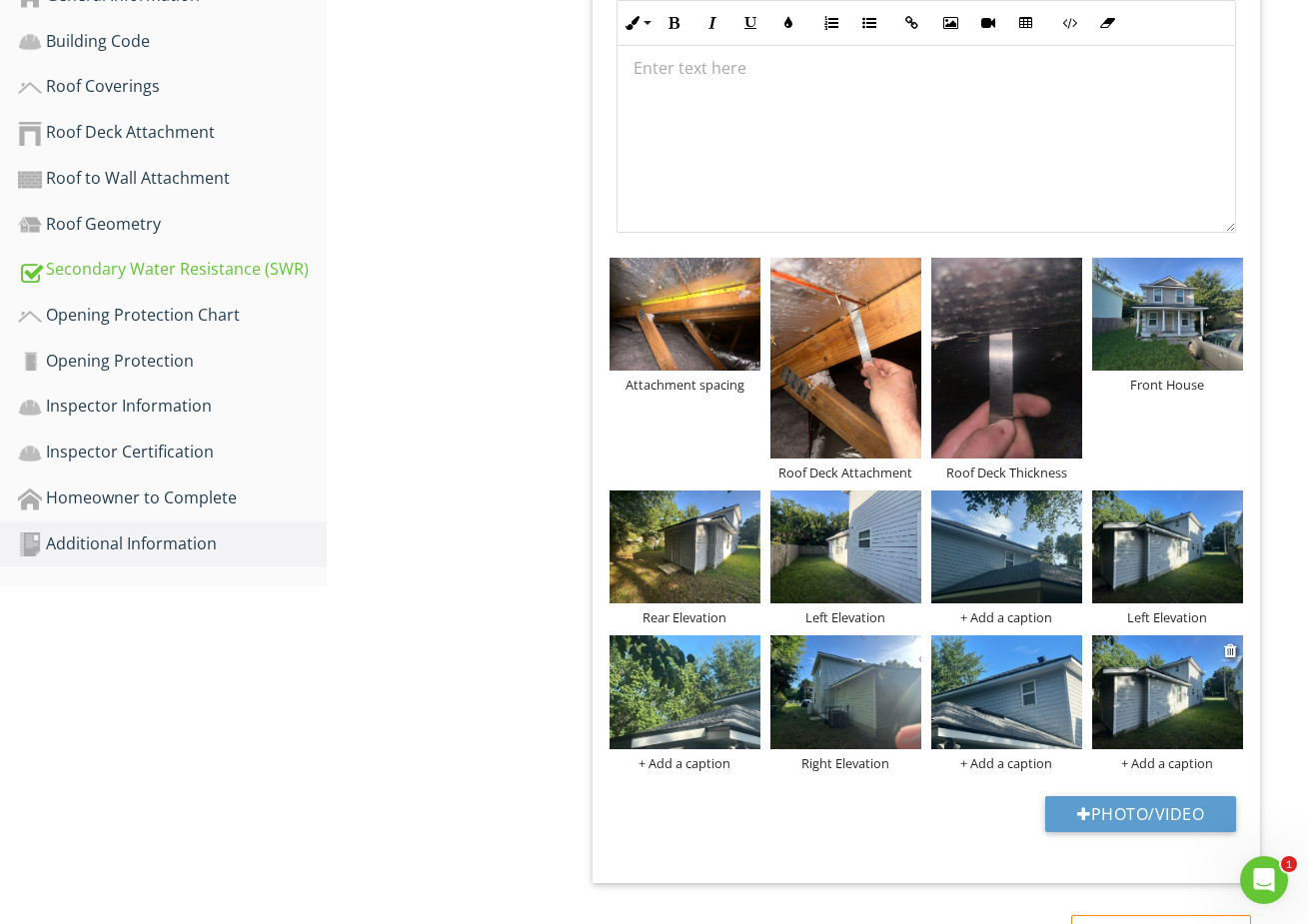 scroll, scrollTop: 814, scrollLeft: 0, axis: vertical 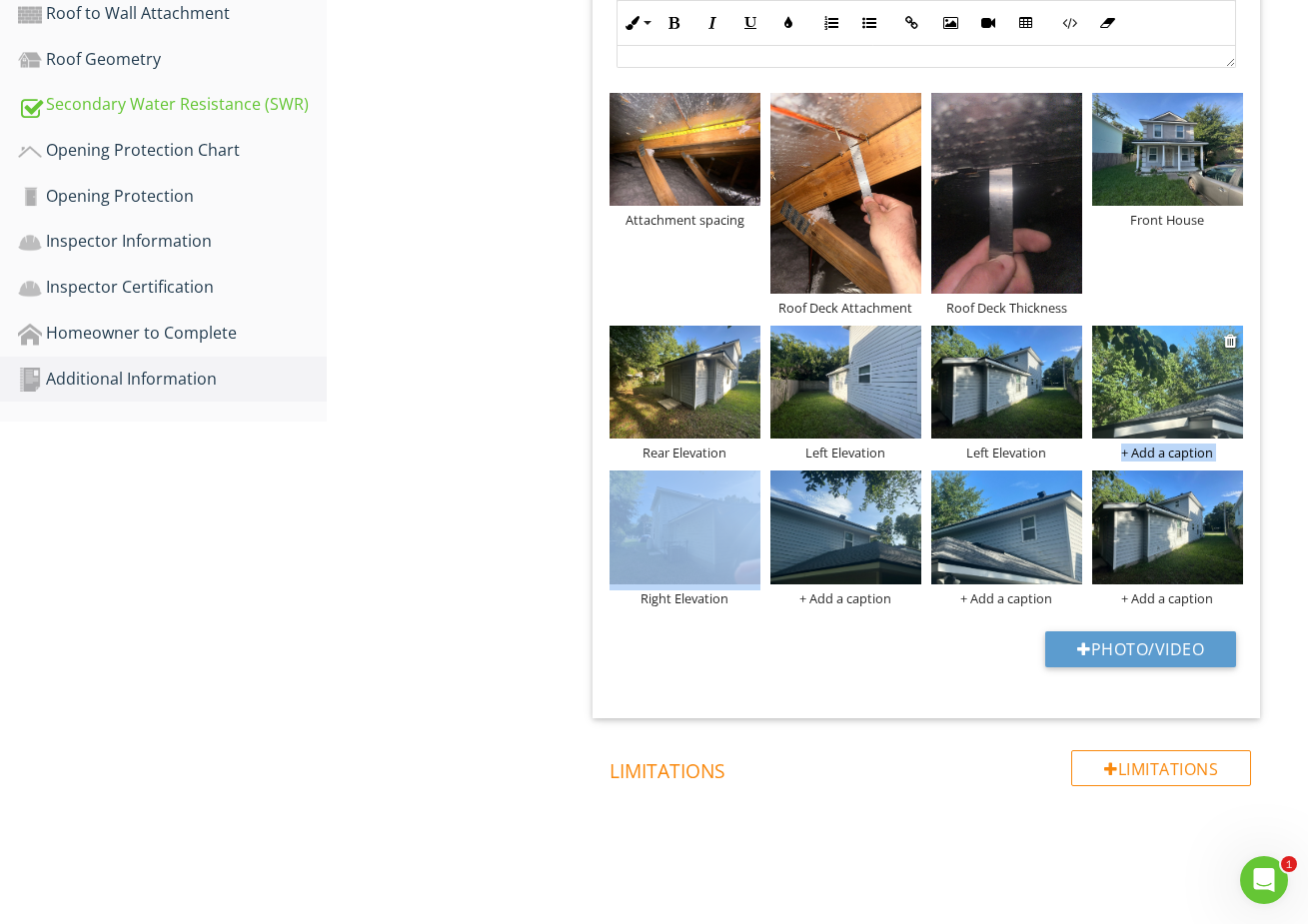 drag, startPoint x: 714, startPoint y: 513, endPoint x: 1106, endPoint y: 417, distance: 403.58394 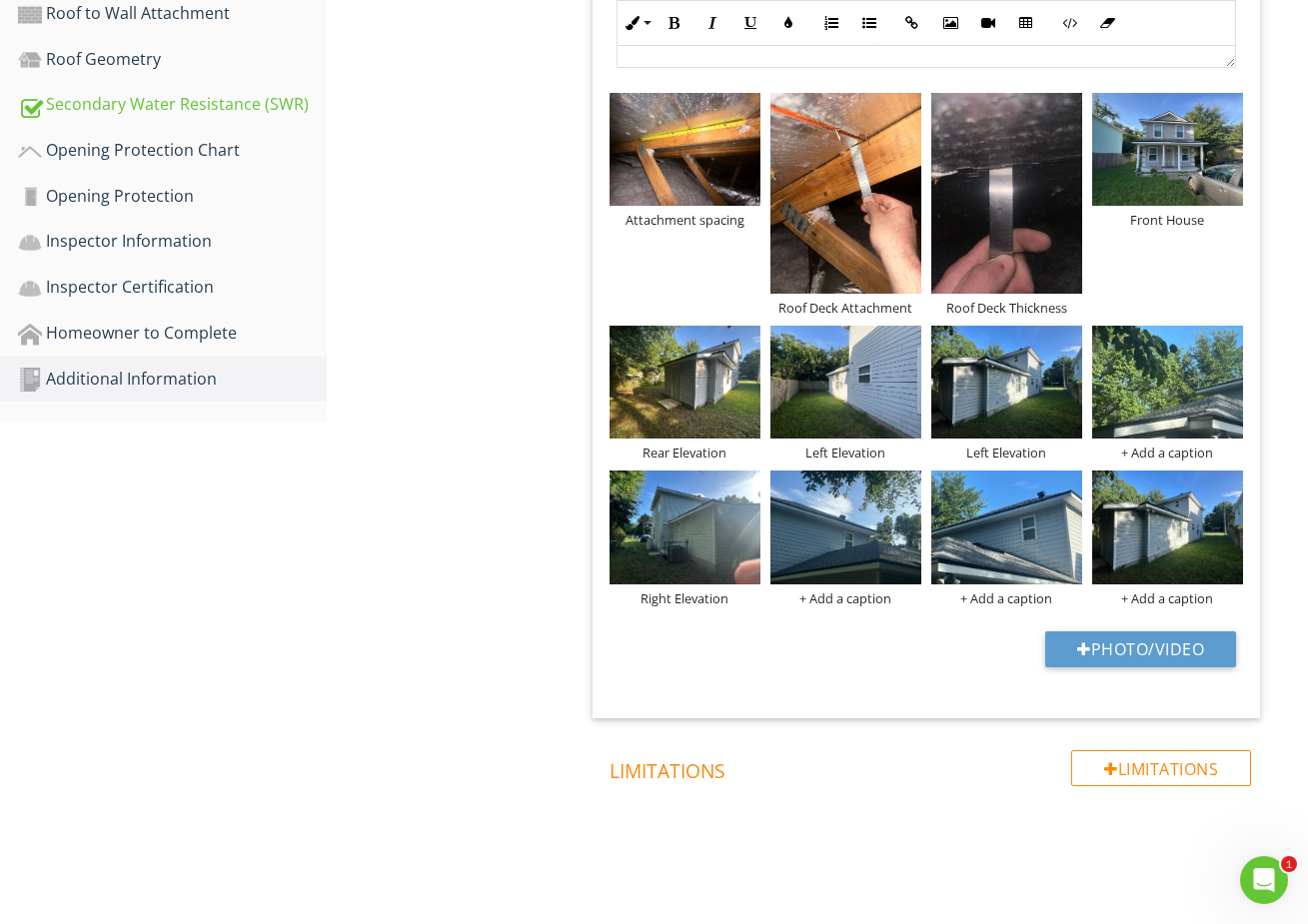 click on "Photo/Video" at bounding box center (926, 656) 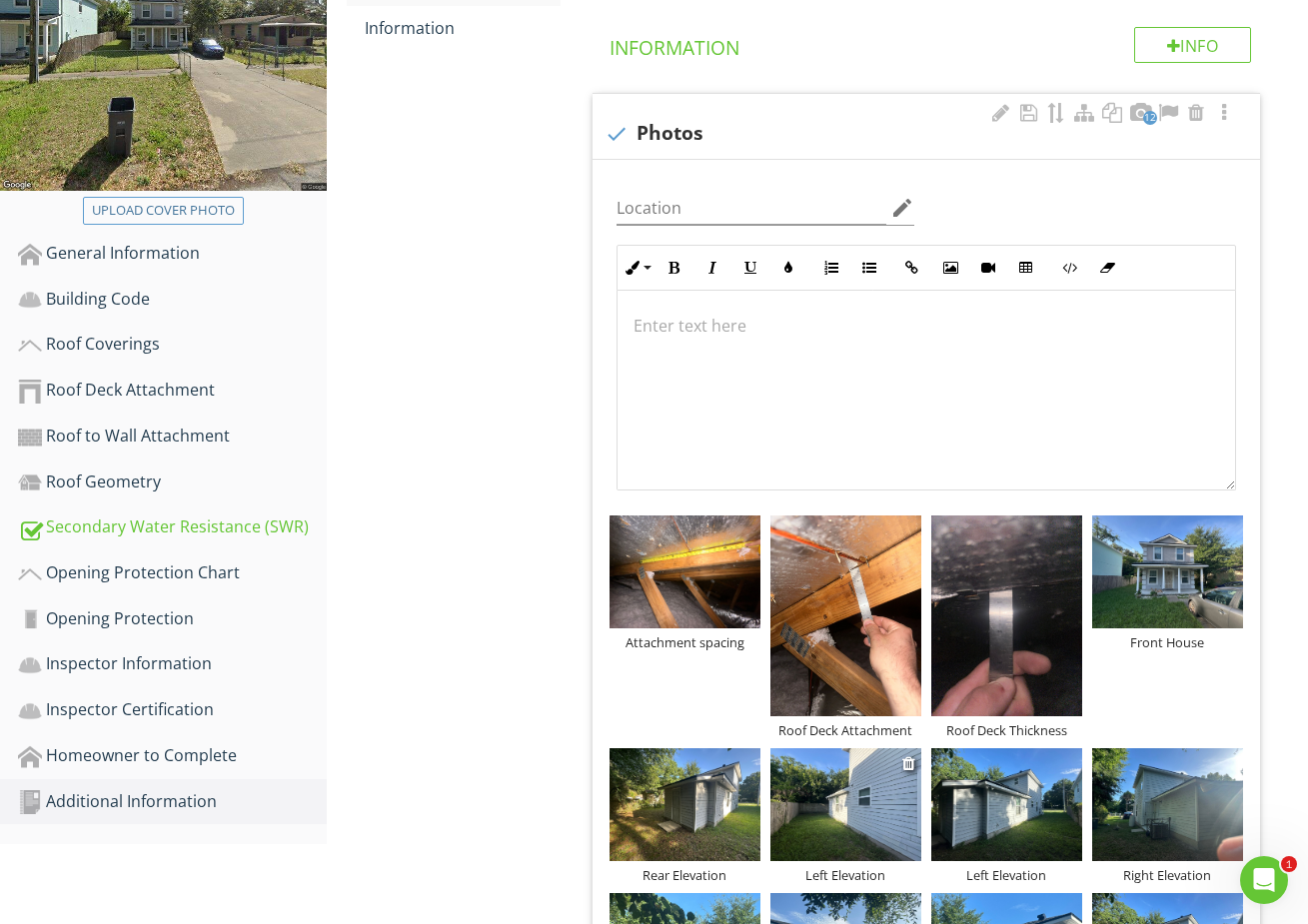 scroll, scrollTop: 229, scrollLeft: 0, axis: vertical 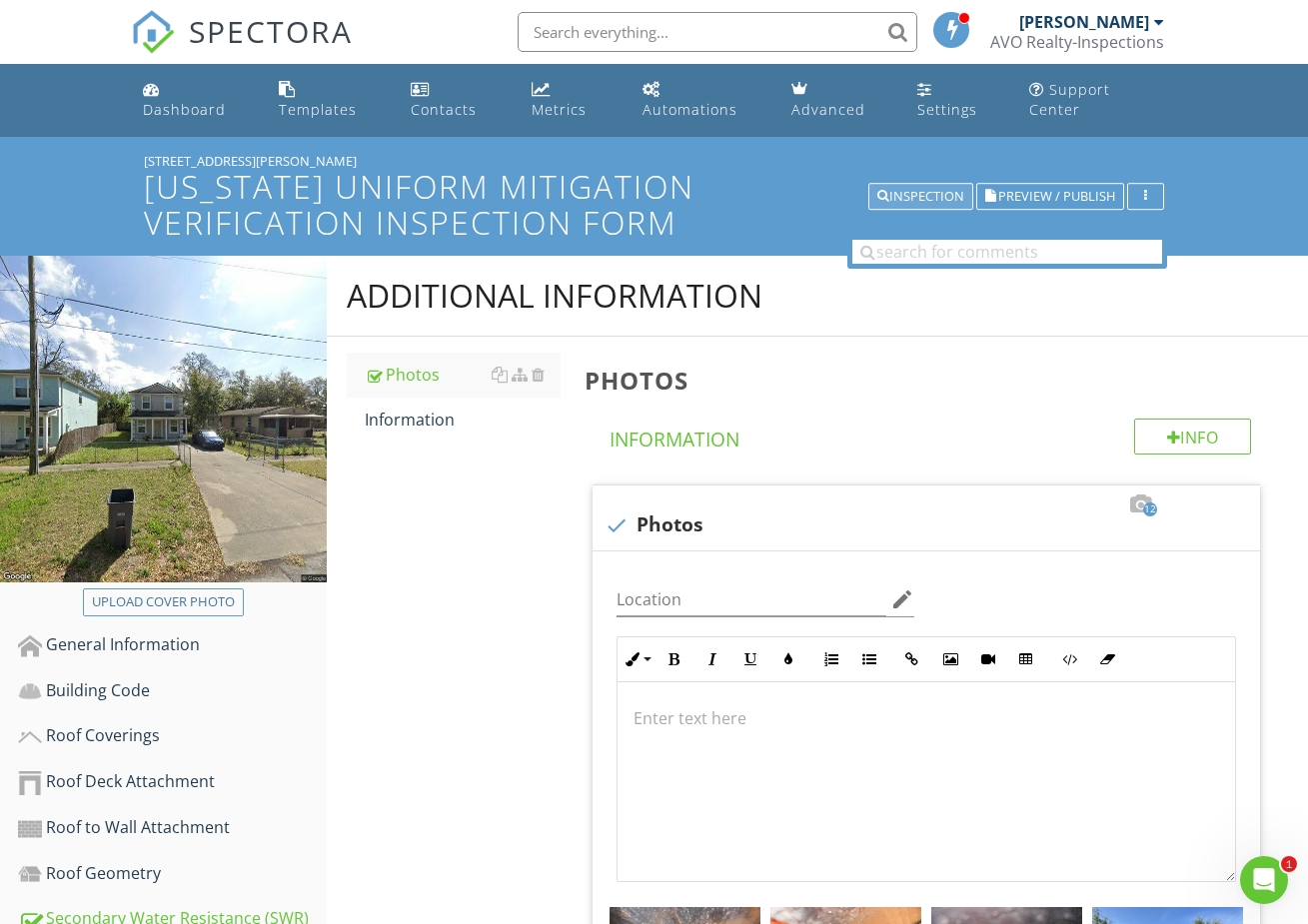 click on "Inspection" at bounding box center (920, 197) 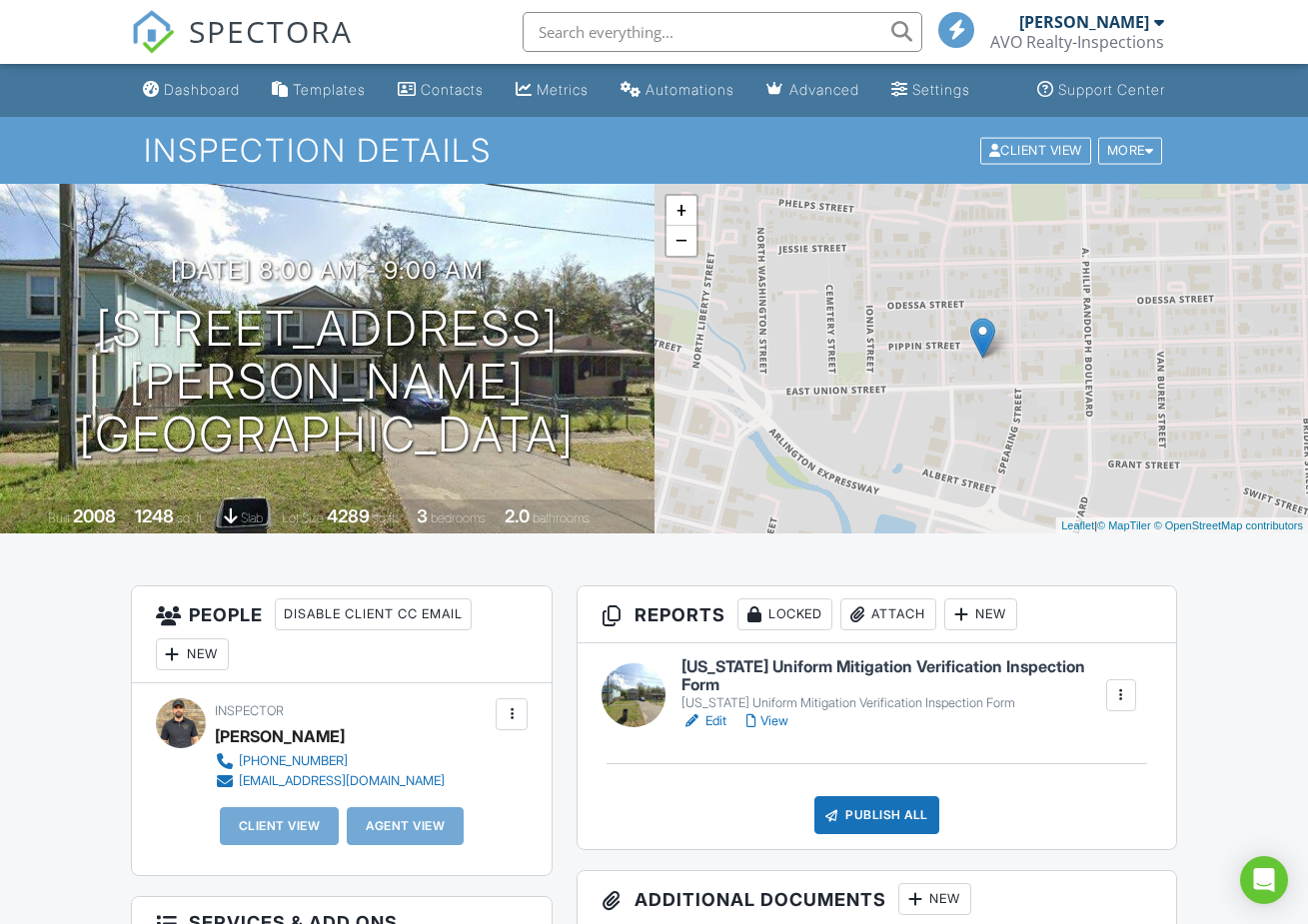 scroll, scrollTop: 0, scrollLeft: 0, axis: both 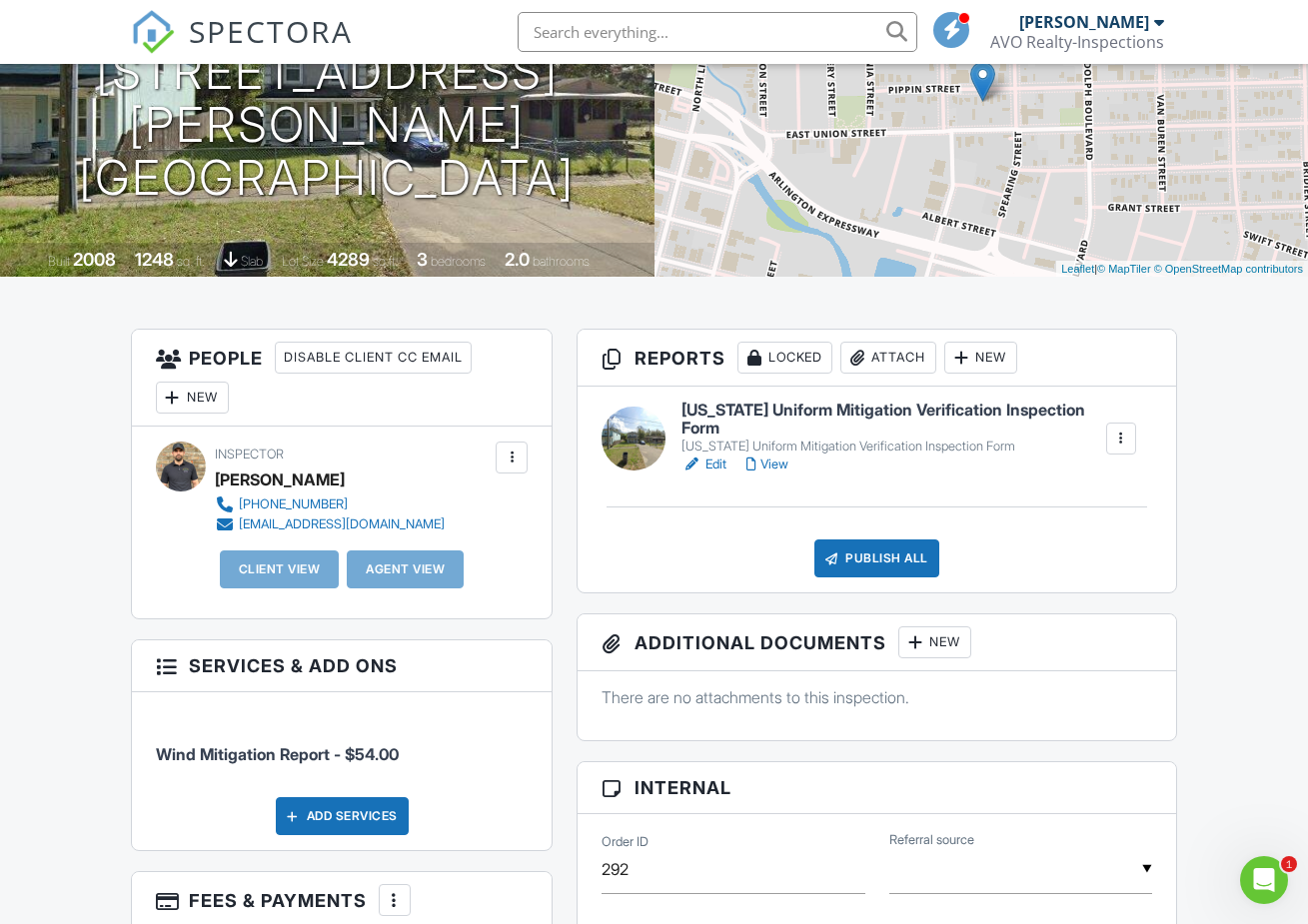 click on "View" at bounding box center (767, 464) 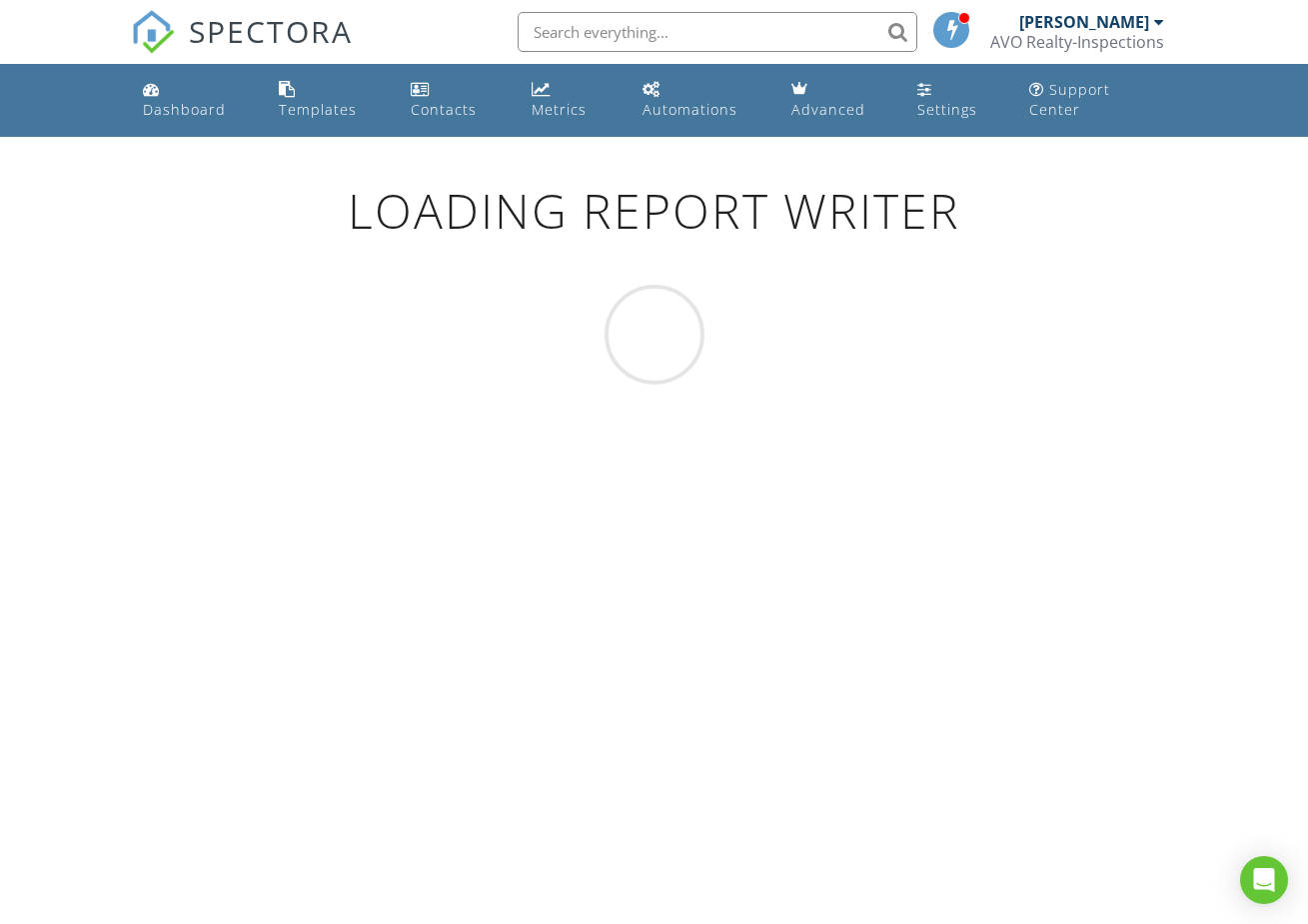 scroll, scrollTop: 0, scrollLeft: 0, axis: both 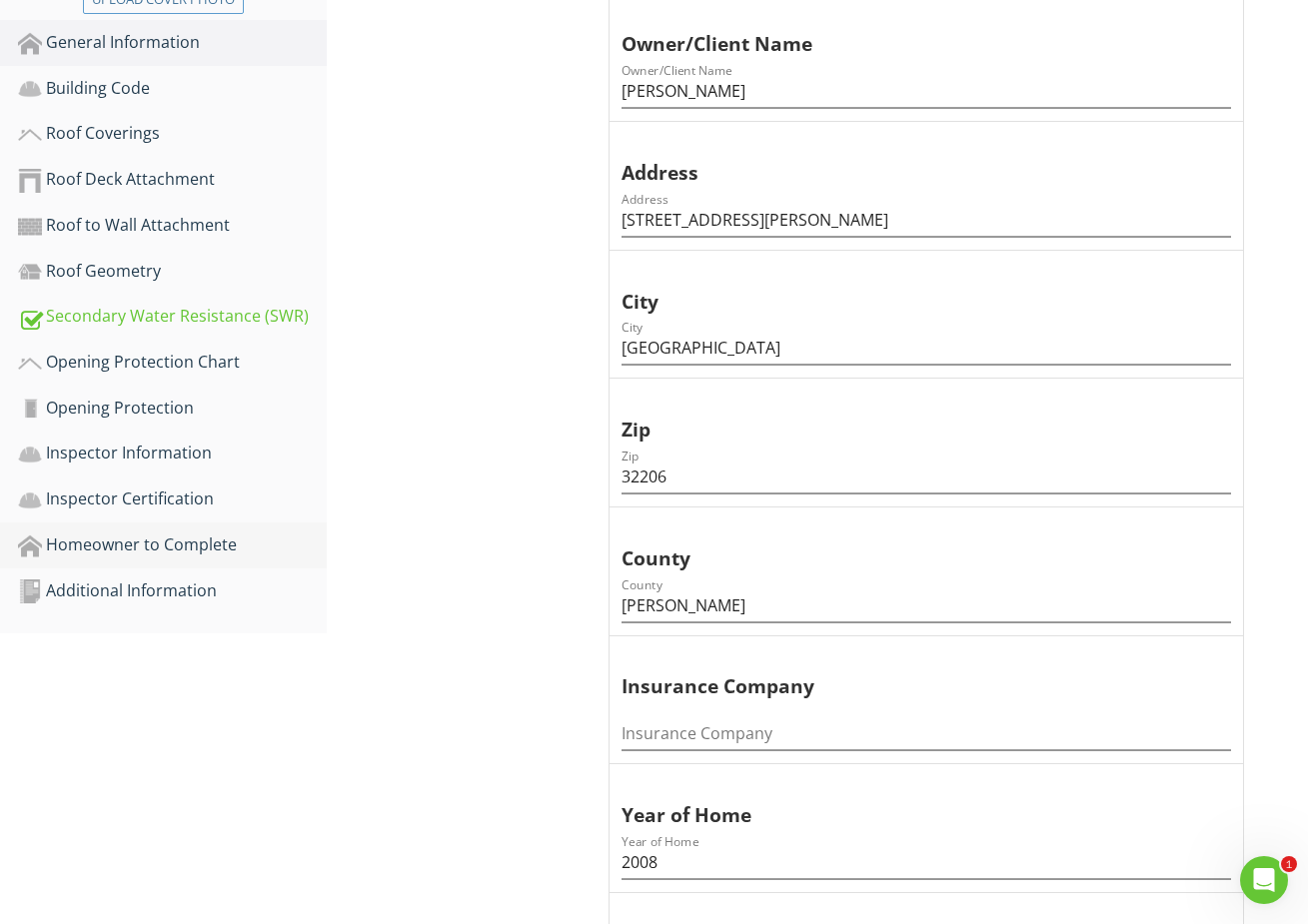 click on "Homeowner to Complete" at bounding box center (172, 545) 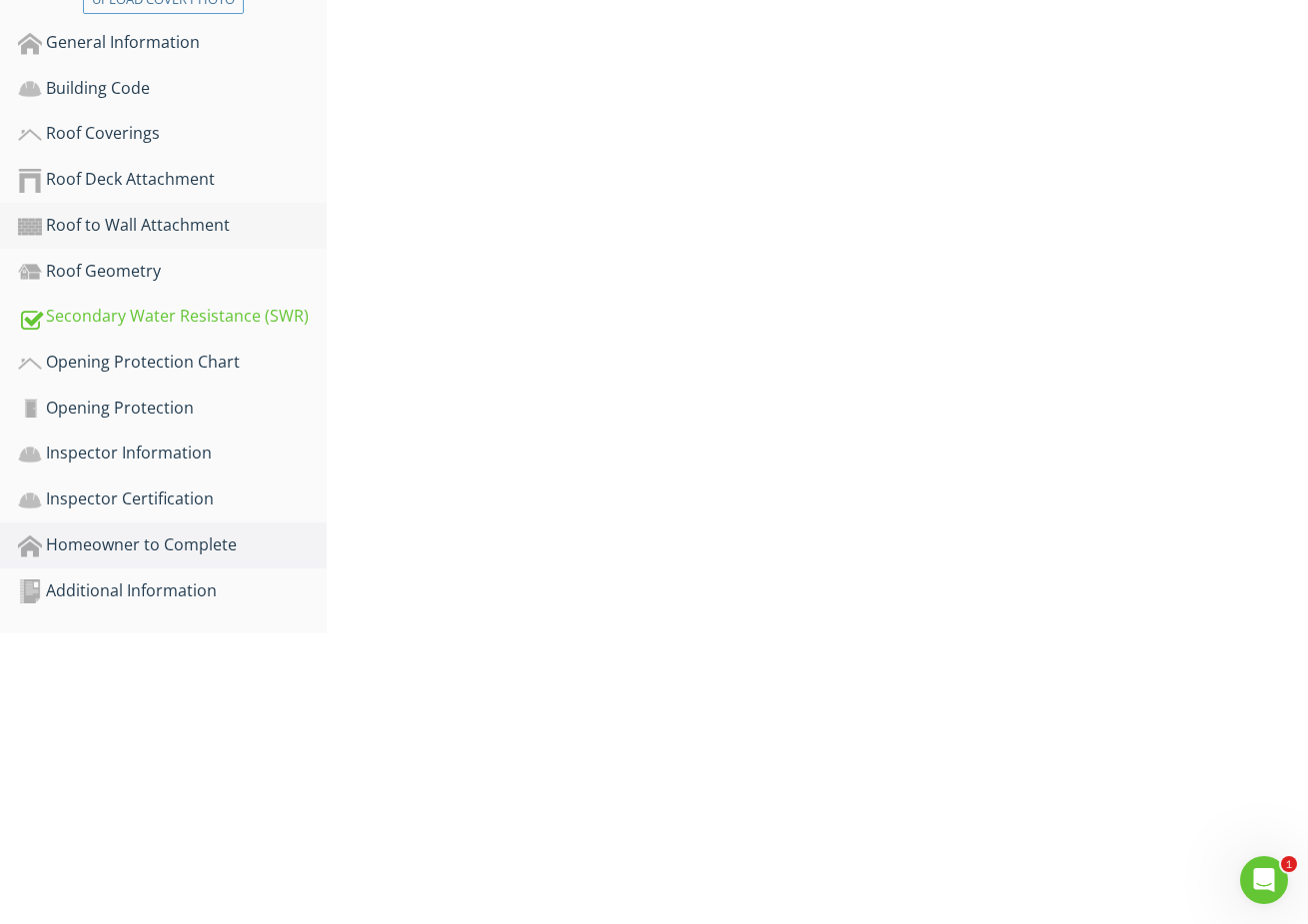 scroll, scrollTop: 290, scrollLeft: 0, axis: vertical 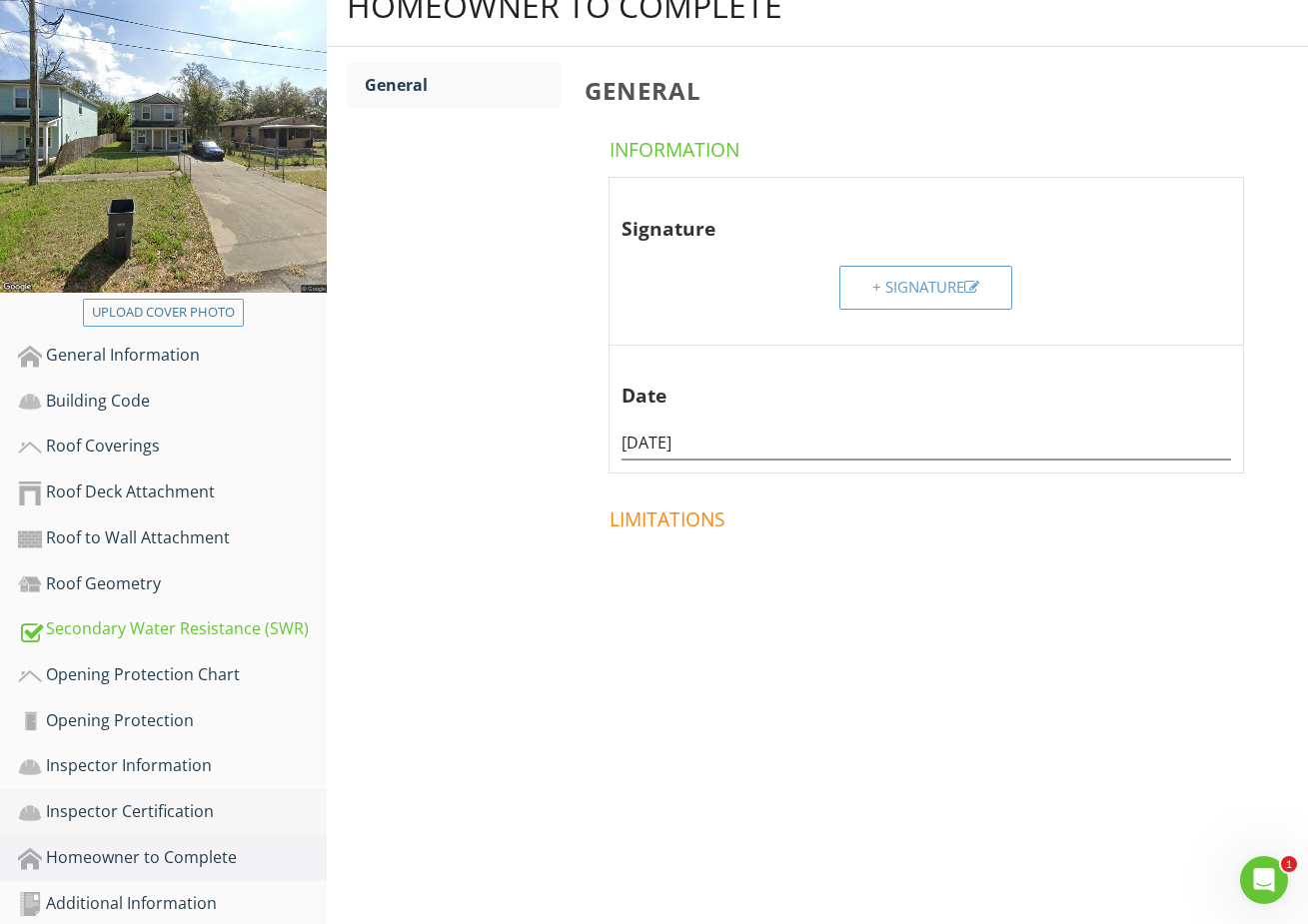 click on "Inspector Certification" at bounding box center [172, 812] 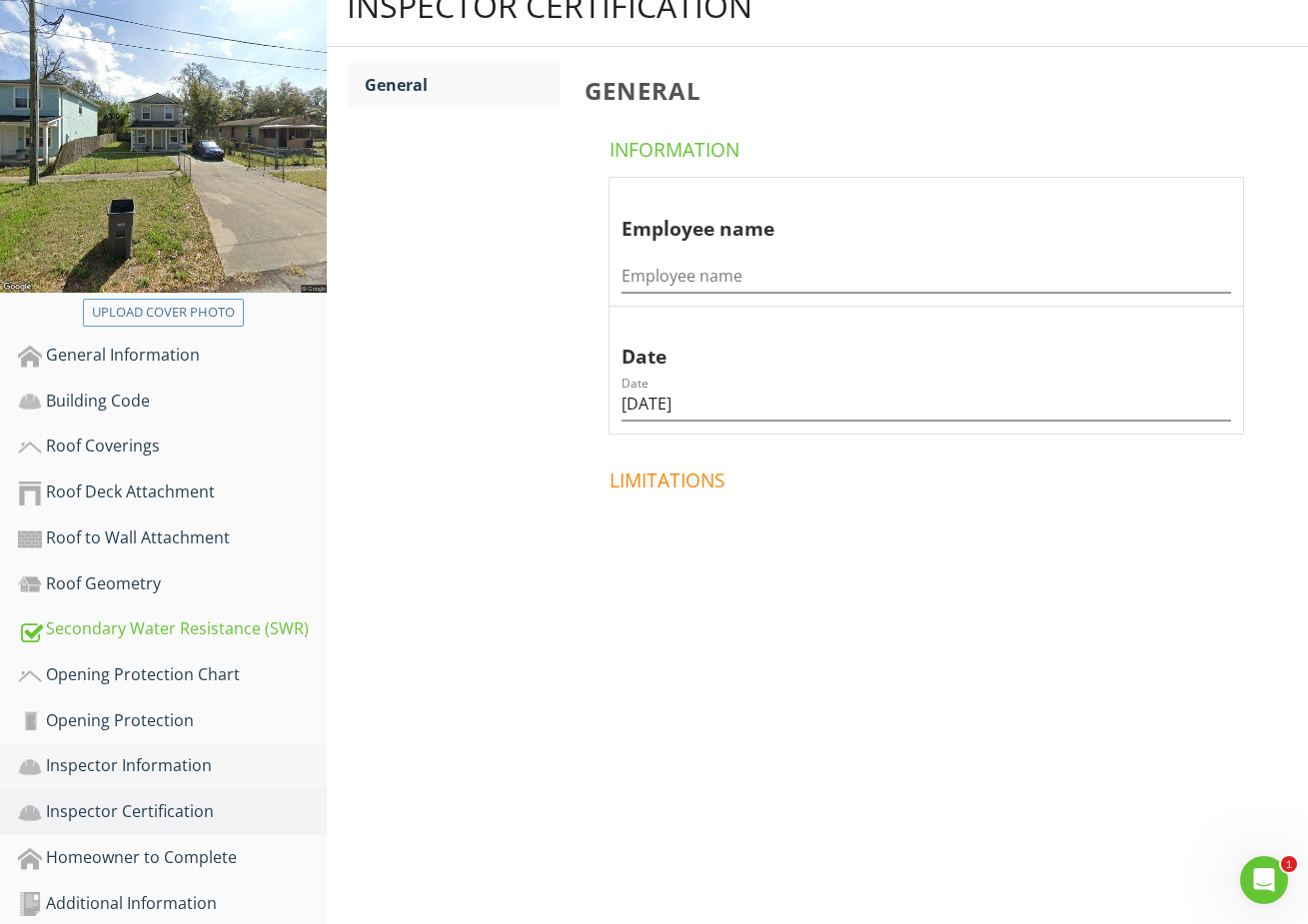 click on "Inspector Information" at bounding box center (172, 766) 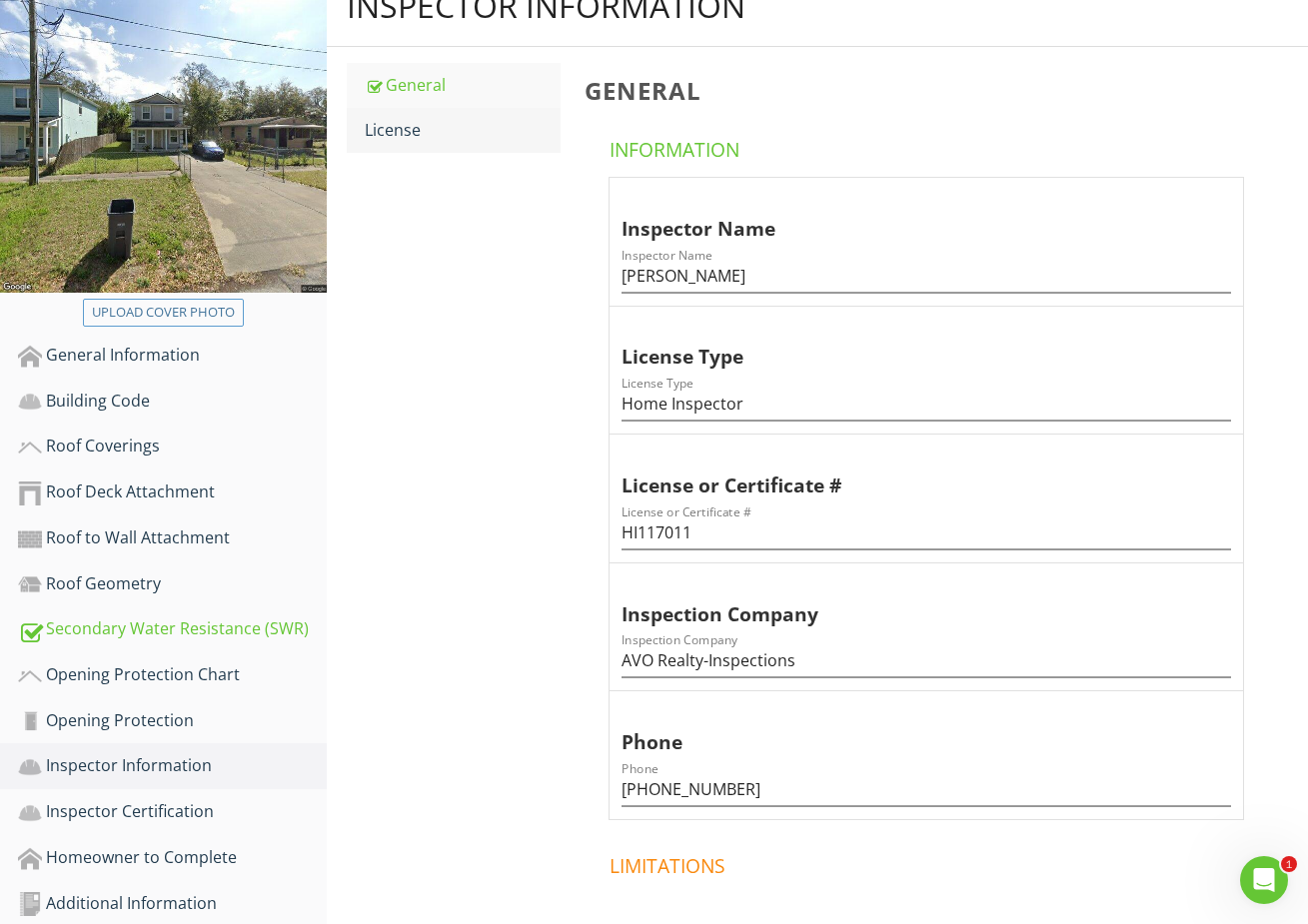 click on "License" at bounding box center (462, 130) 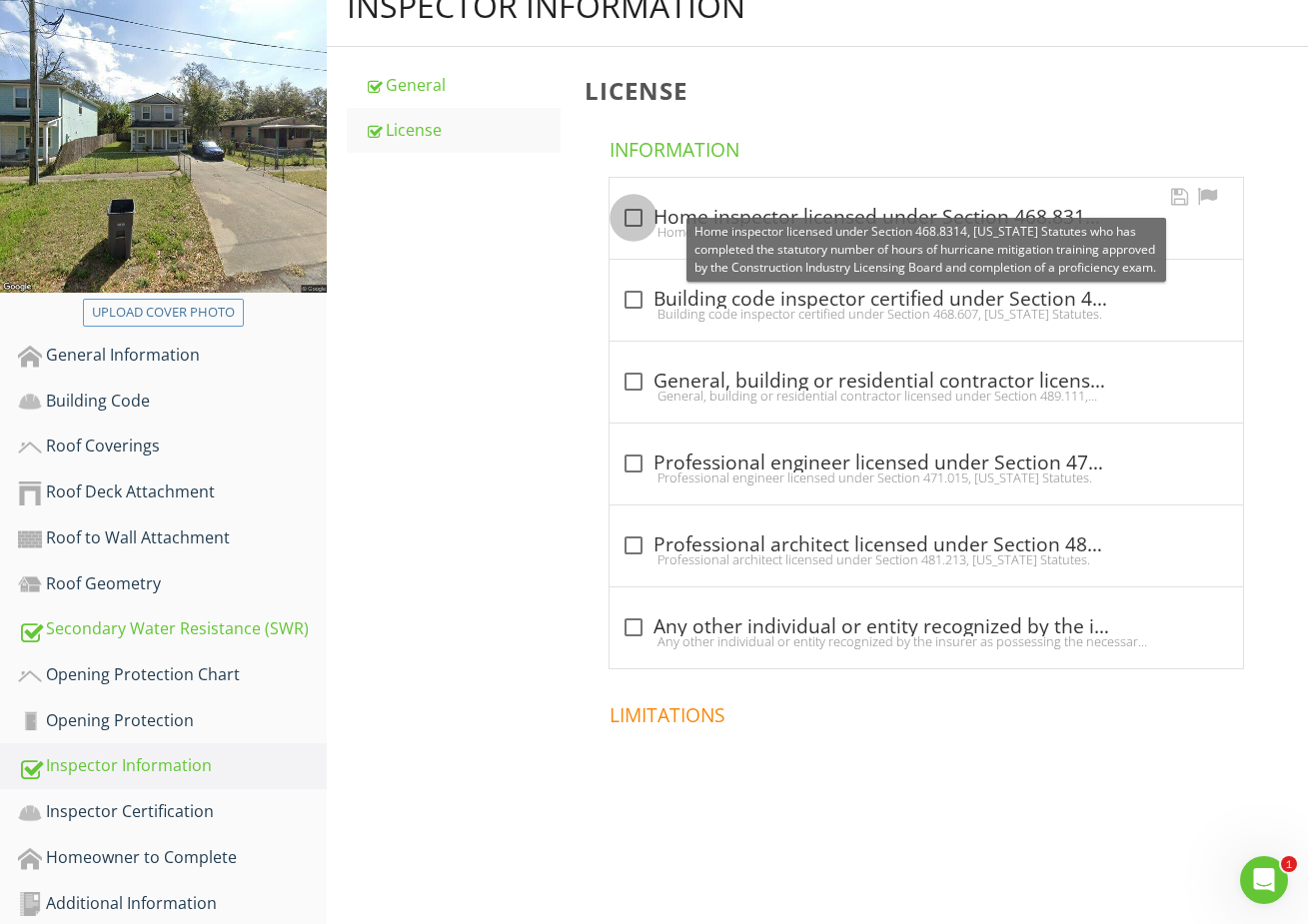 click at bounding box center (634, 218) 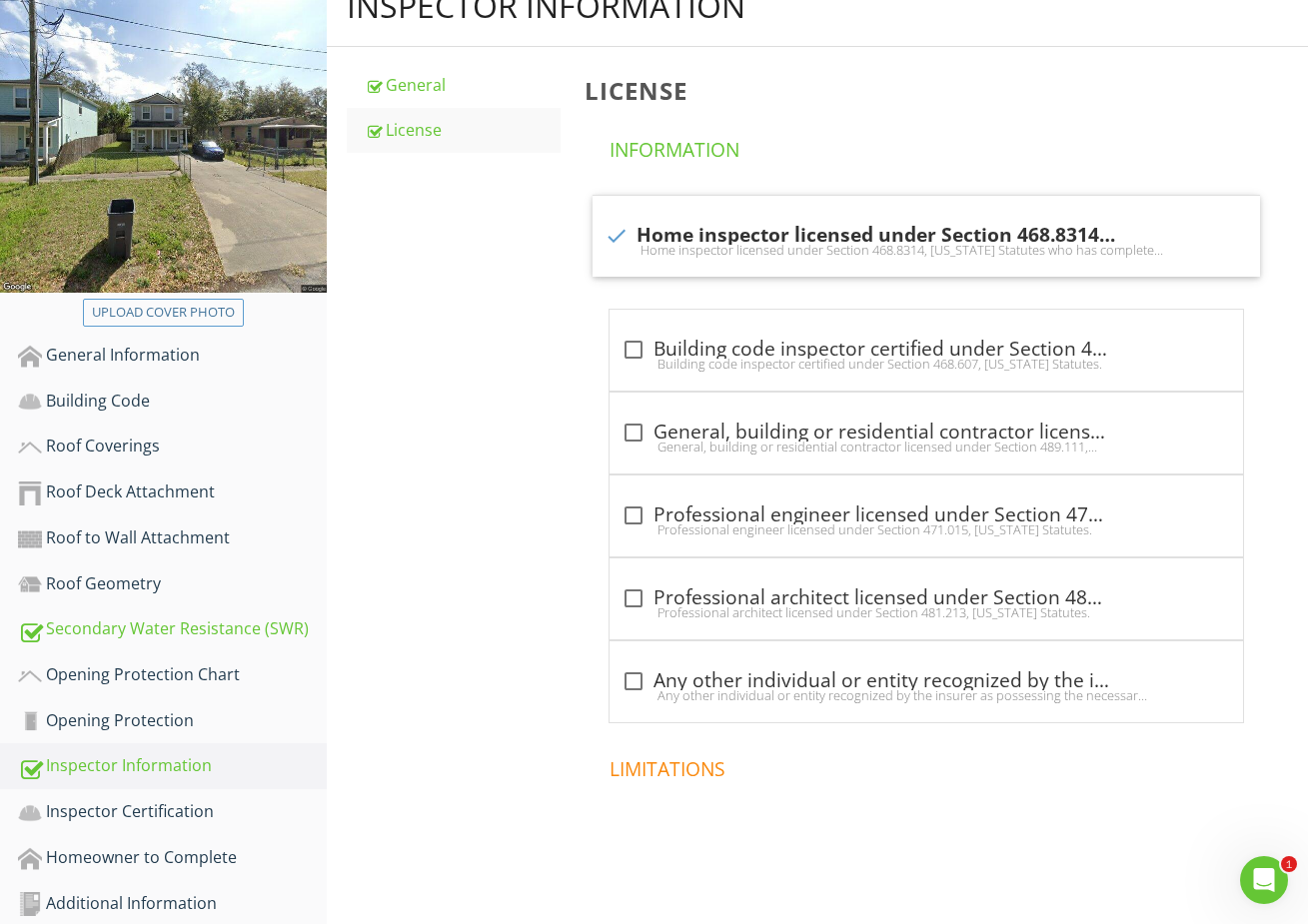 scroll, scrollTop: 0, scrollLeft: 0, axis: both 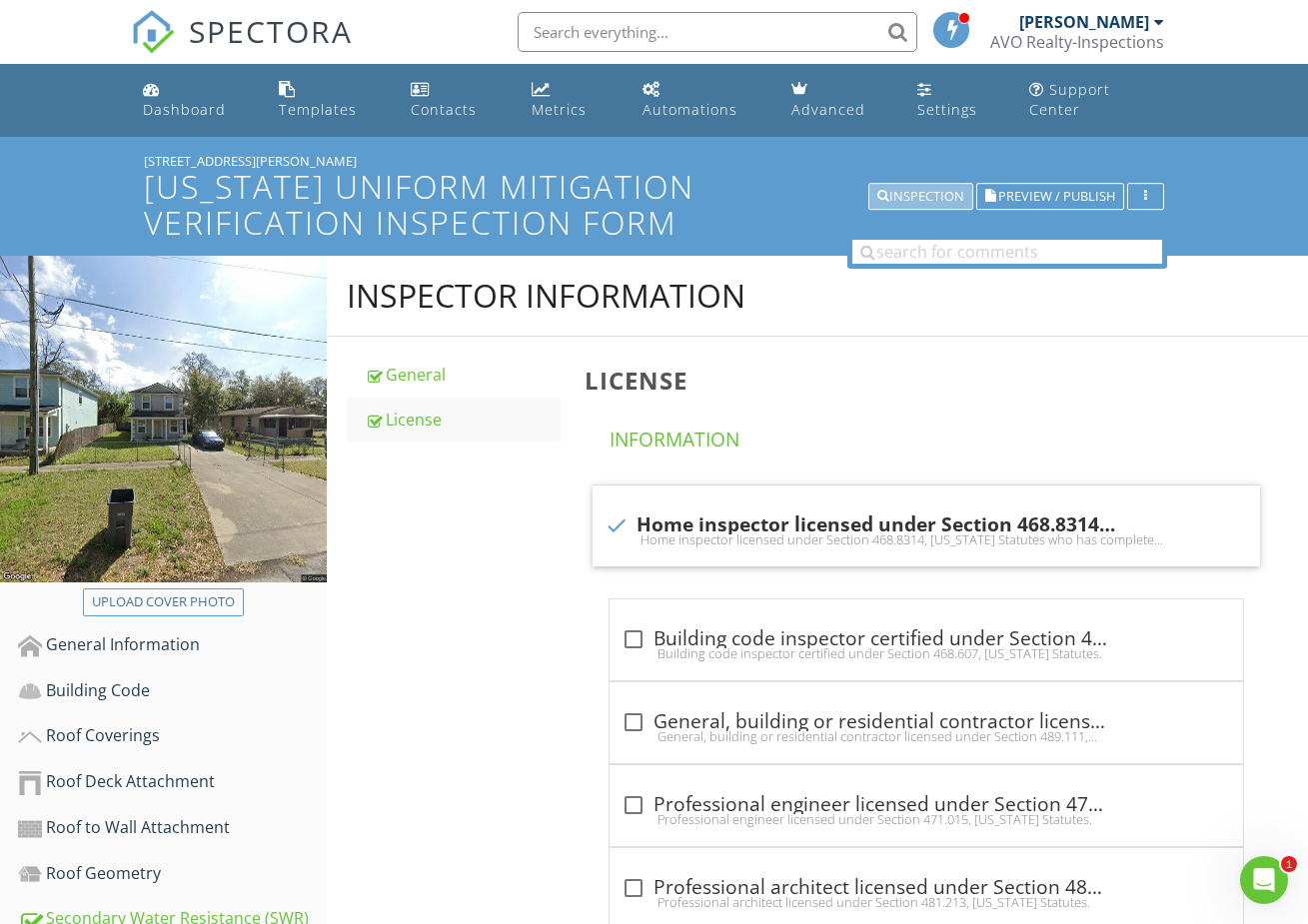 click on "Inspection" at bounding box center (920, 197) 